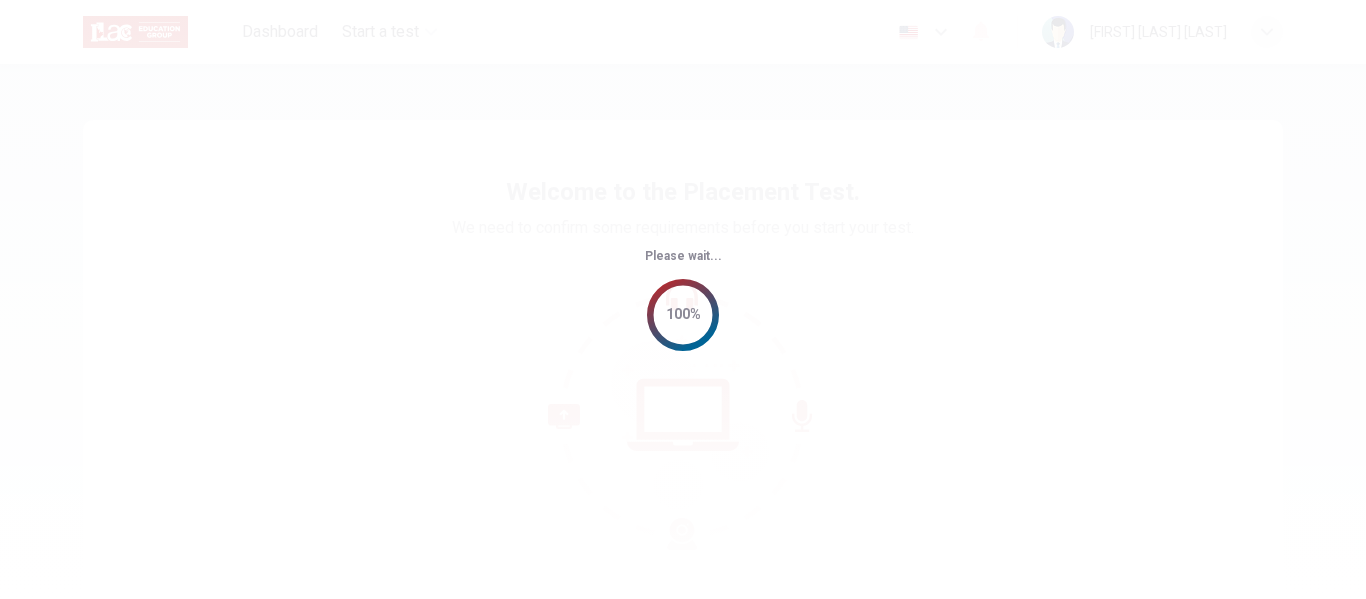 scroll, scrollTop: 0, scrollLeft: 0, axis: both 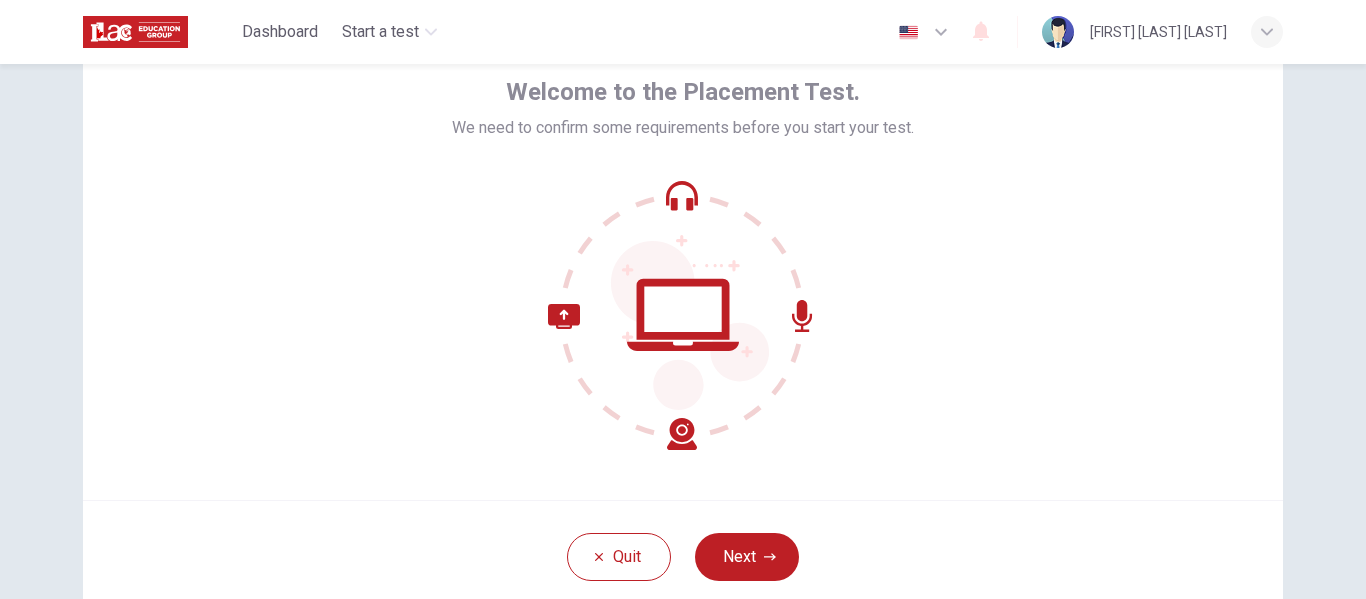 click on "Next" at bounding box center [747, 557] 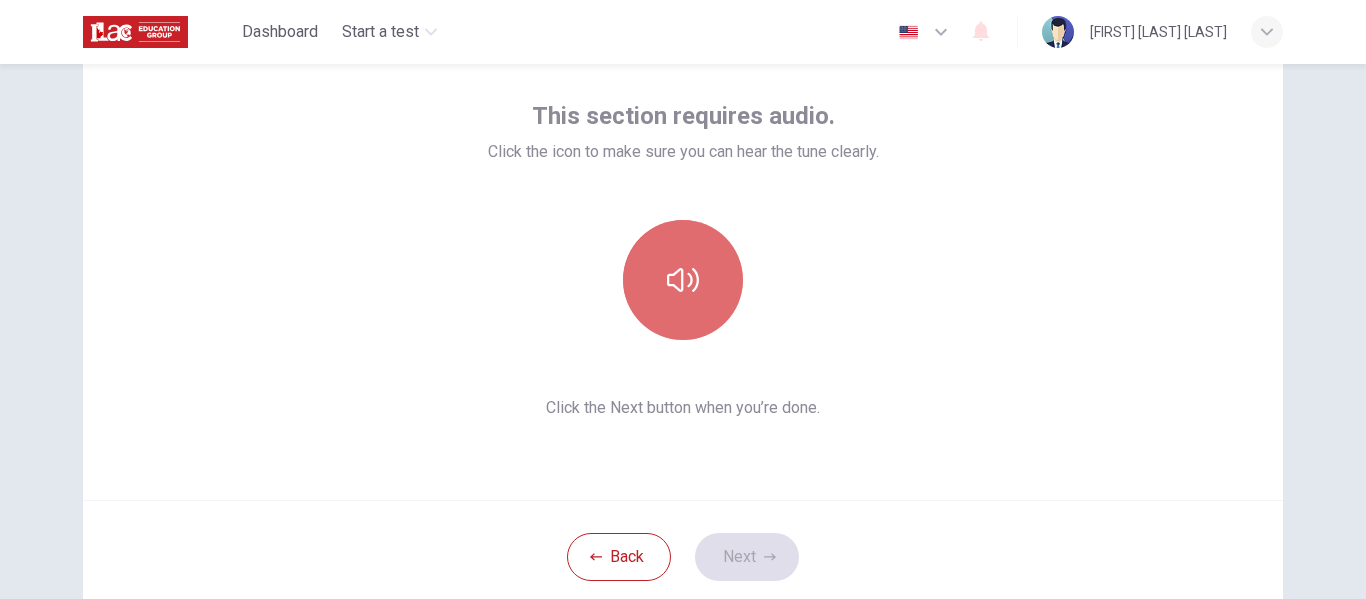 click 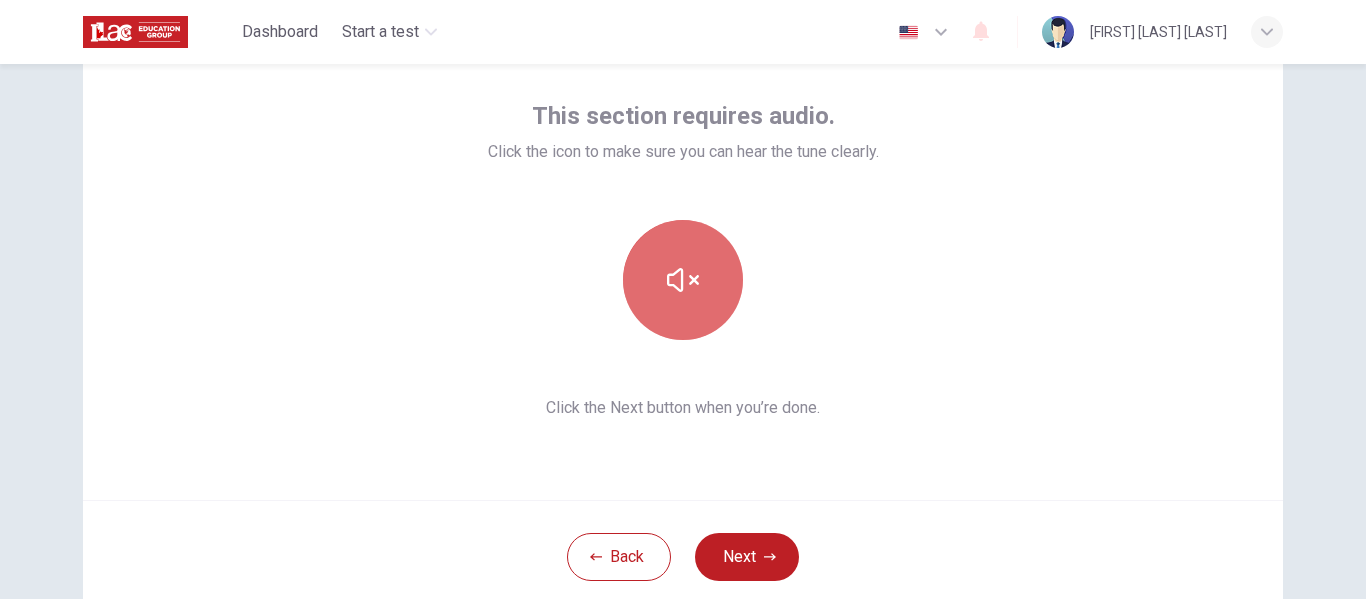 click 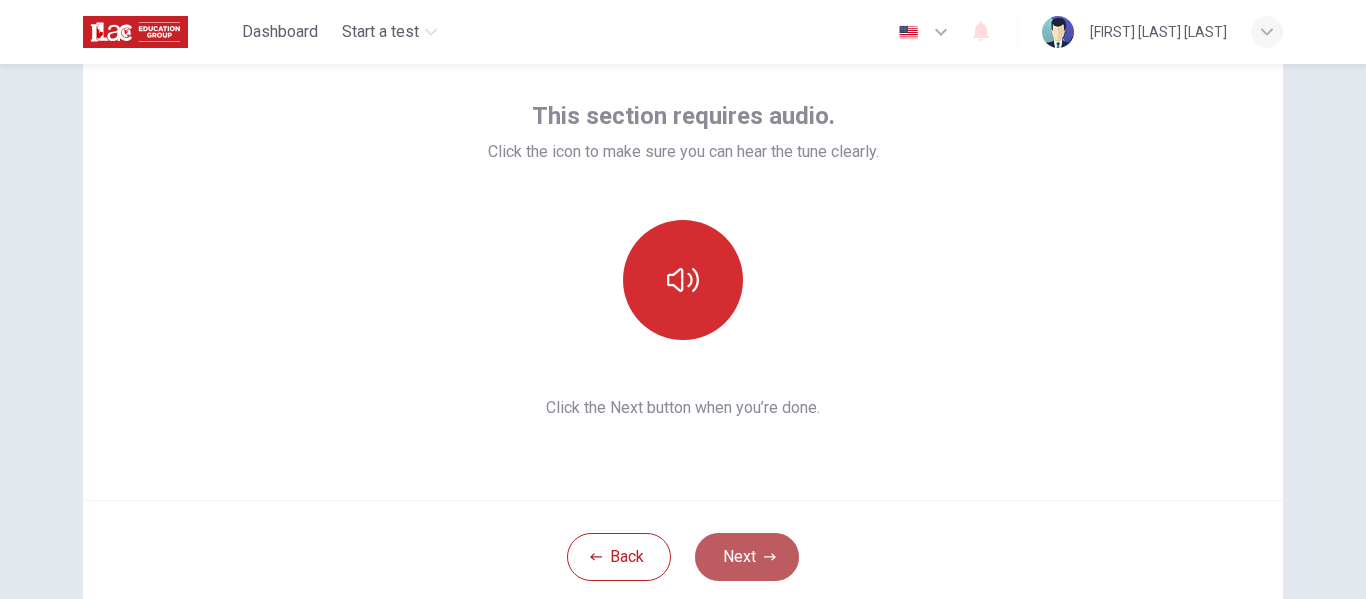 click on "Next" at bounding box center (747, 557) 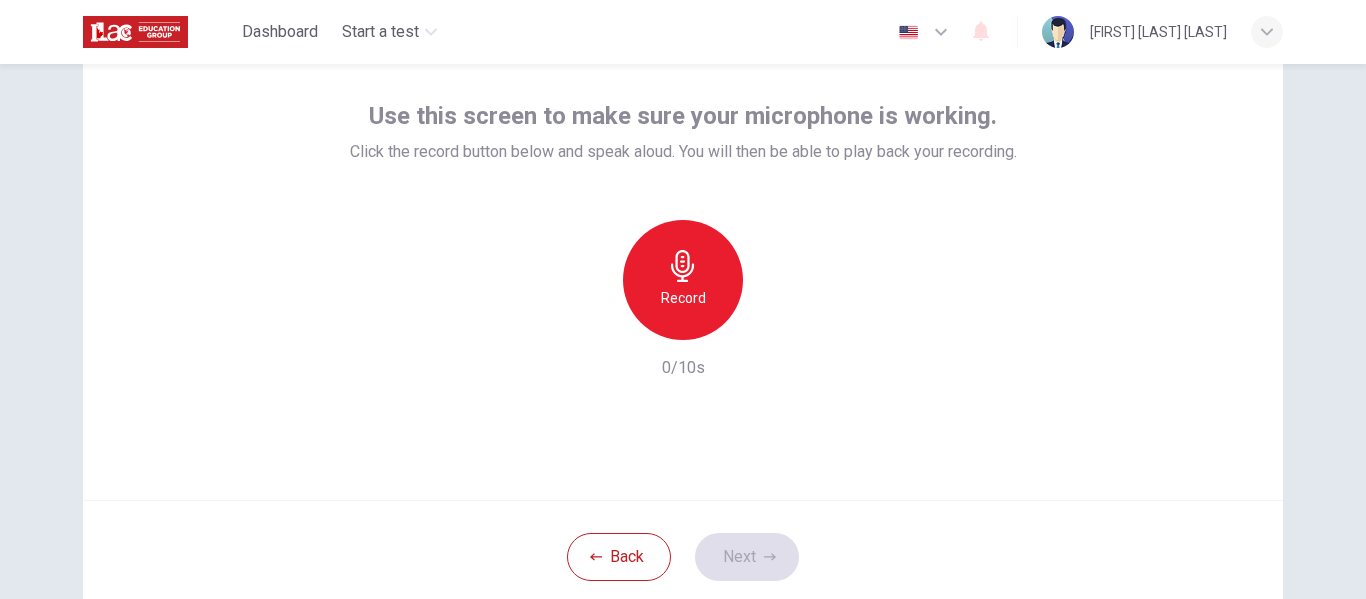 click on "Record" at bounding box center [683, 298] 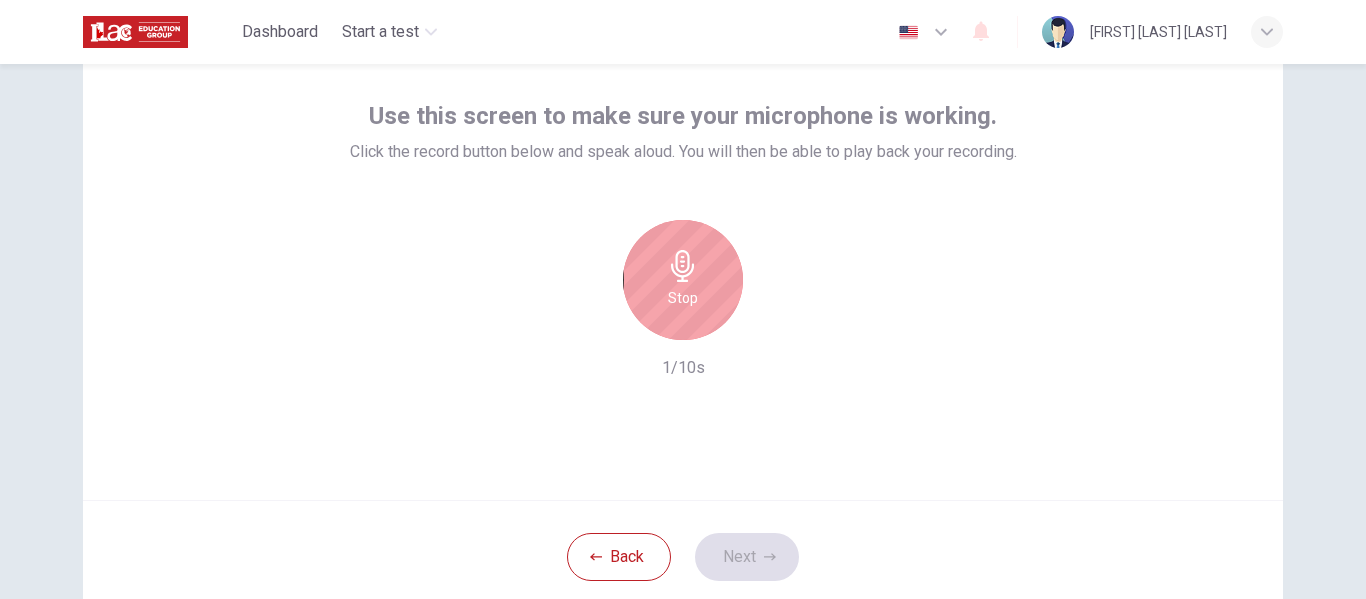 click on "Stop" at bounding box center (683, 298) 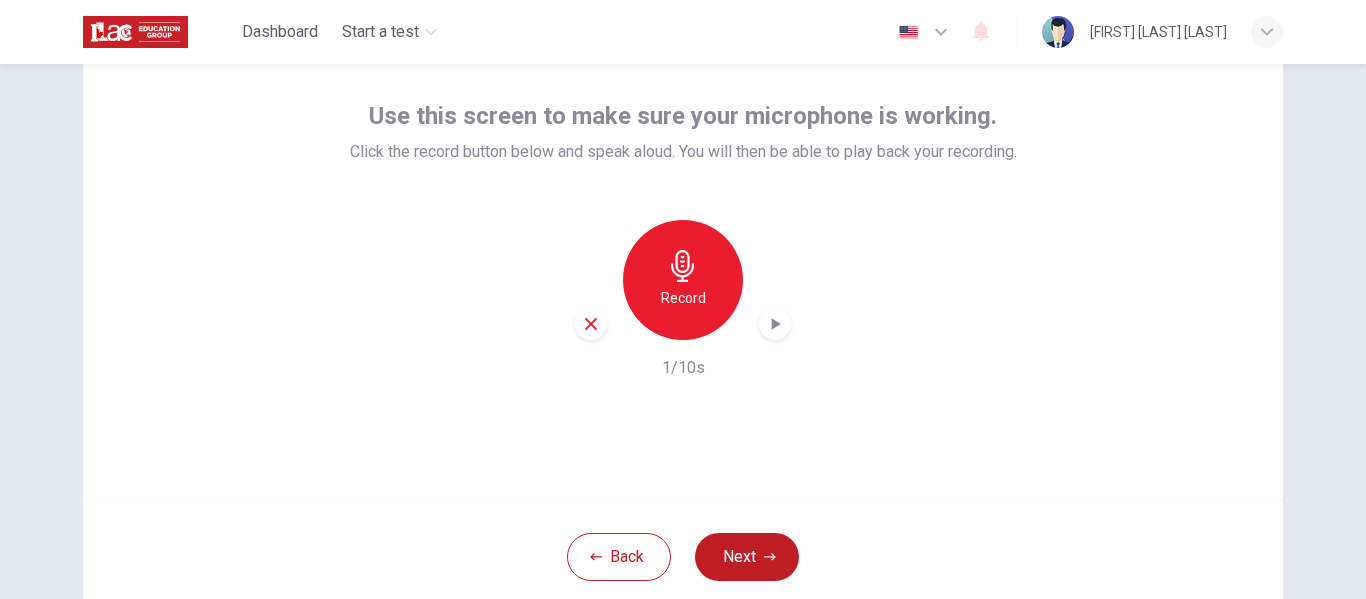 click 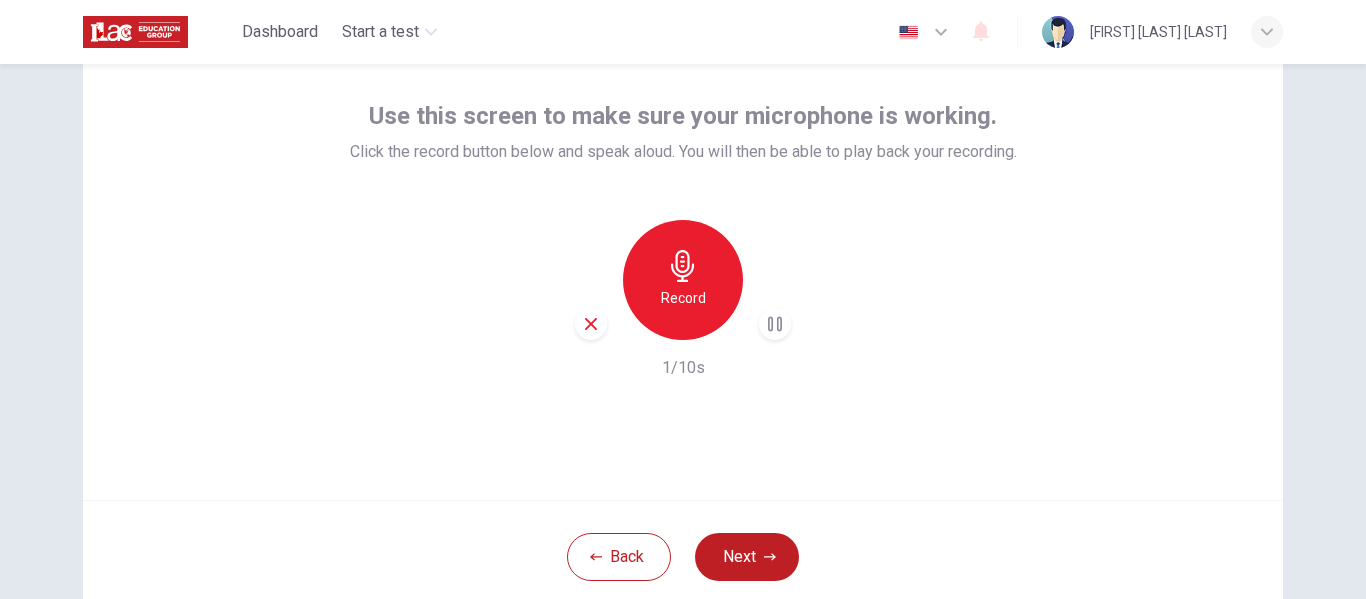 click 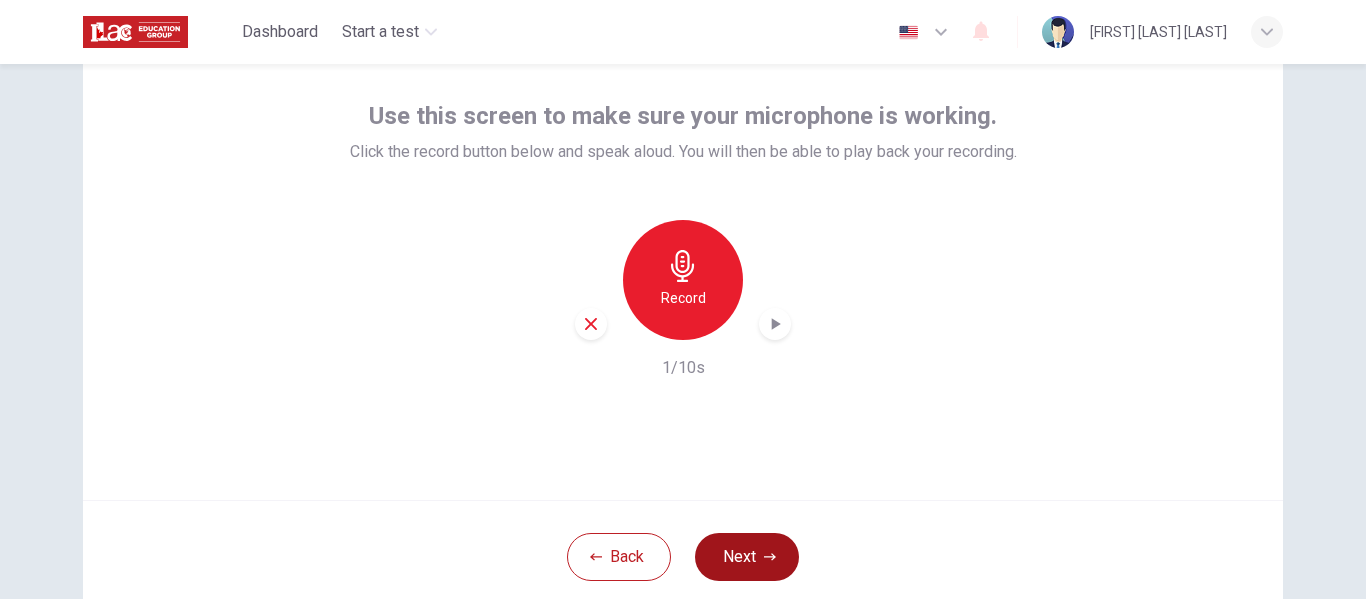click on "Next" at bounding box center [747, 557] 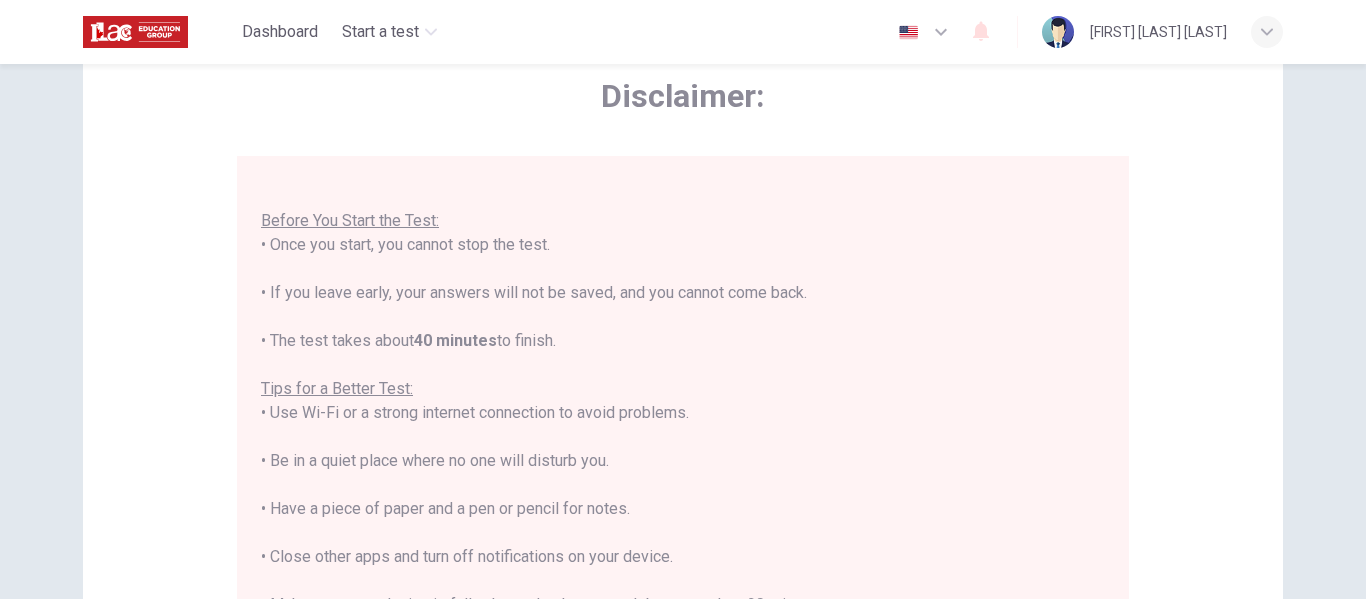 scroll, scrollTop: 23, scrollLeft: 0, axis: vertical 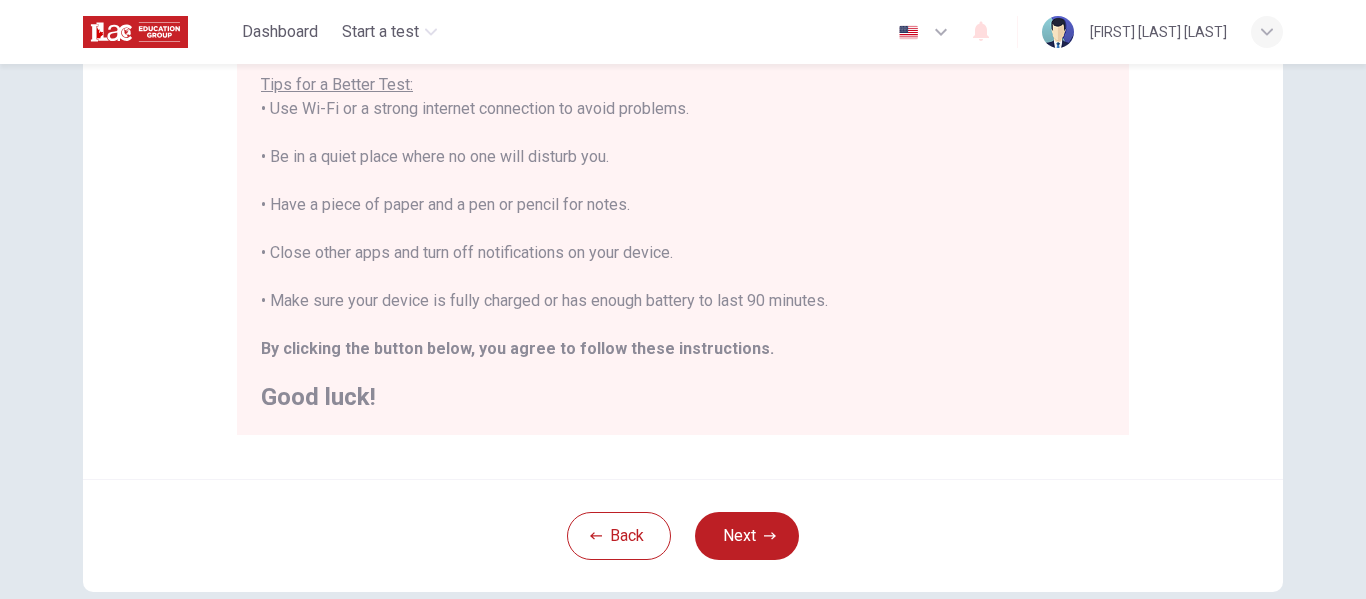 click on "Next" at bounding box center [747, 536] 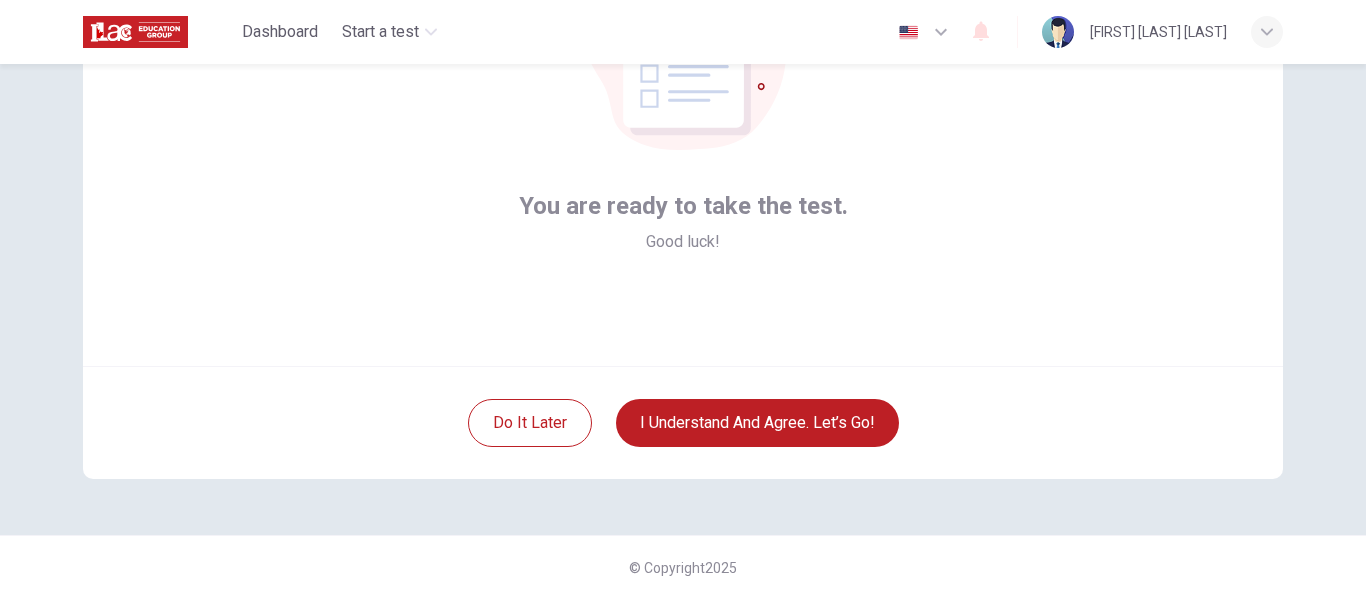 scroll, scrollTop: 234, scrollLeft: 0, axis: vertical 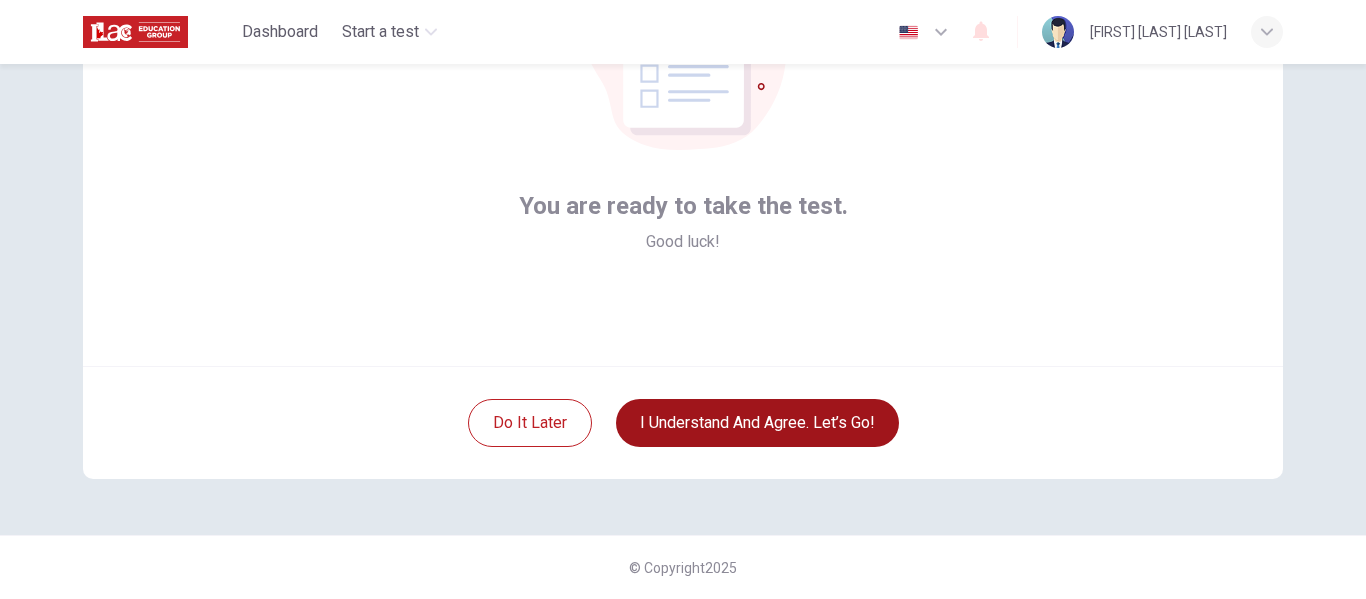 click on "I understand and agree. Let’s go!" at bounding box center (757, 423) 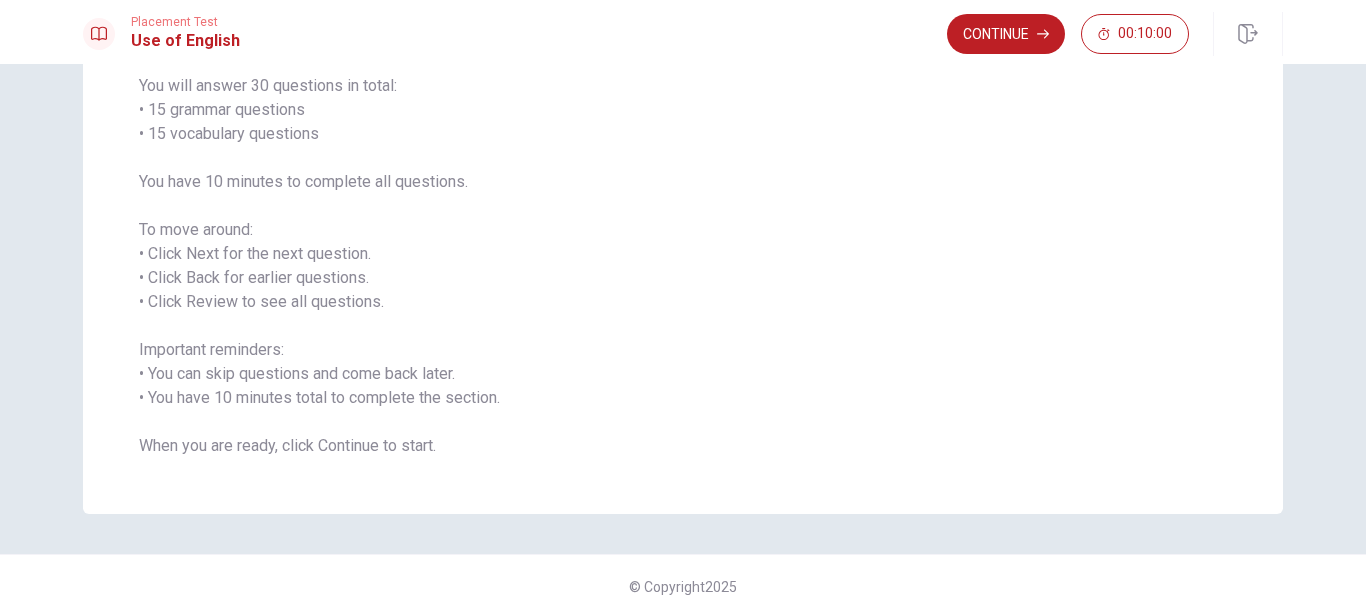 scroll, scrollTop: 185, scrollLeft: 0, axis: vertical 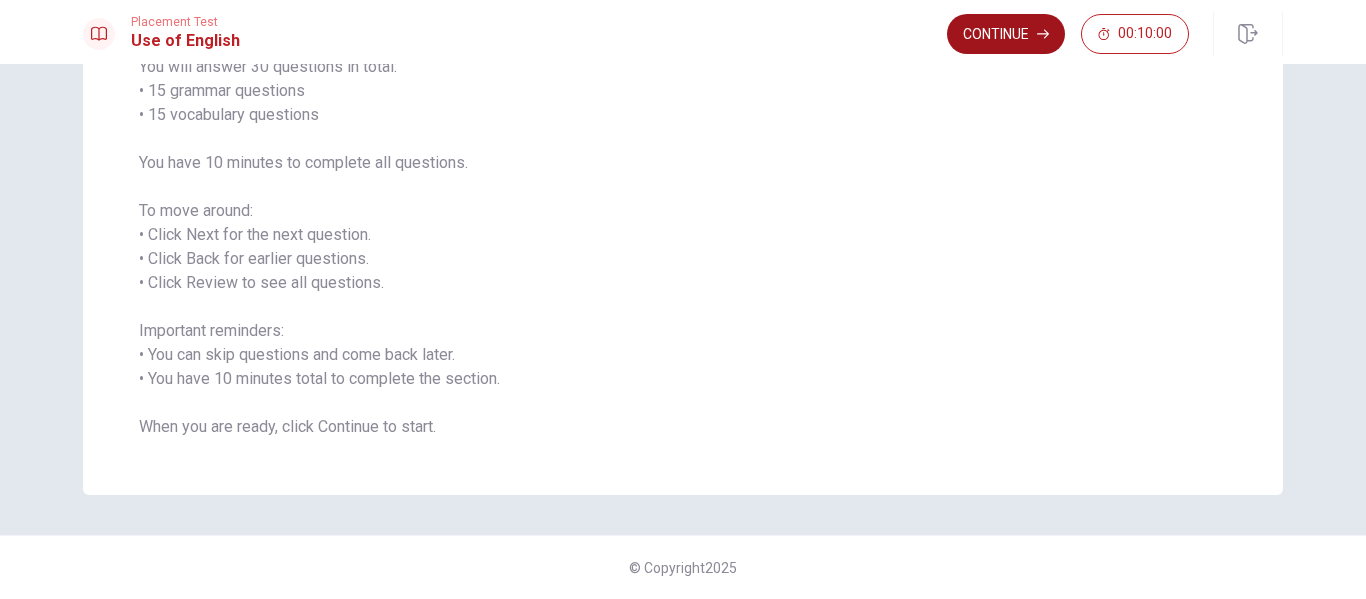 click on "Continue" at bounding box center [1006, 34] 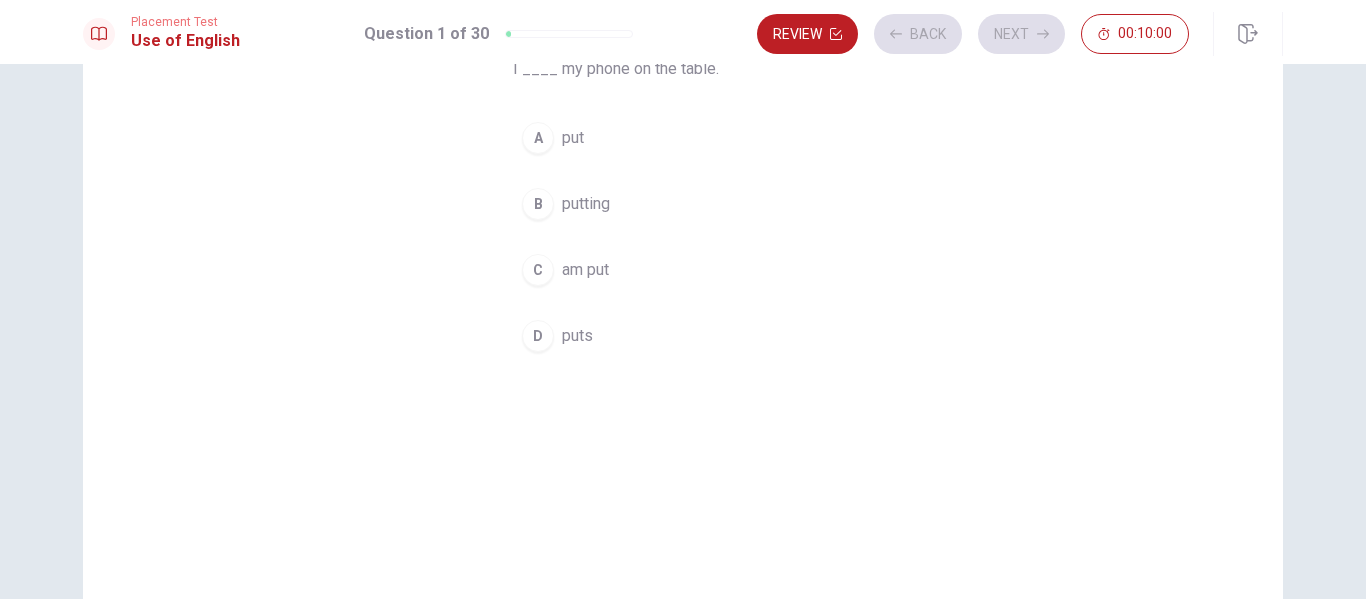 scroll, scrollTop: 85, scrollLeft: 0, axis: vertical 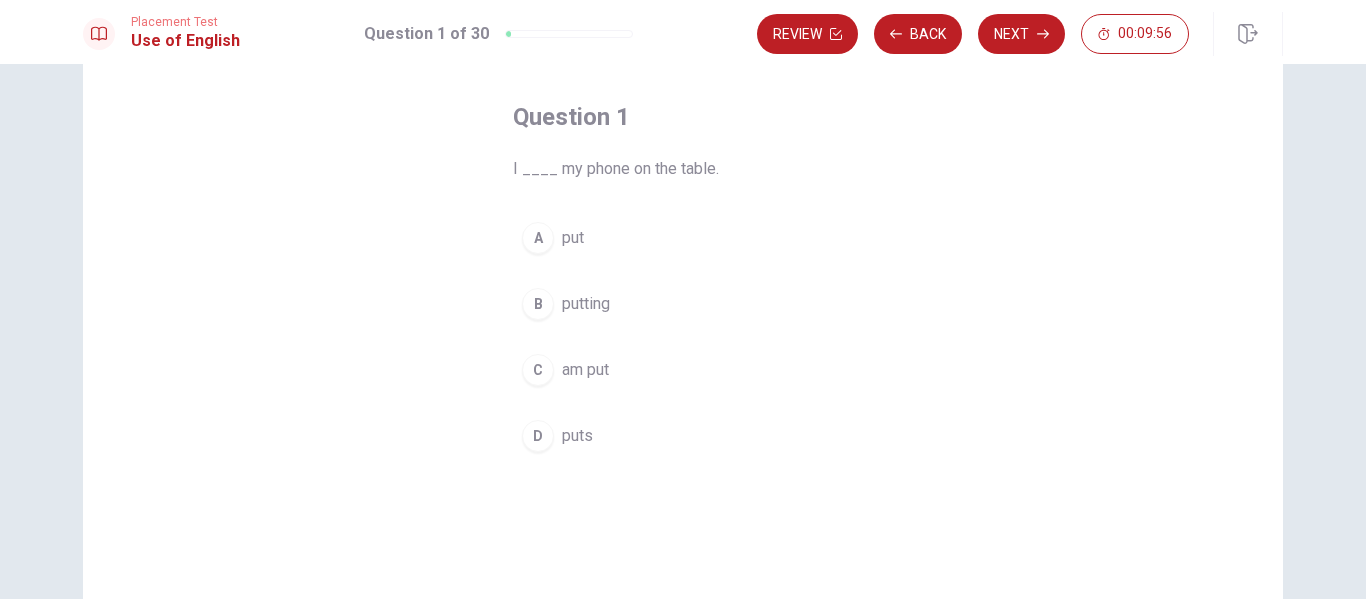 click on "put" at bounding box center [573, 238] 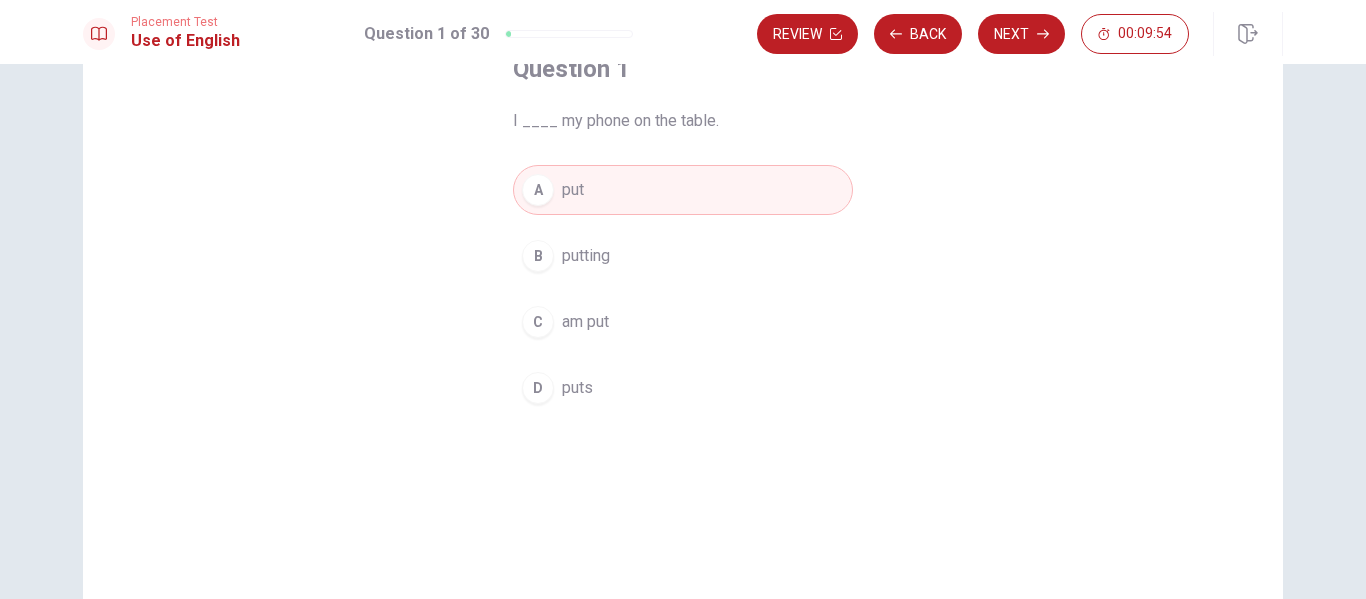 scroll, scrollTop: 85, scrollLeft: 0, axis: vertical 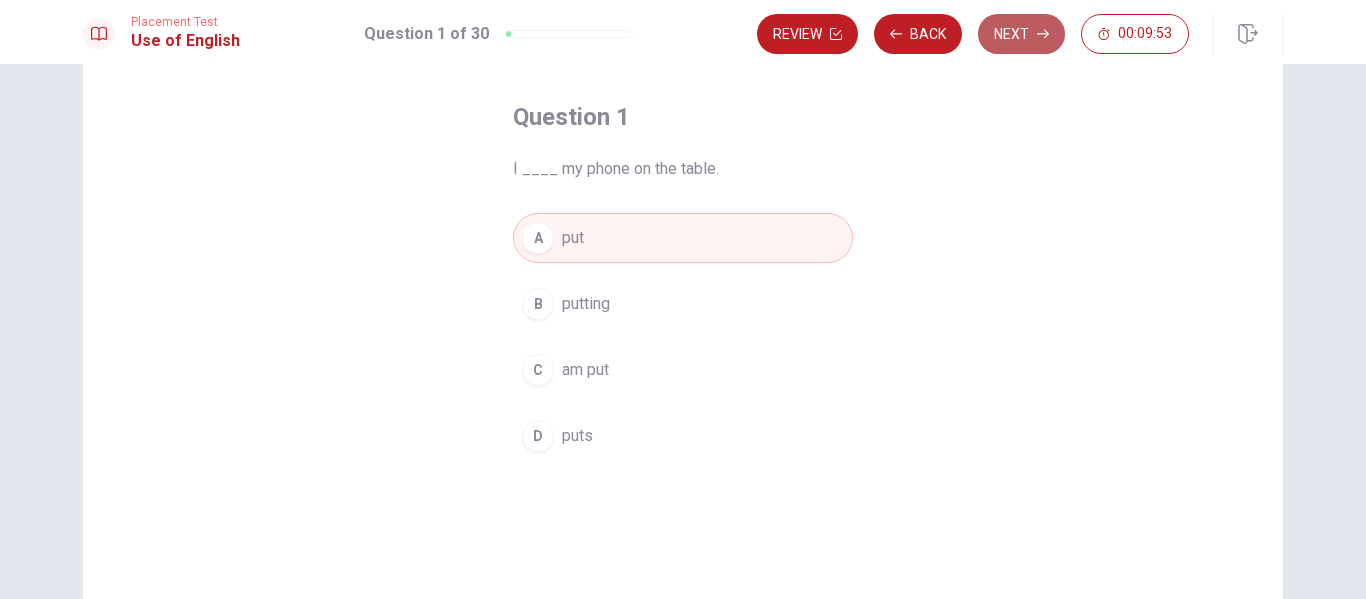 click on "Next" at bounding box center (1021, 34) 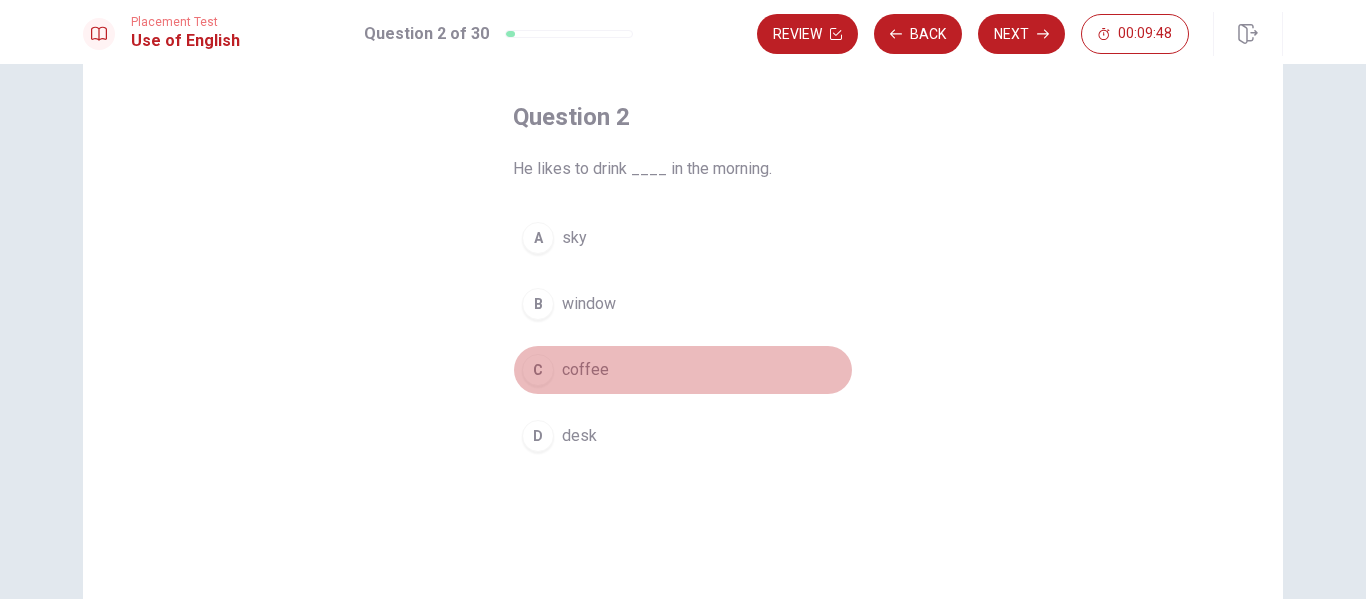 click on "coffee" at bounding box center (585, 370) 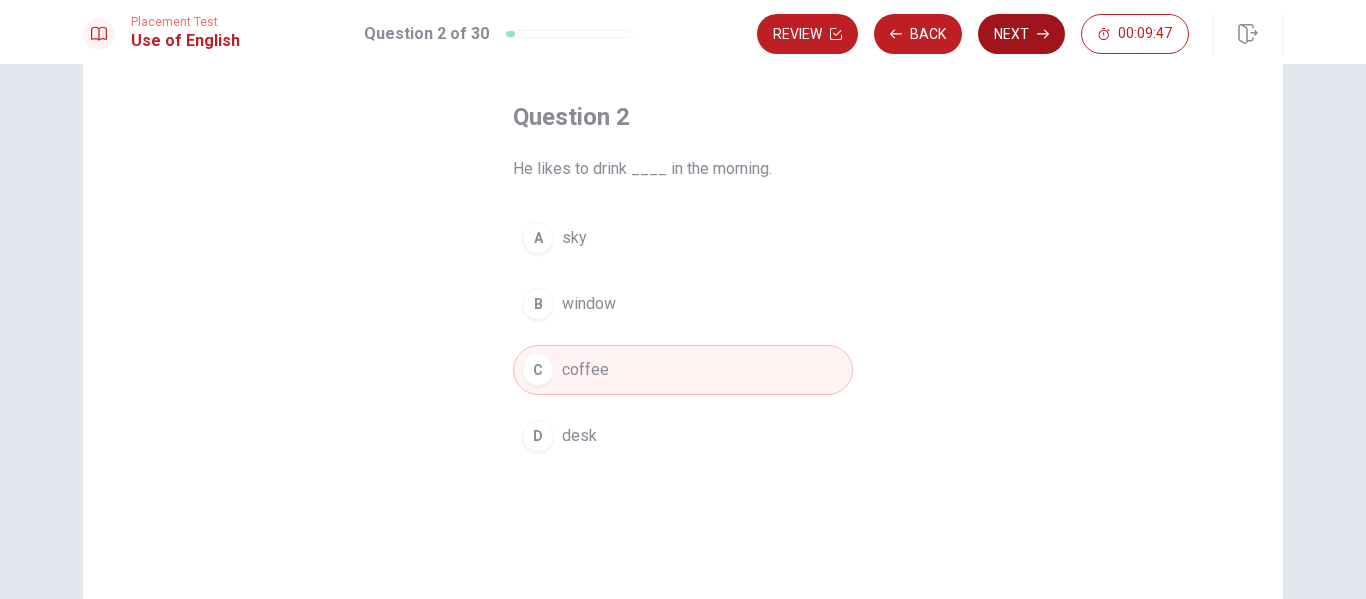 click 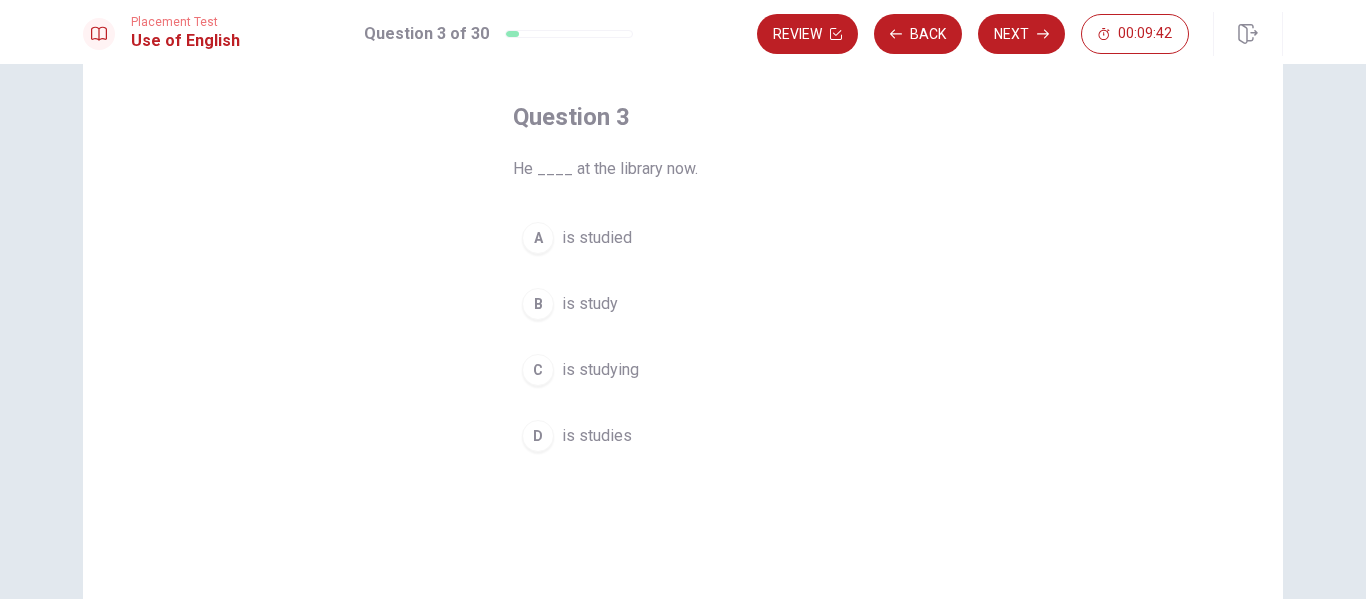 click on "C" at bounding box center [538, 370] 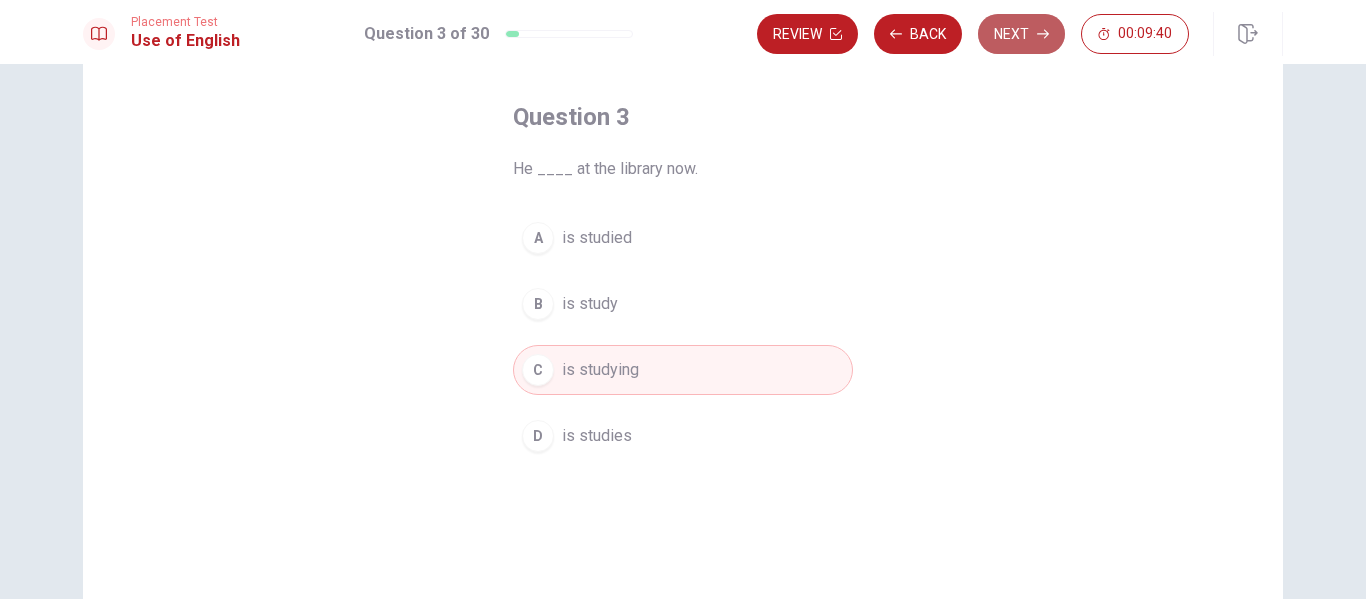 click on "Next" at bounding box center (1021, 34) 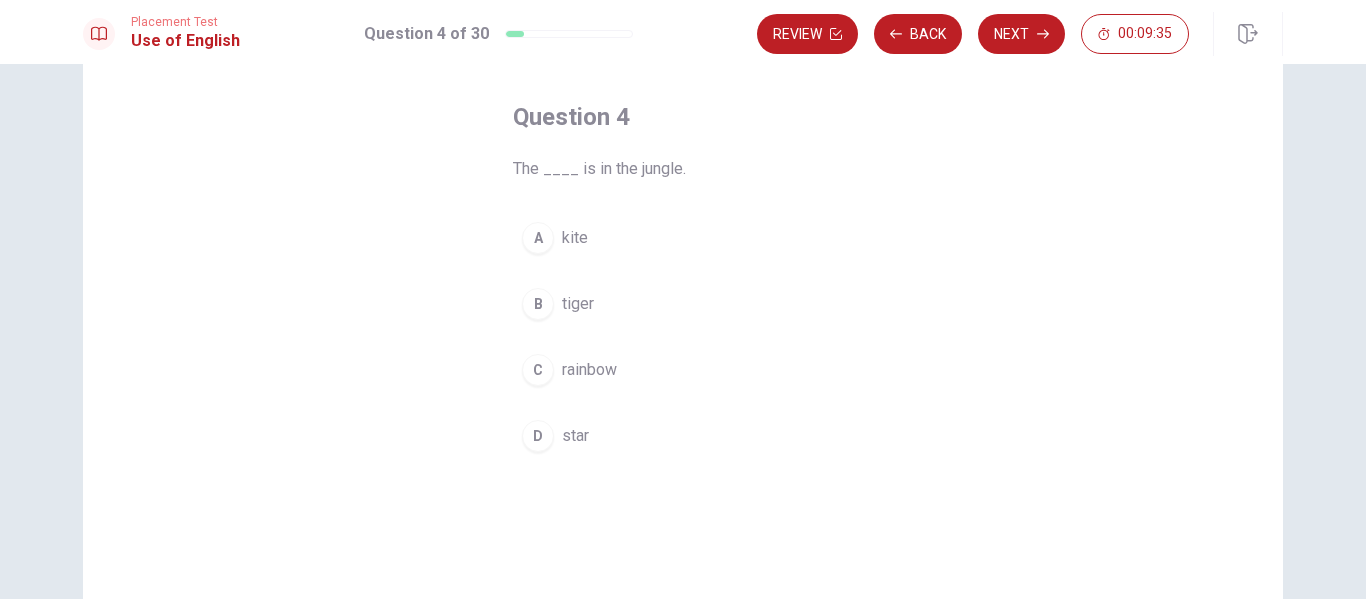 click on "tiger" at bounding box center (578, 304) 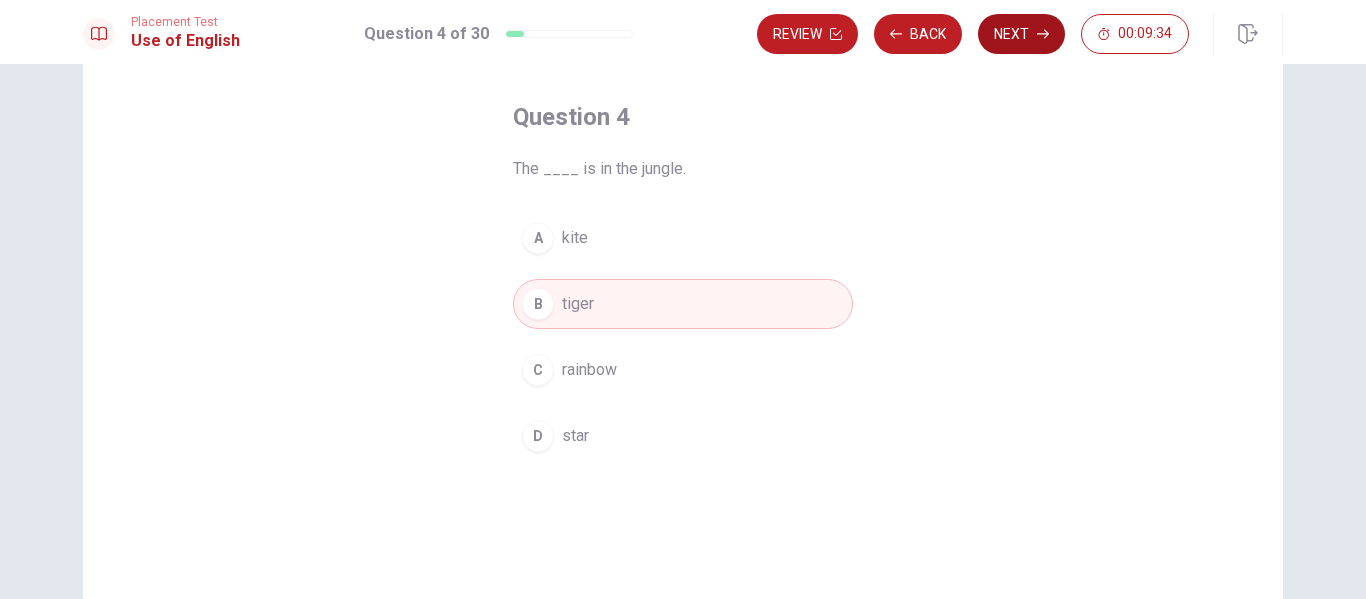 click on "Next" at bounding box center (1021, 34) 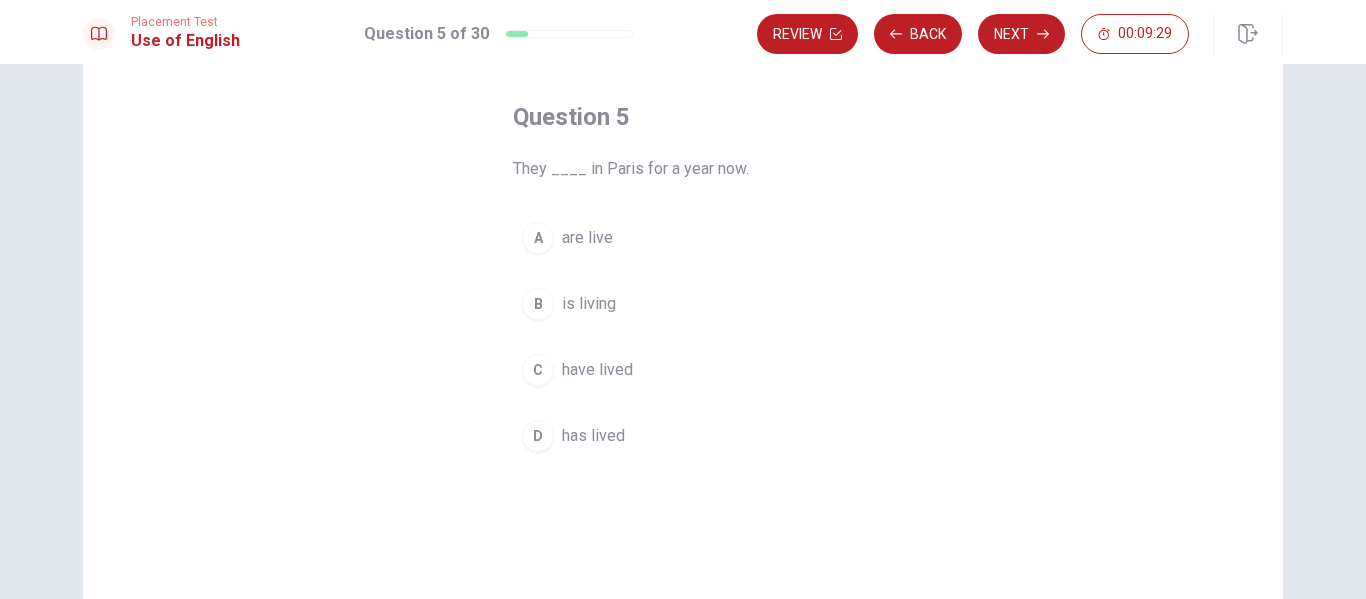 click on "have lived" at bounding box center [597, 370] 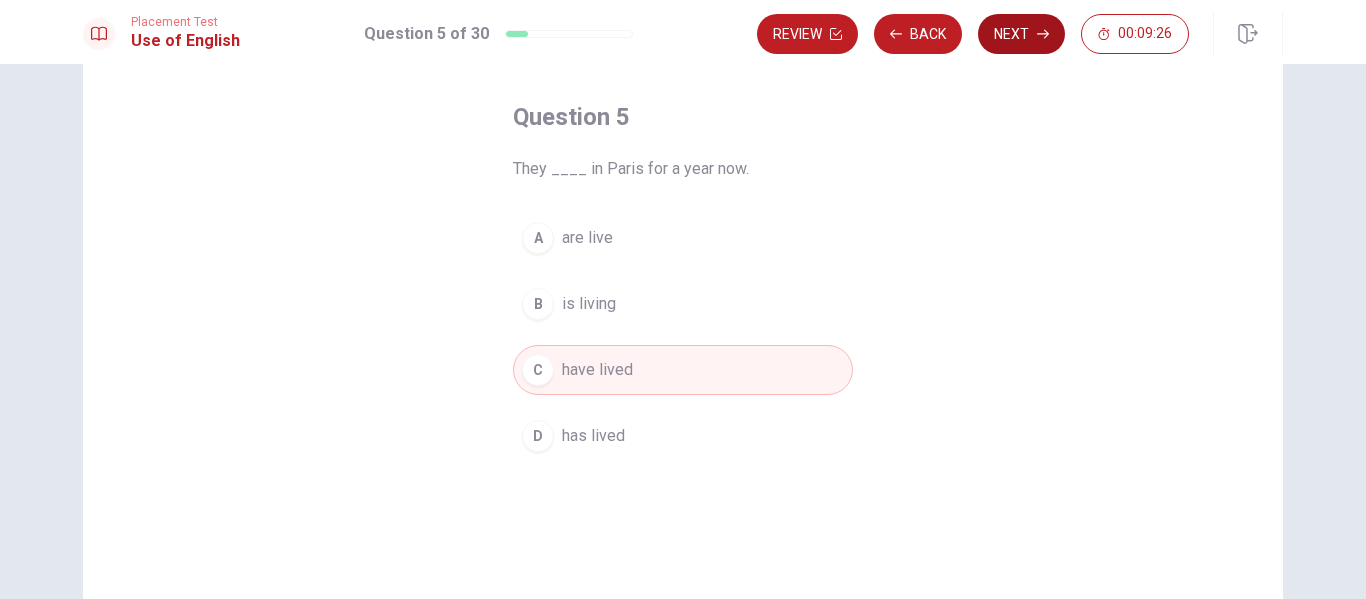 click on "Next" at bounding box center (1021, 34) 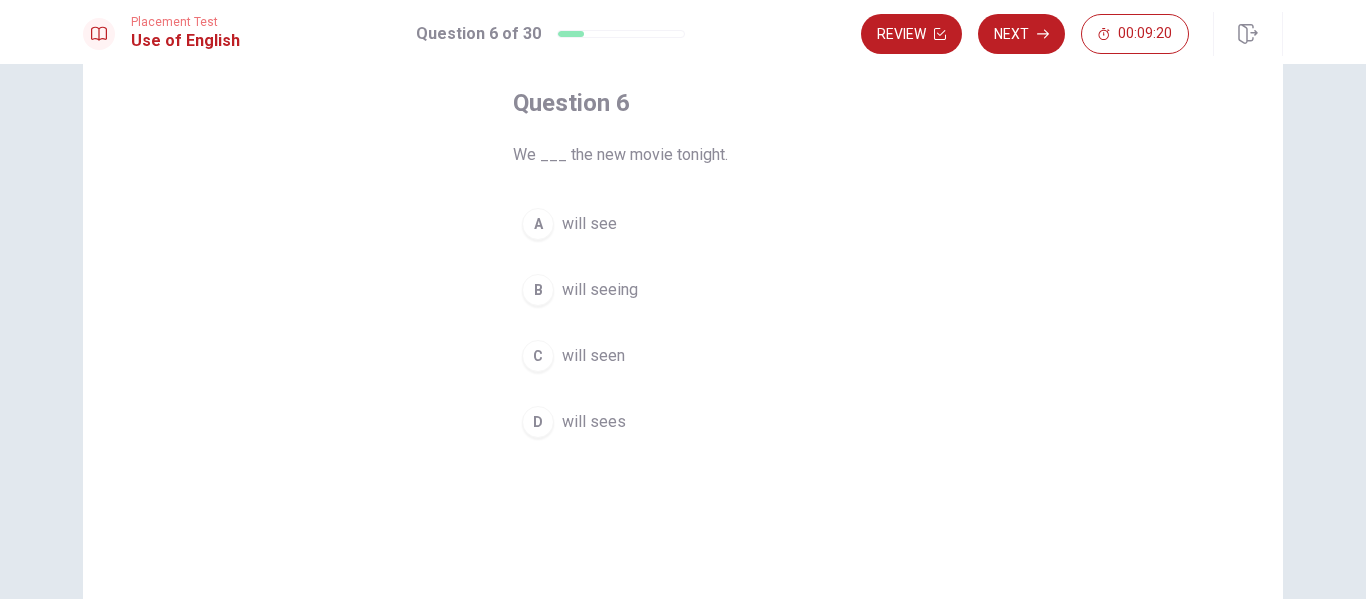 scroll, scrollTop: 100, scrollLeft: 0, axis: vertical 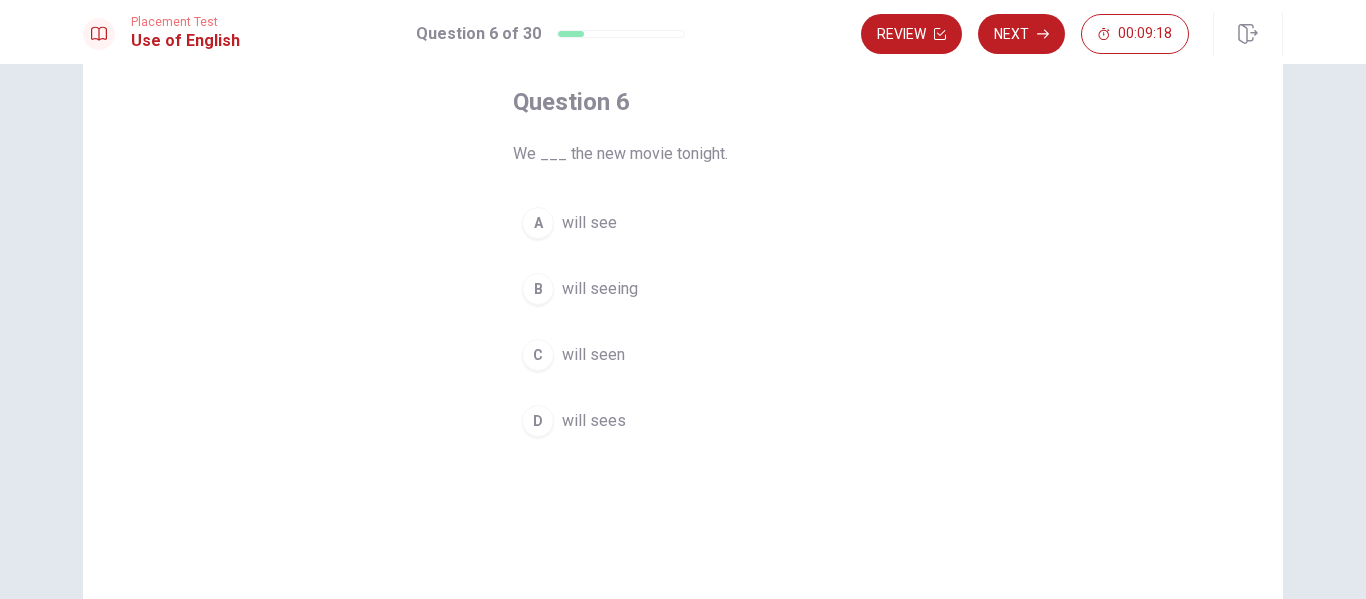 click on "will see" at bounding box center [589, 223] 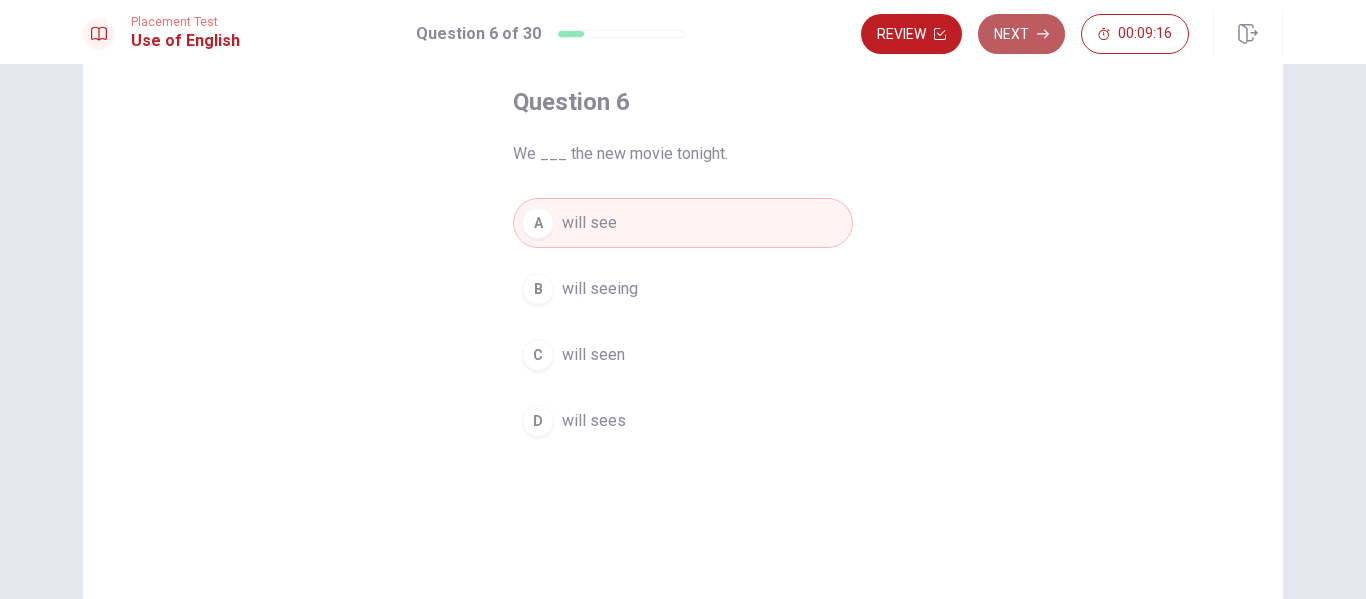 click on "Next" at bounding box center [1021, 34] 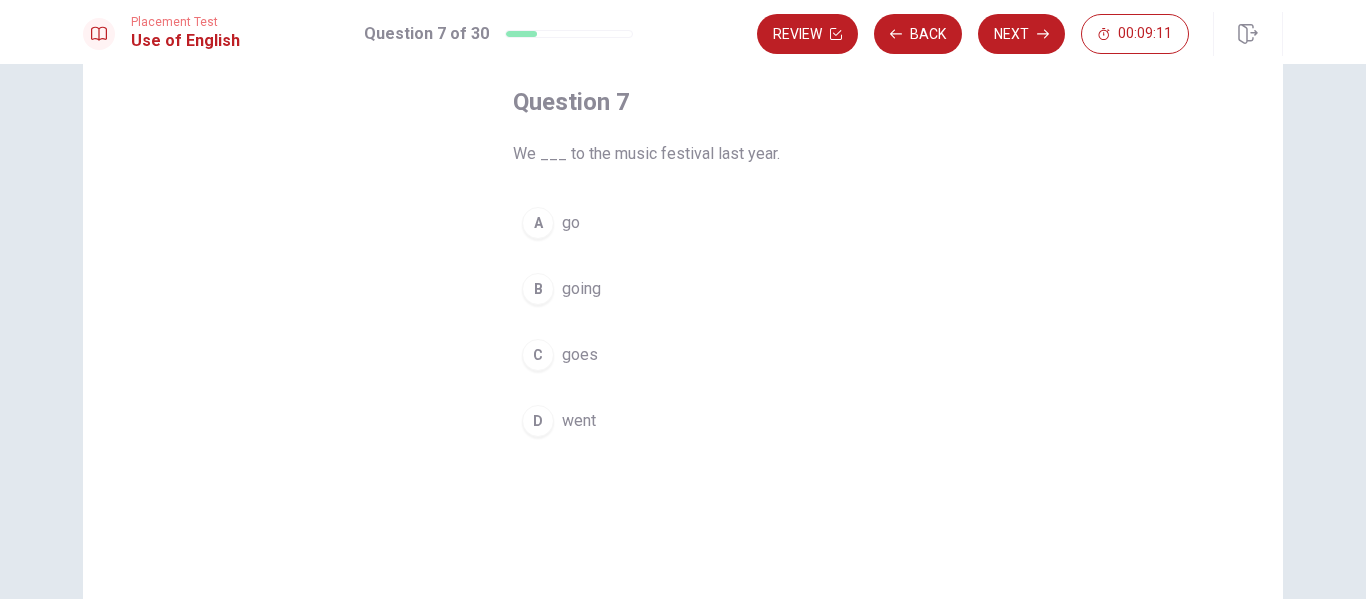 click on "went" at bounding box center [579, 421] 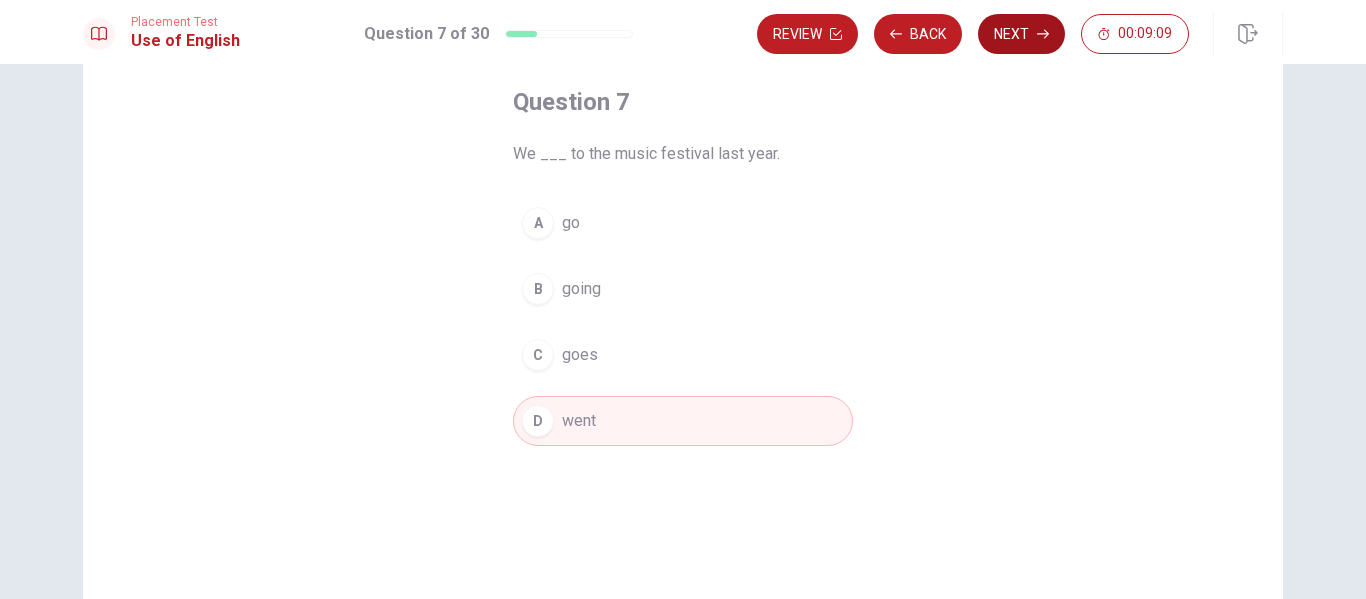 click on "Next" at bounding box center [1021, 34] 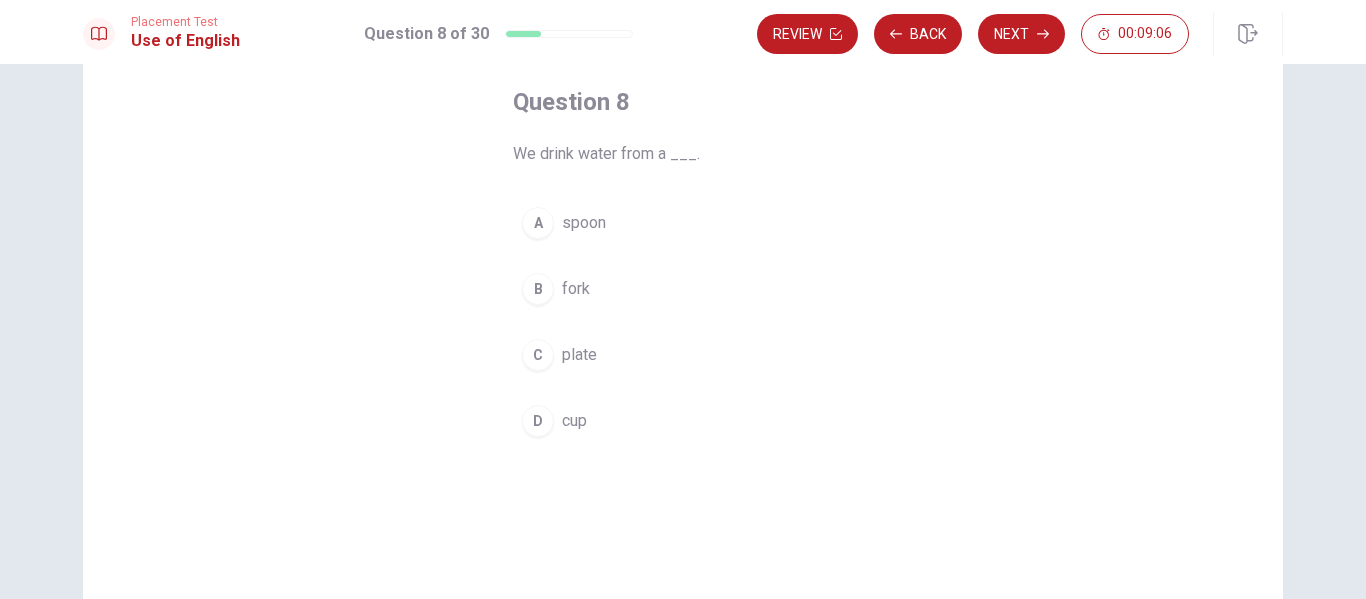 click on "D cup" at bounding box center [683, 421] 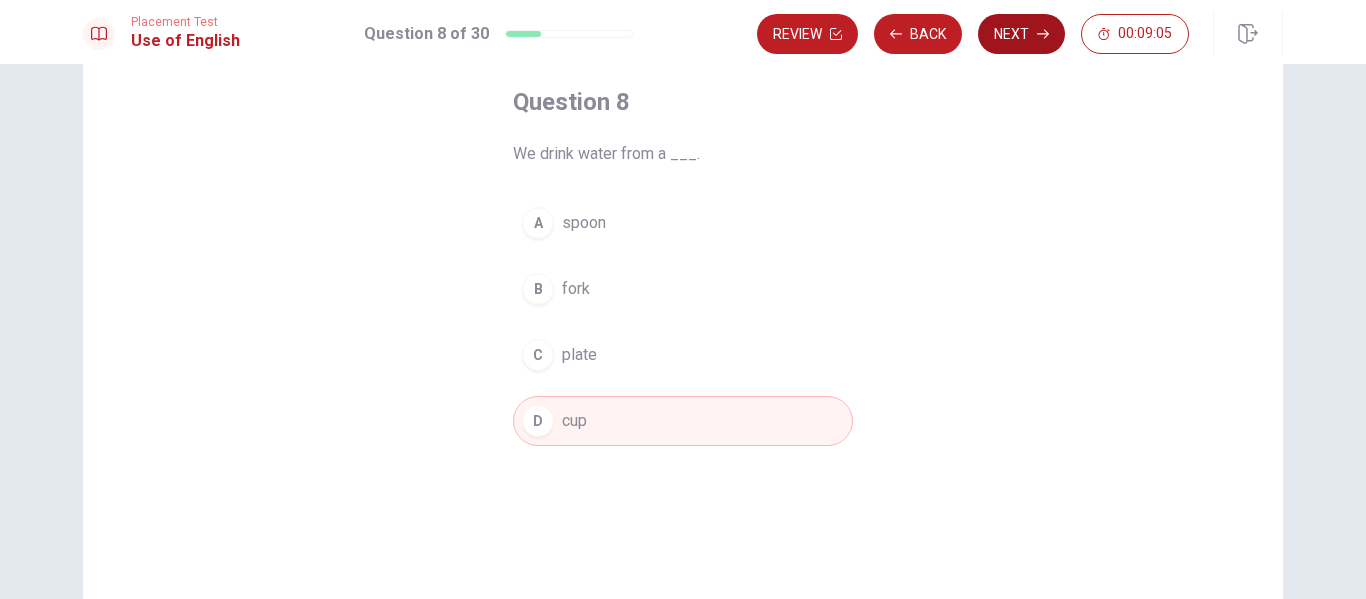 click 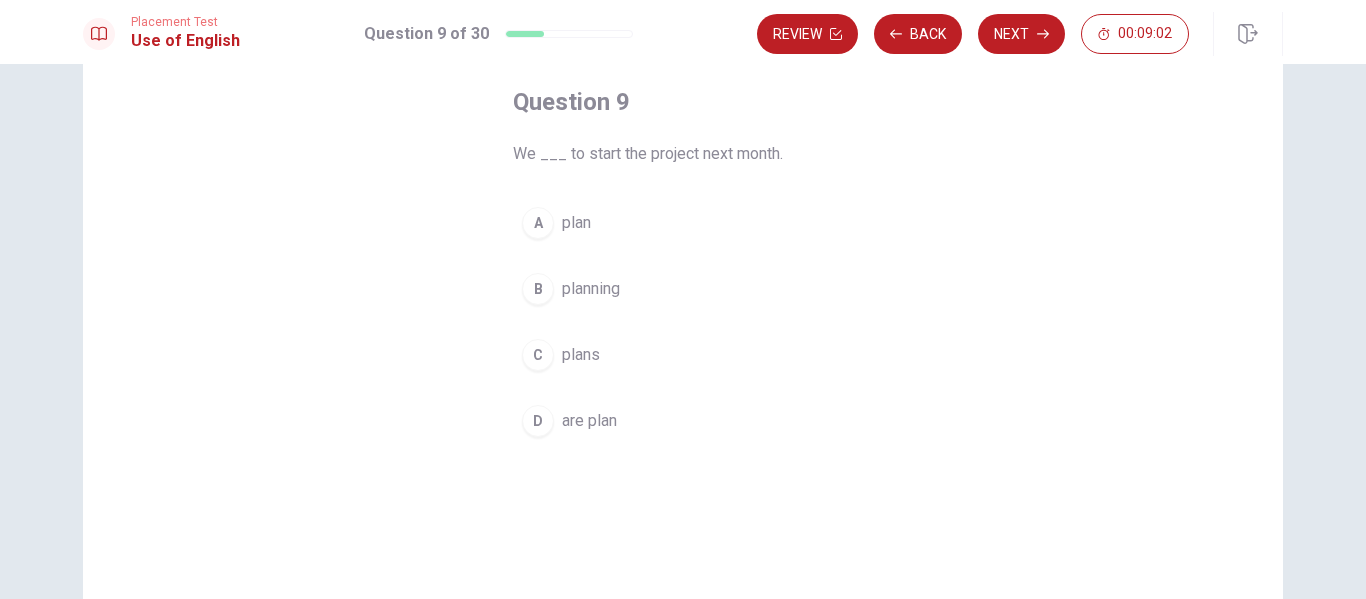 click on "plan" at bounding box center [576, 223] 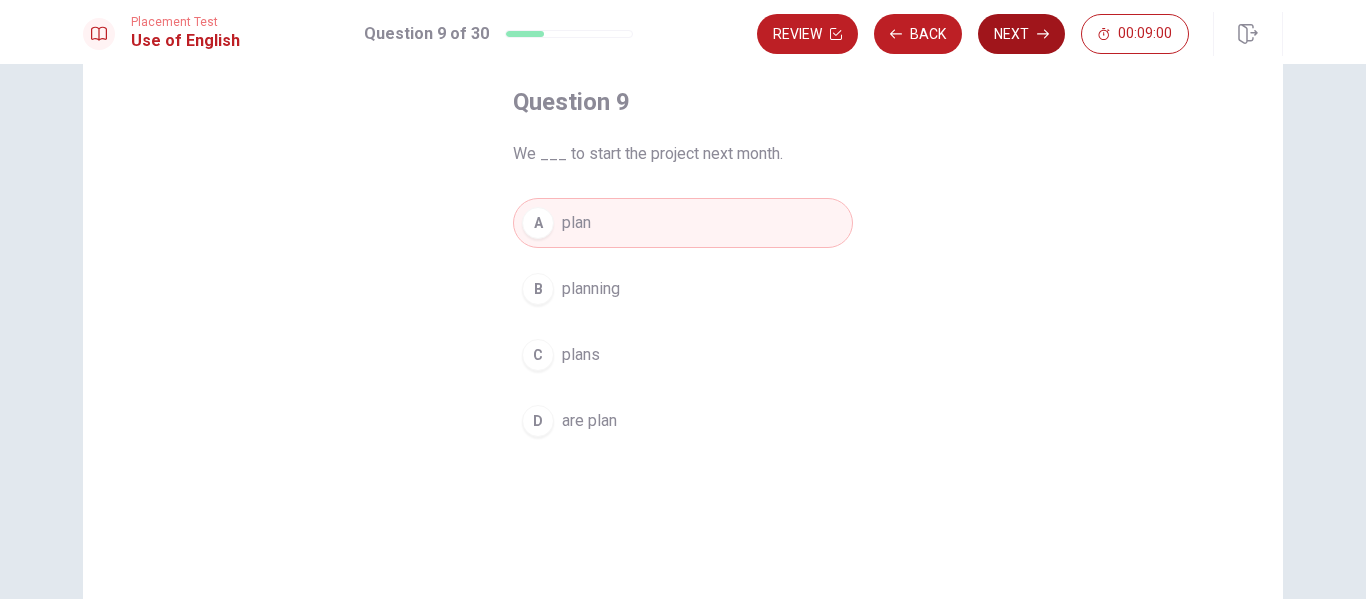 click on "Next" at bounding box center [1021, 34] 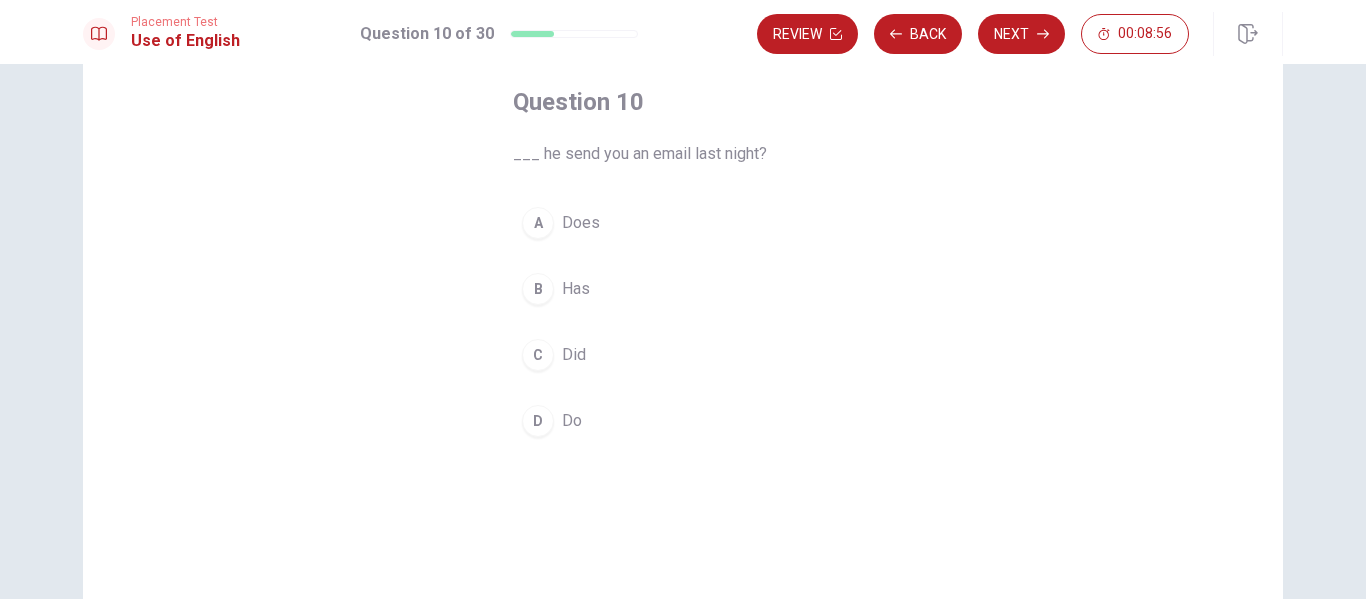 click on "C" at bounding box center [538, 355] 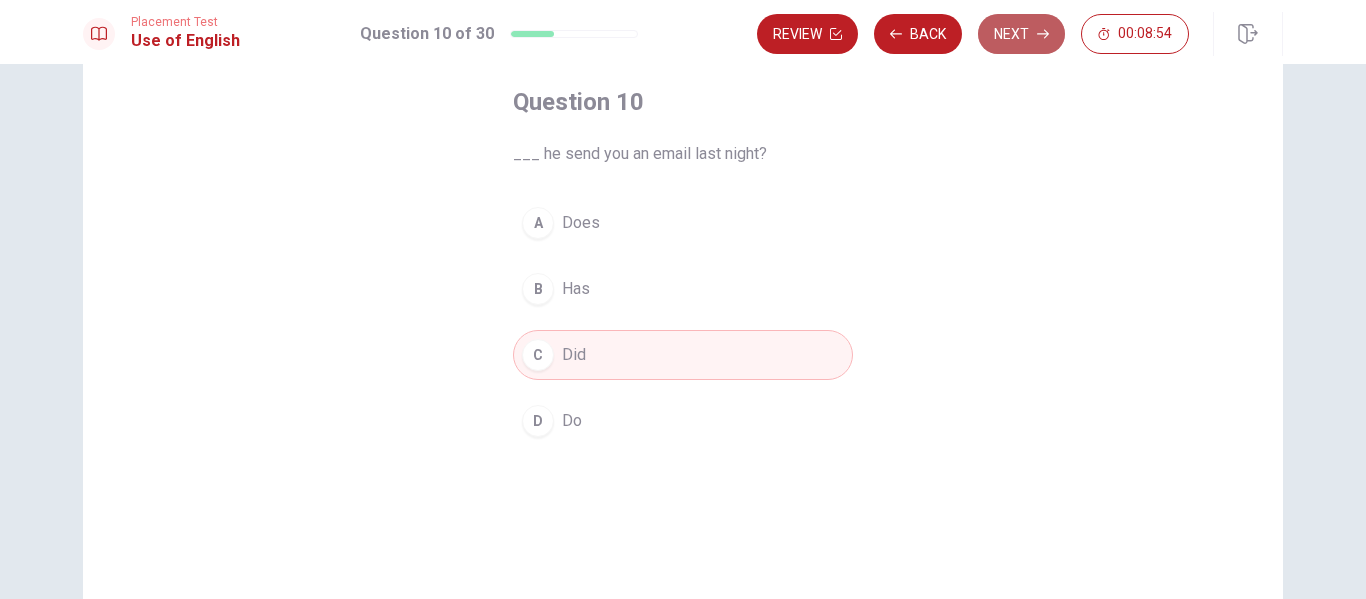 click on "Next" at bounding box center (1021, 34) 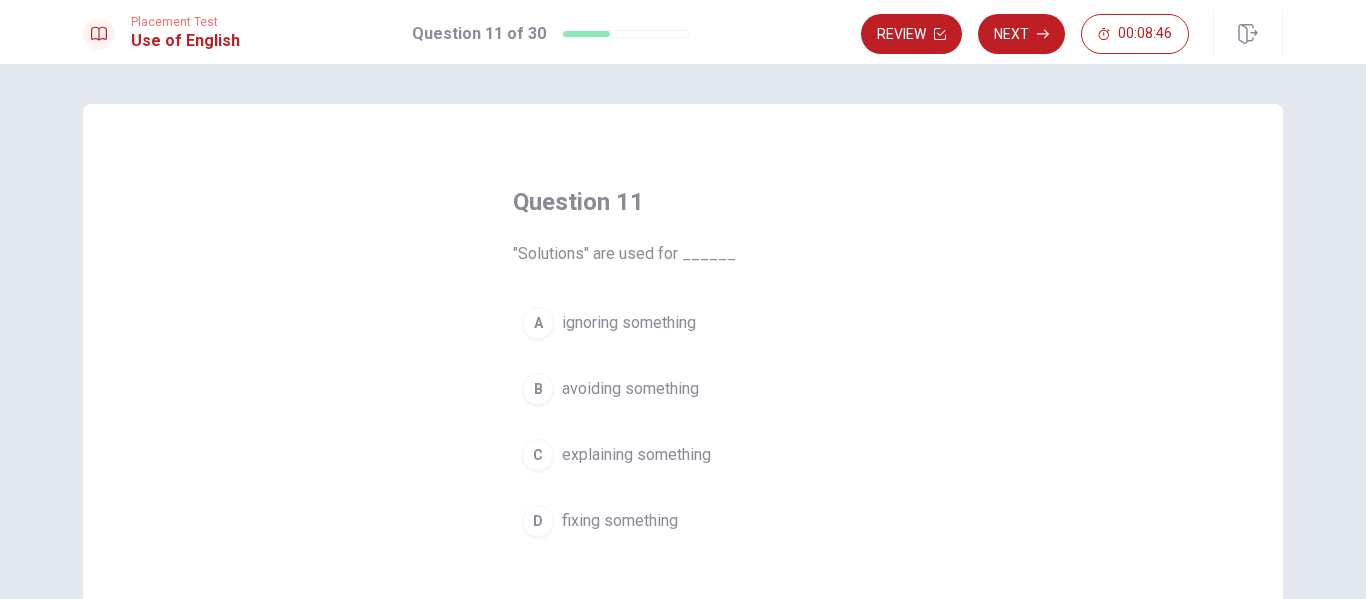 scroll, scrollTop: 100, scrollLeft: 0, axis: vertical 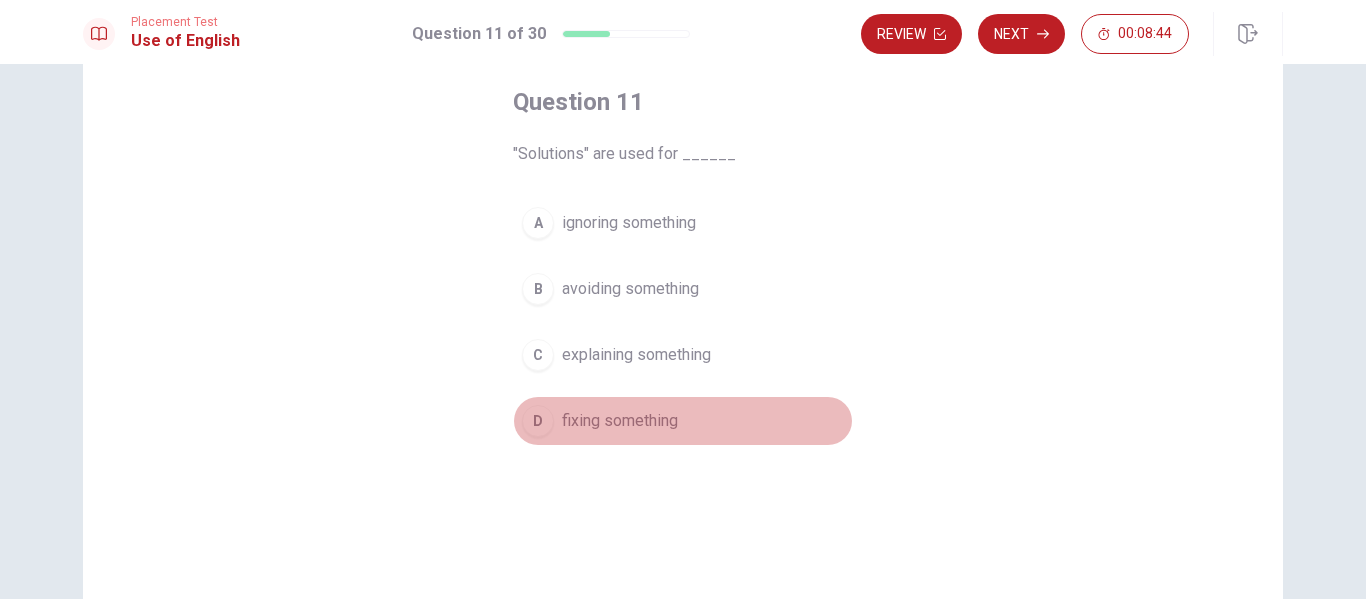 click on "fixing something" at bounding box center (620, 421) 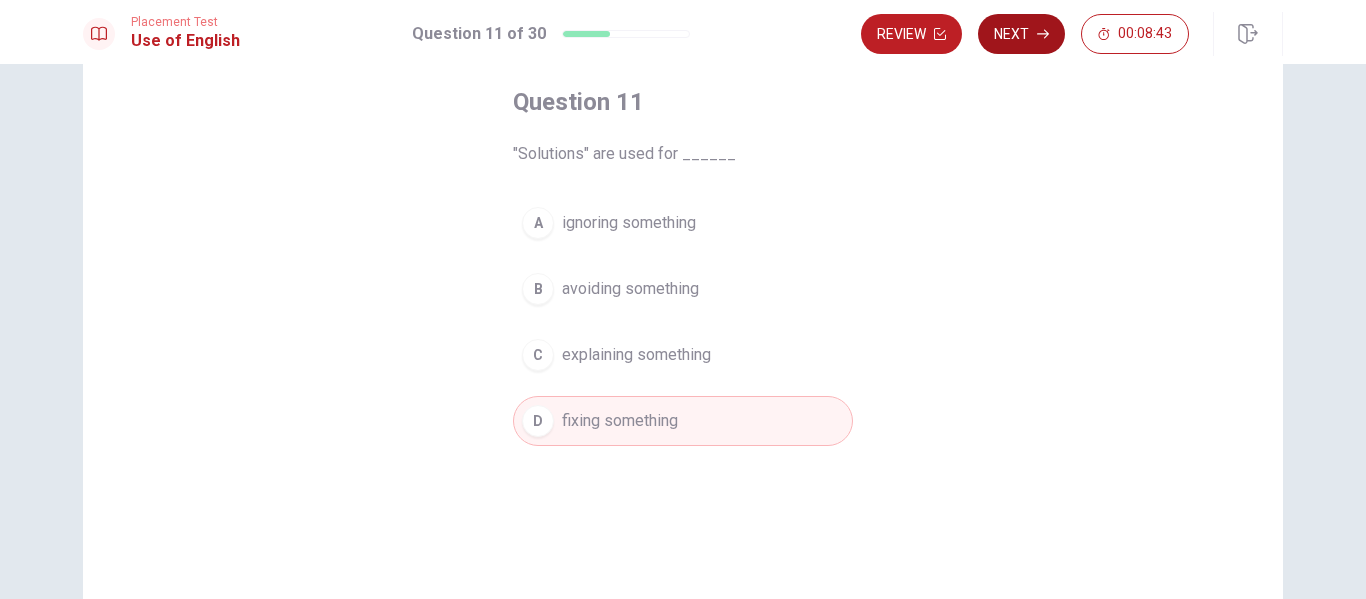 click 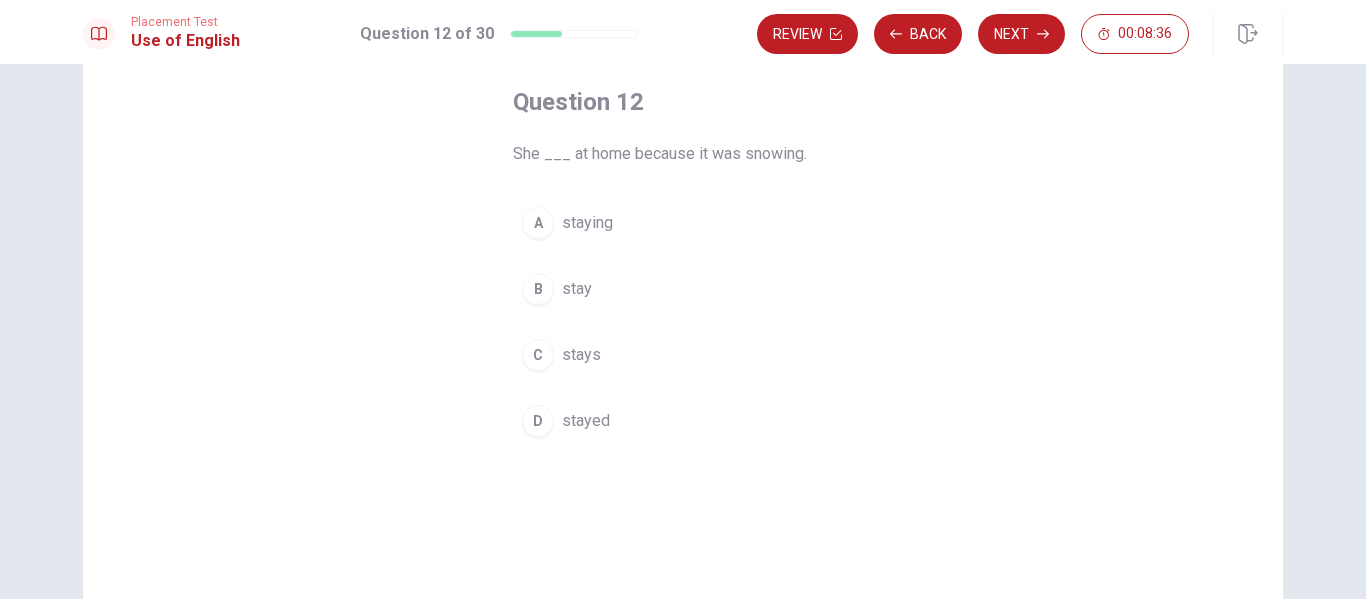 click on "staying" at bounding box center [587, 223] 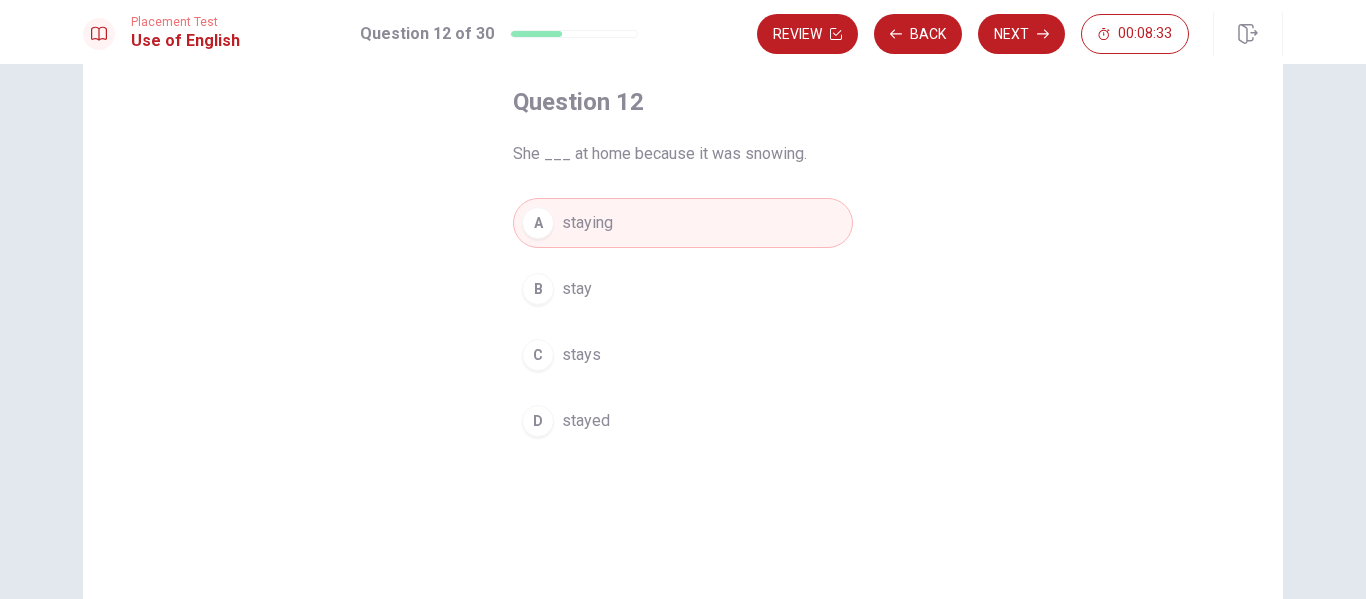 click on "stayed" at bounding box center [586, 421] 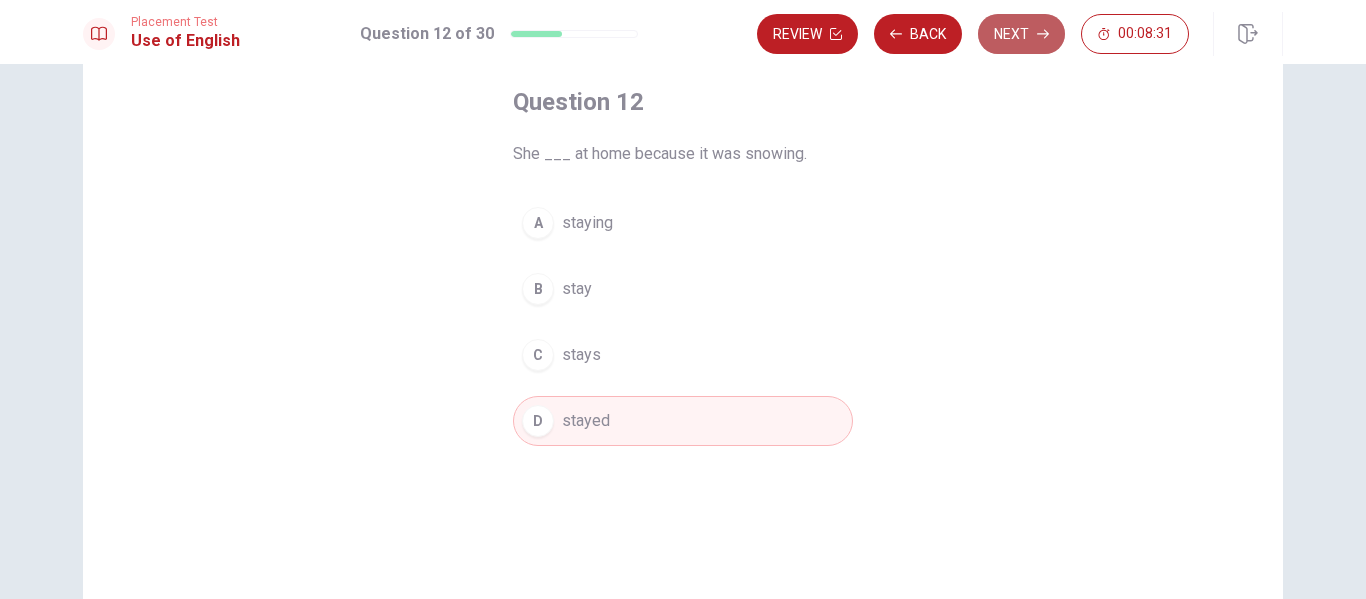 click on "Next" at bounding box center [1021, 34] 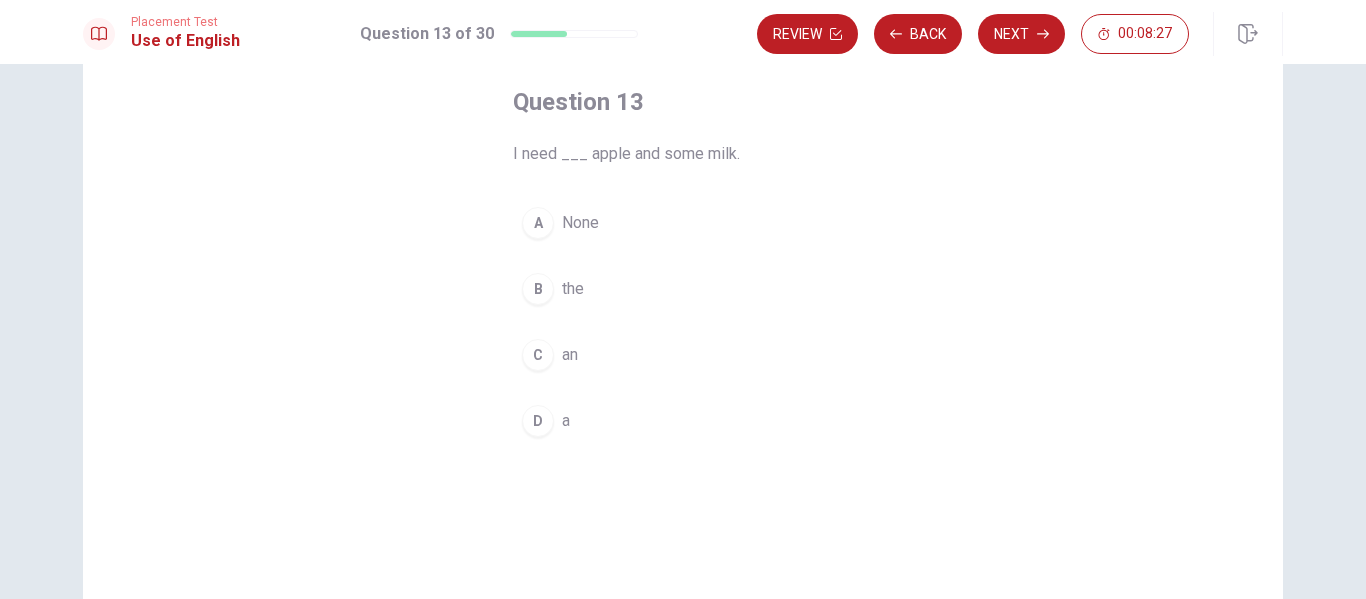 click on "C" at bounding box center (538, 355) 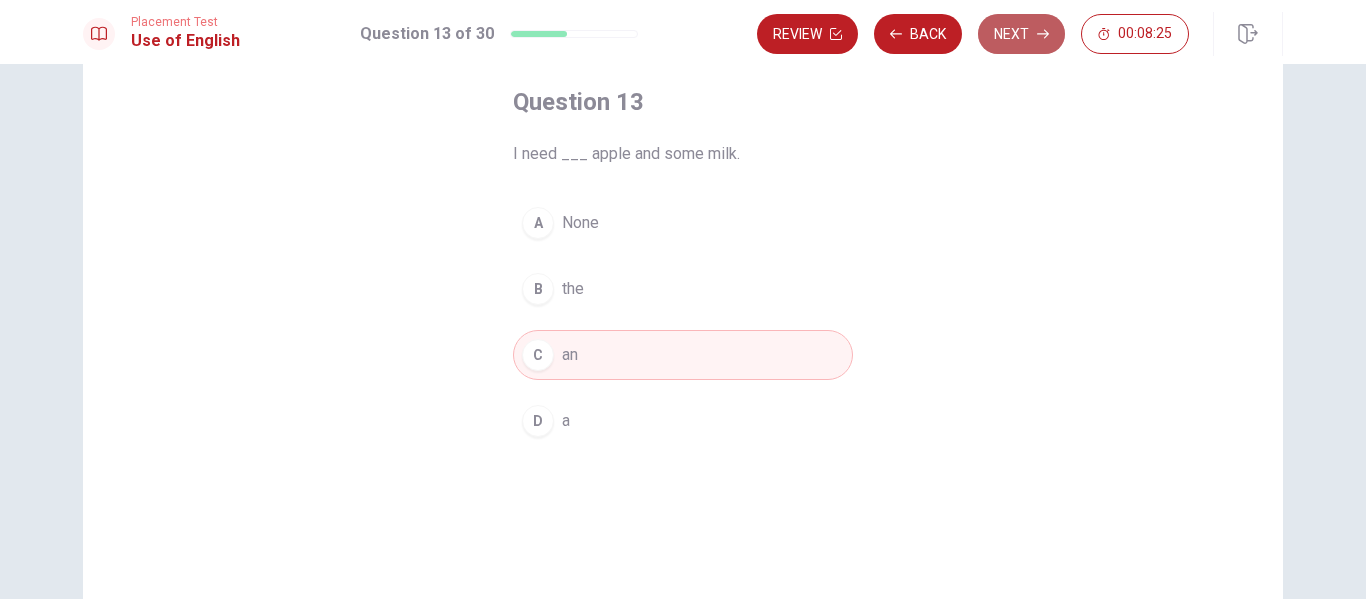 click on "Next" at bounding box center [1021, 34] 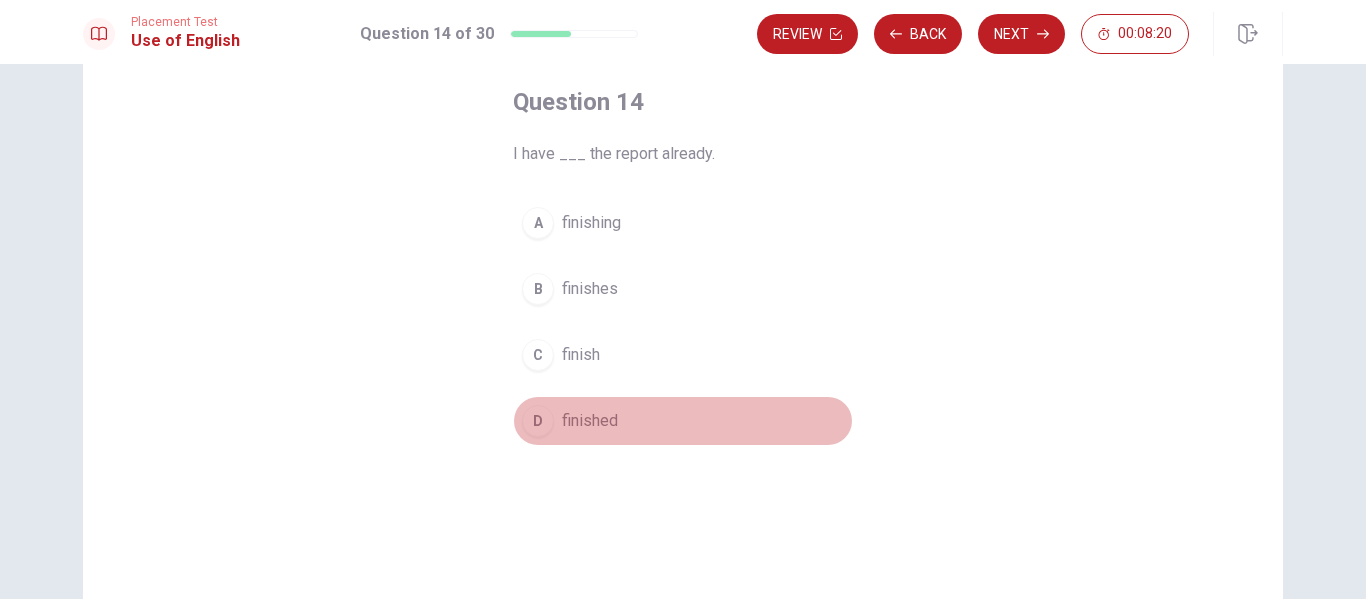 click on "finished" at bounding box center [590, 421] 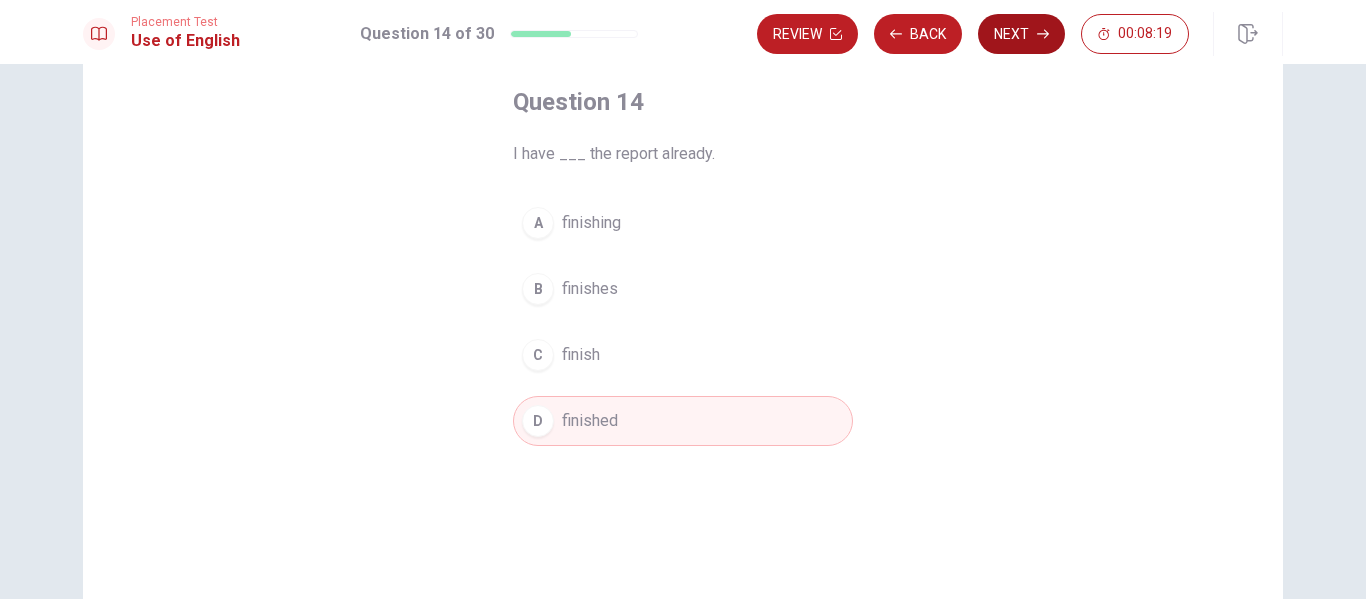 click on "Next" at bounding box center [1021, 34] 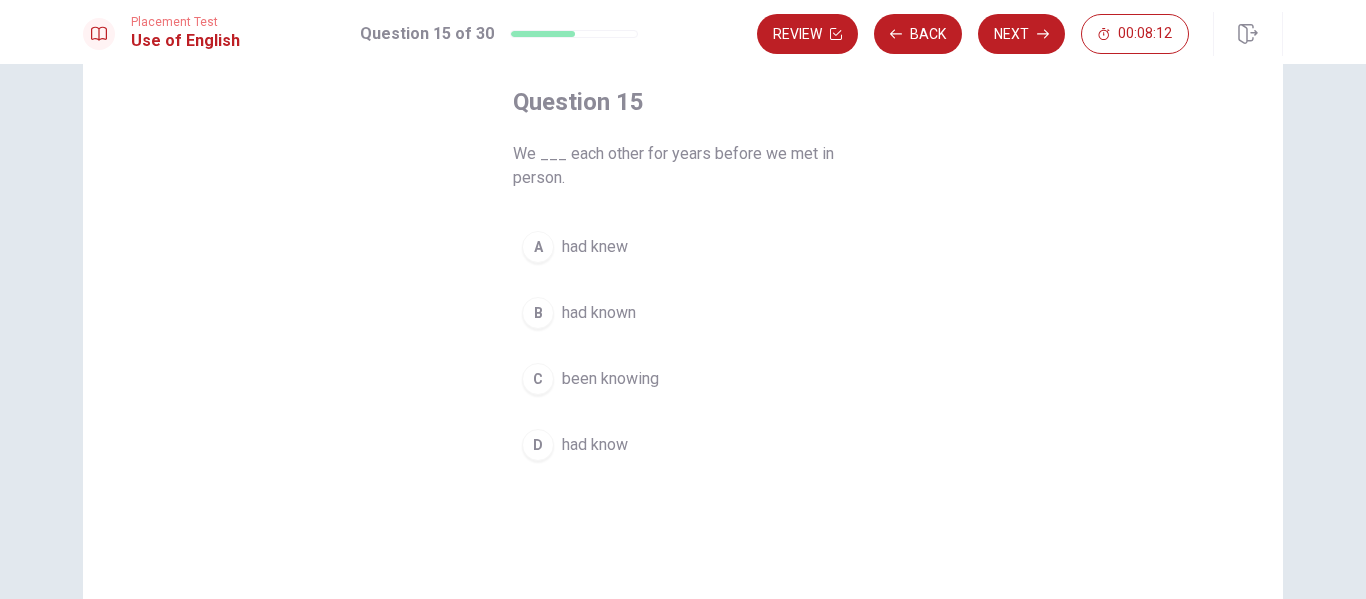 click on "had known" at bounding box center (599, 313) 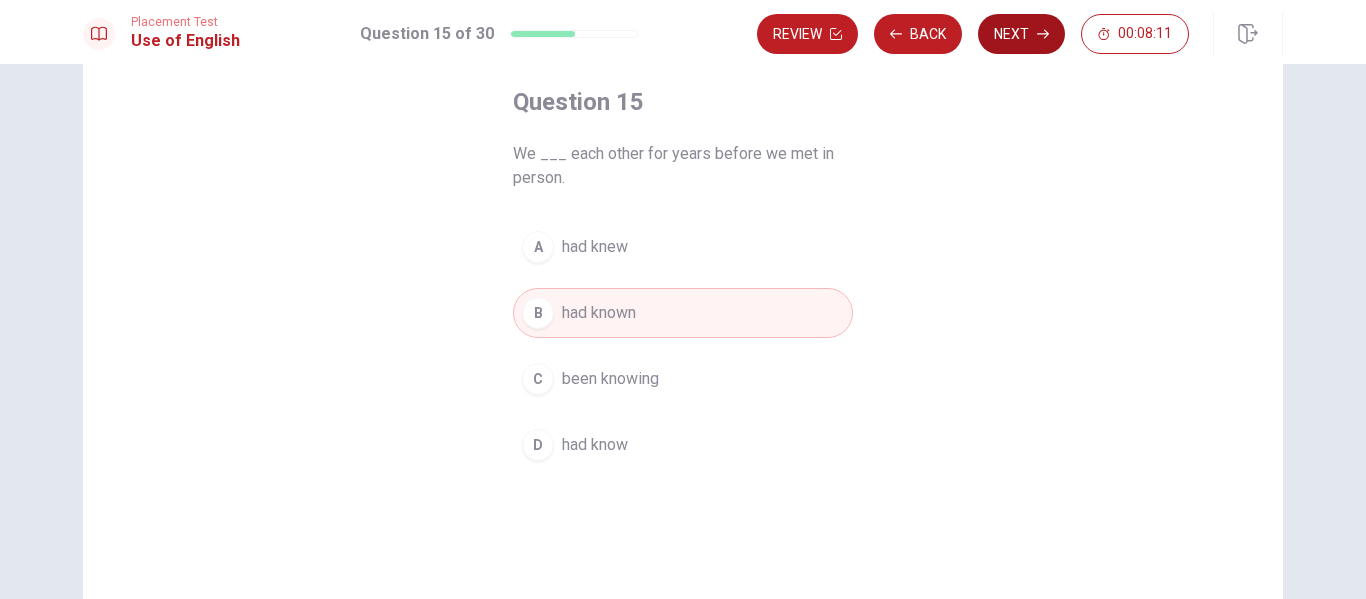 click 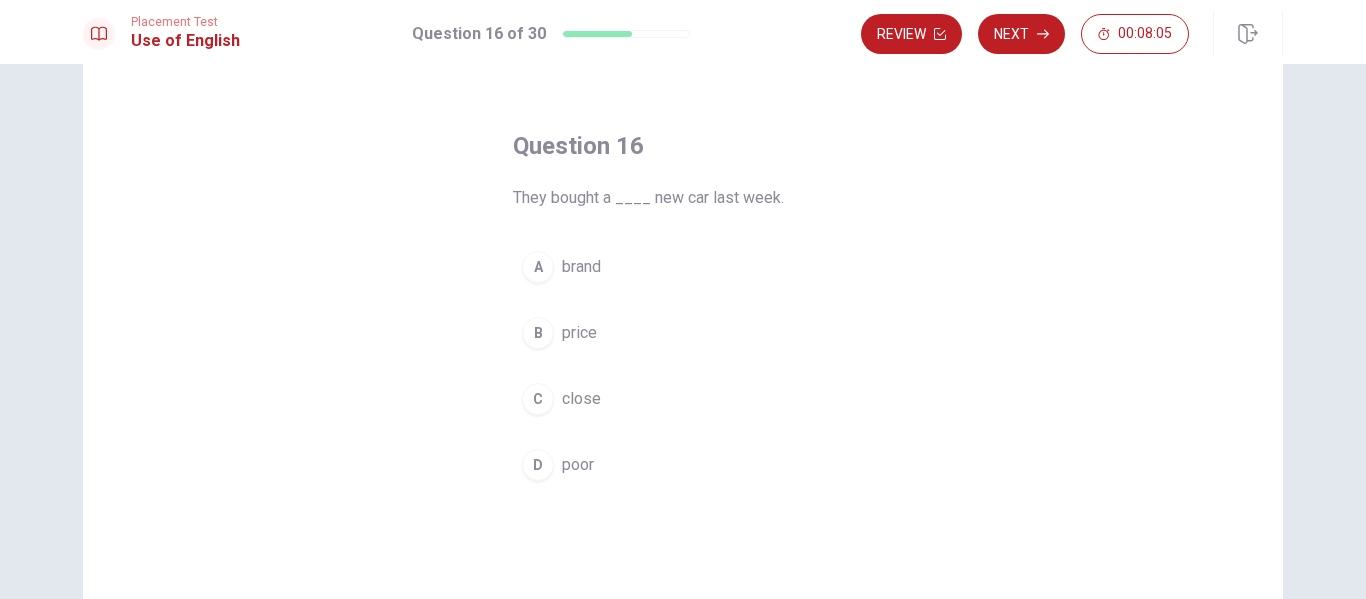 scroll, scrollTop: 100, scrollLeft: 0, axis: vertical 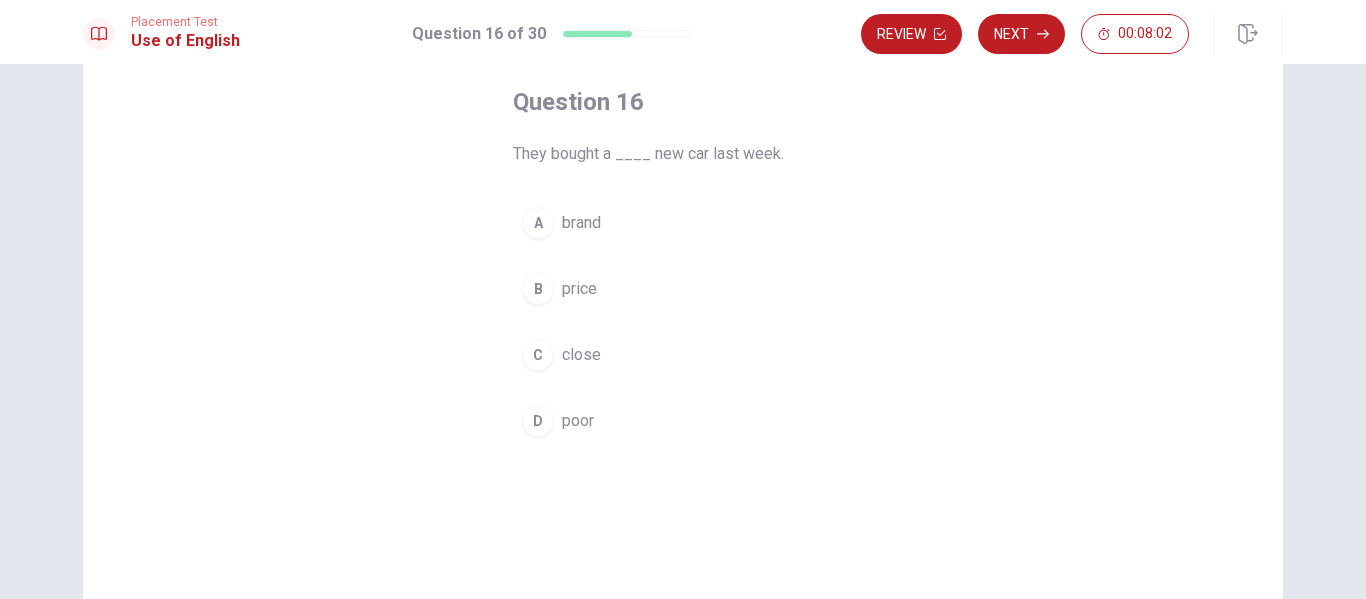 click on "brand" at bounding box center (581, 223) 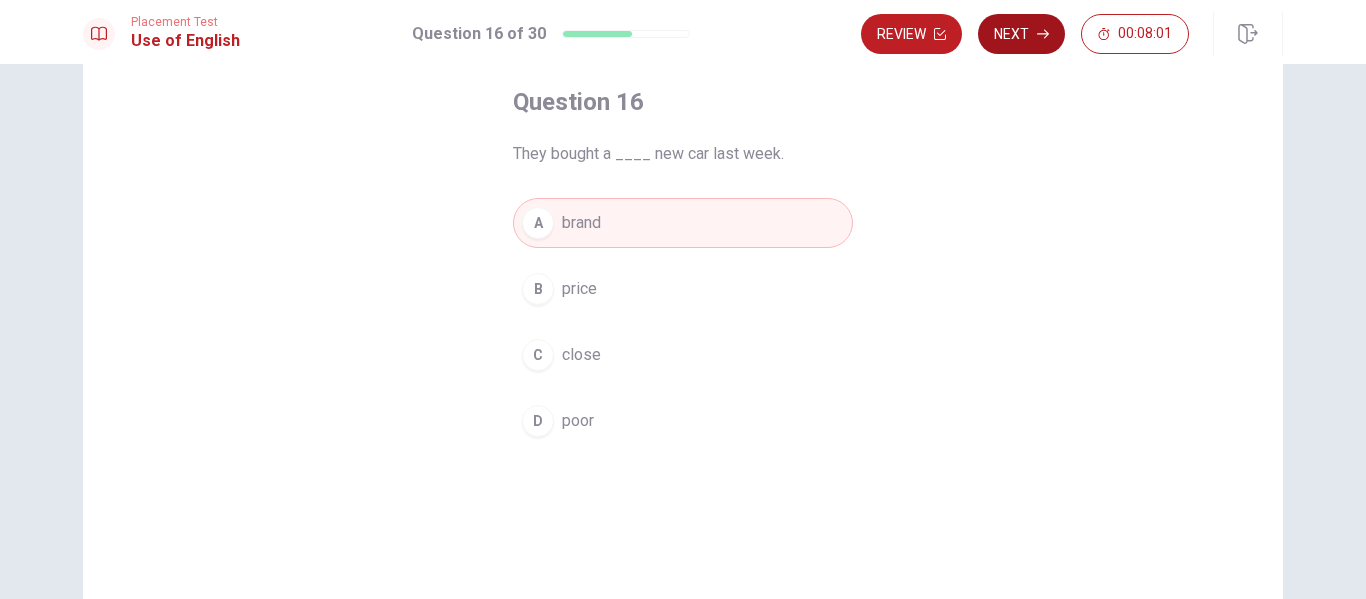 click on "Next" at bounding box center (1021, 34) 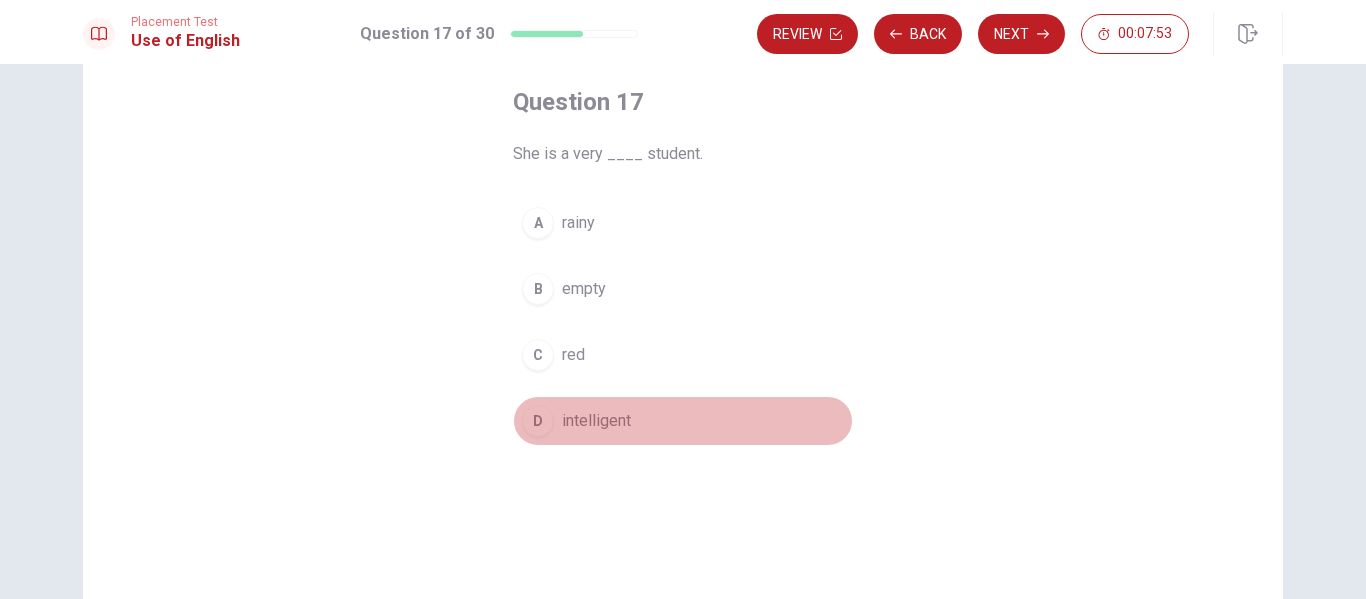 click on "intelligent" at bounding box center (596, 421) 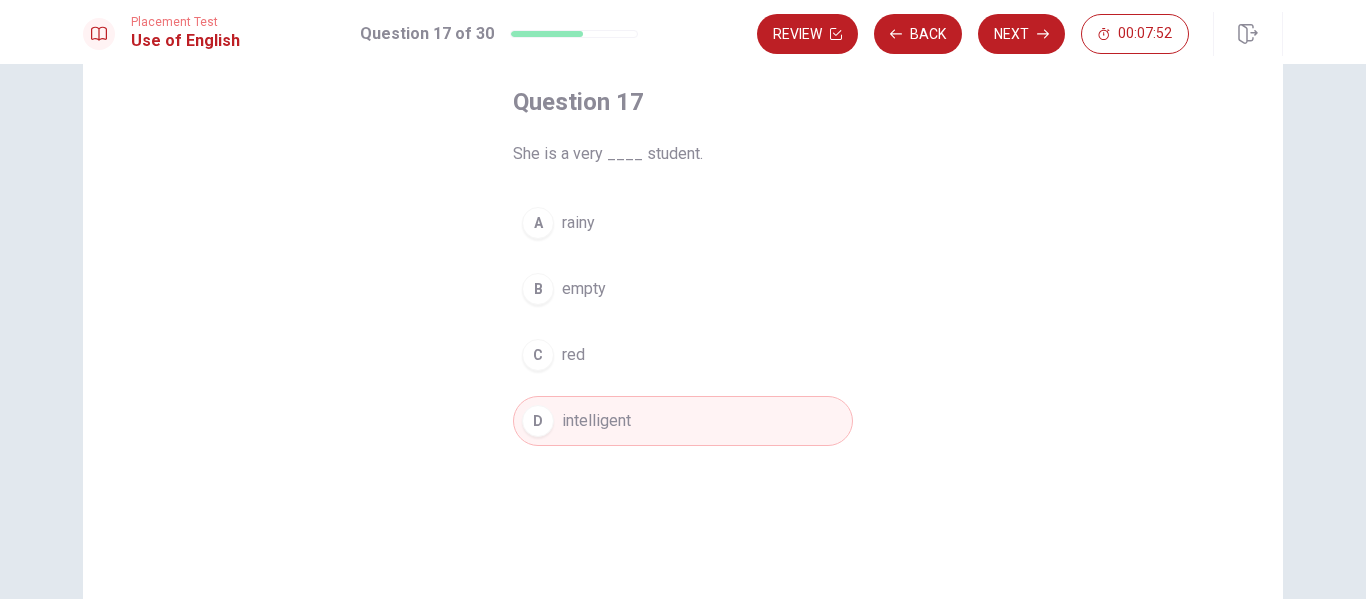 click on "Next" at bounding box center [1021, 34] 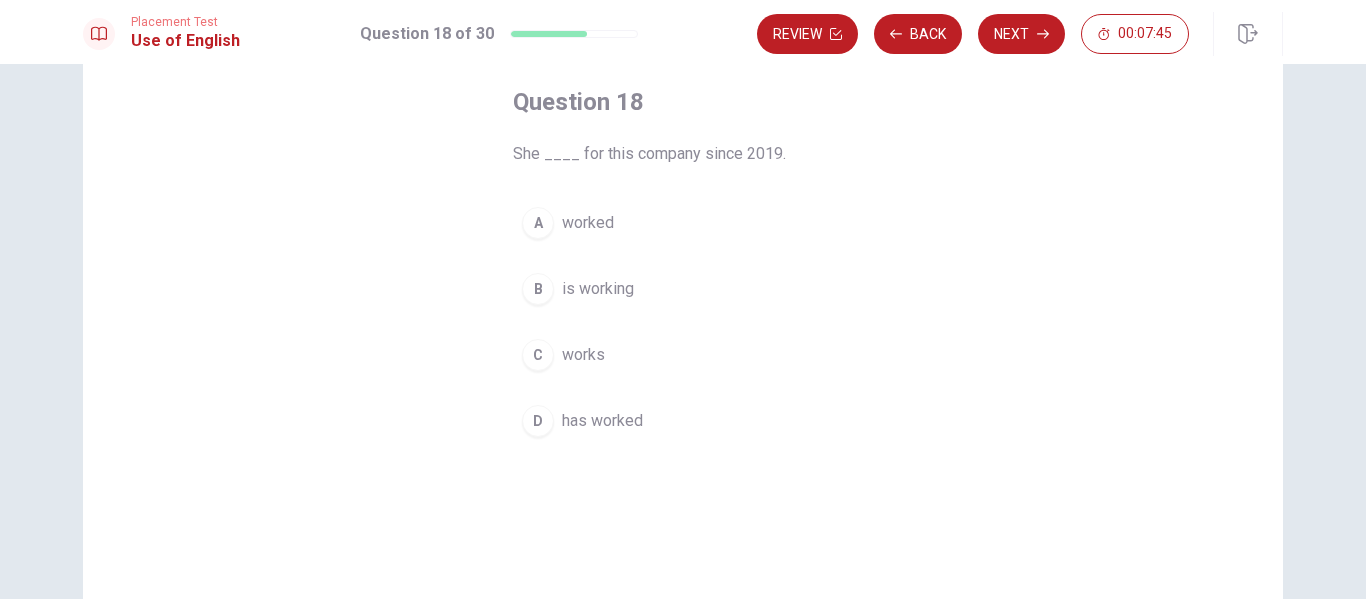 click on "has worked" at bounding box center [602, 421] 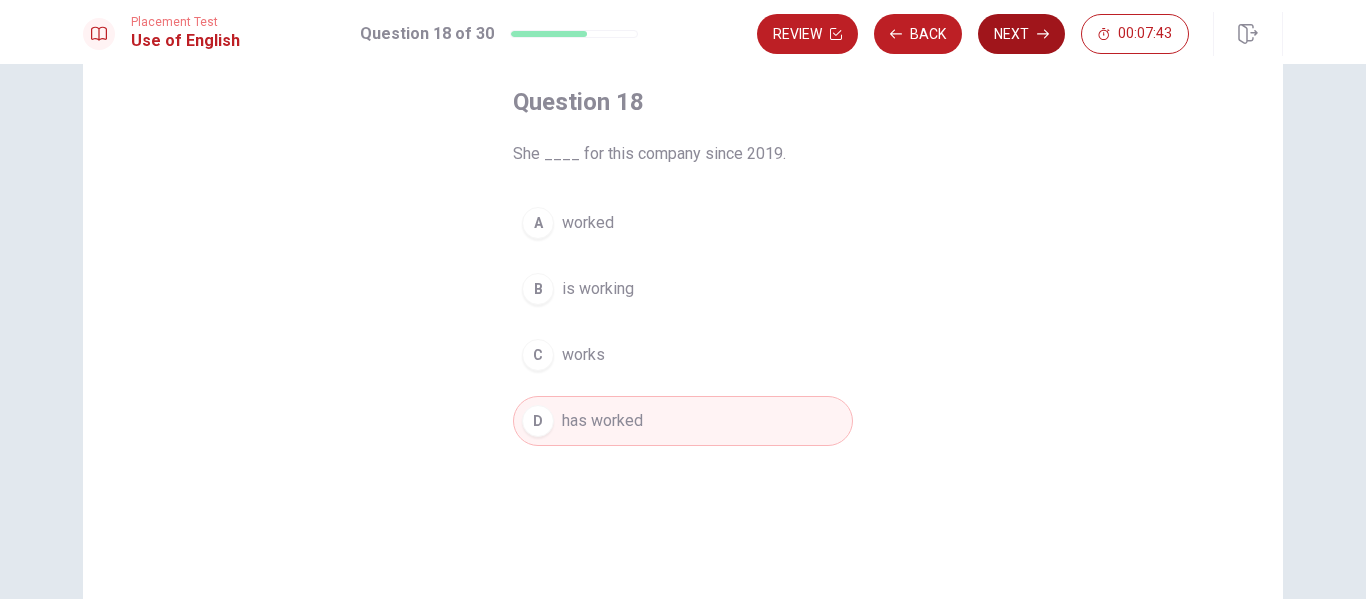 click on "Next" at bounding box center (1021, 34) 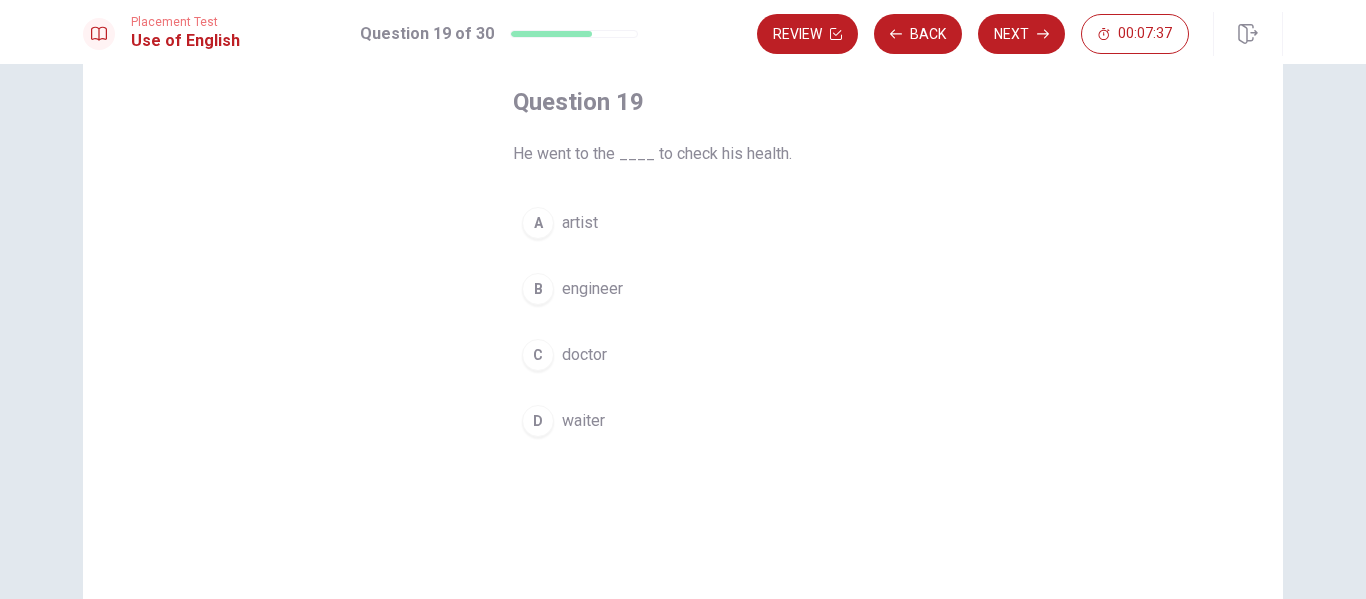 click on "doctor" at bounding box center [584, 355] 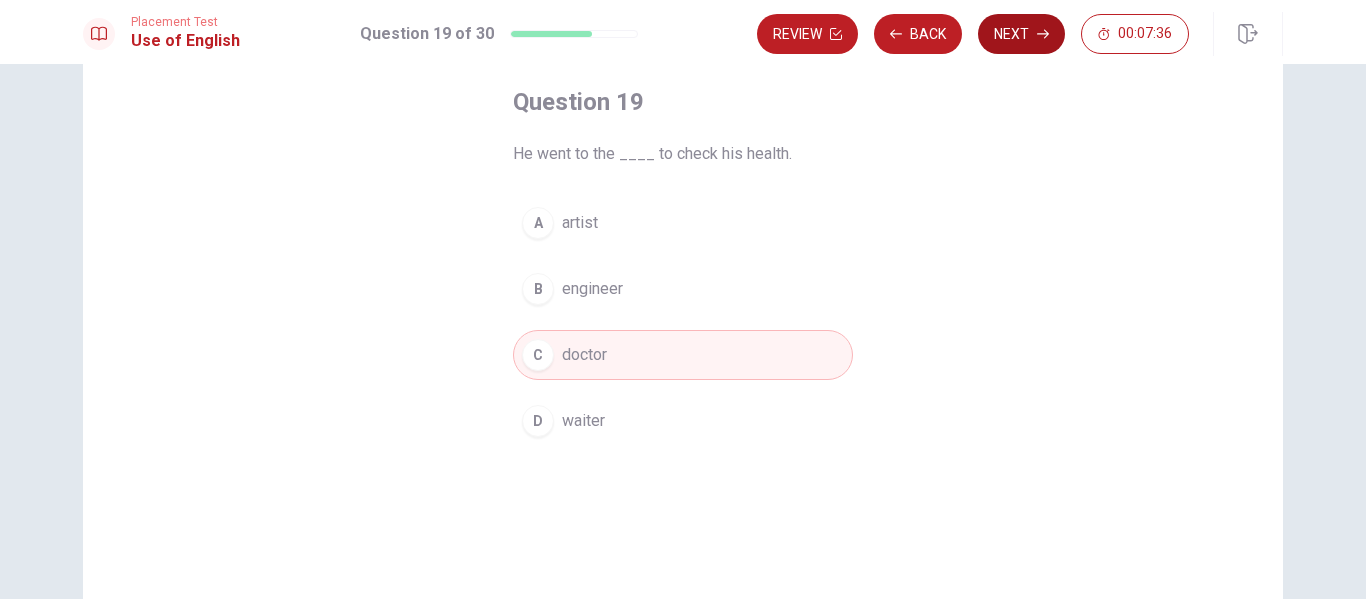 click on "Next" at bounding box center (1021, 34) 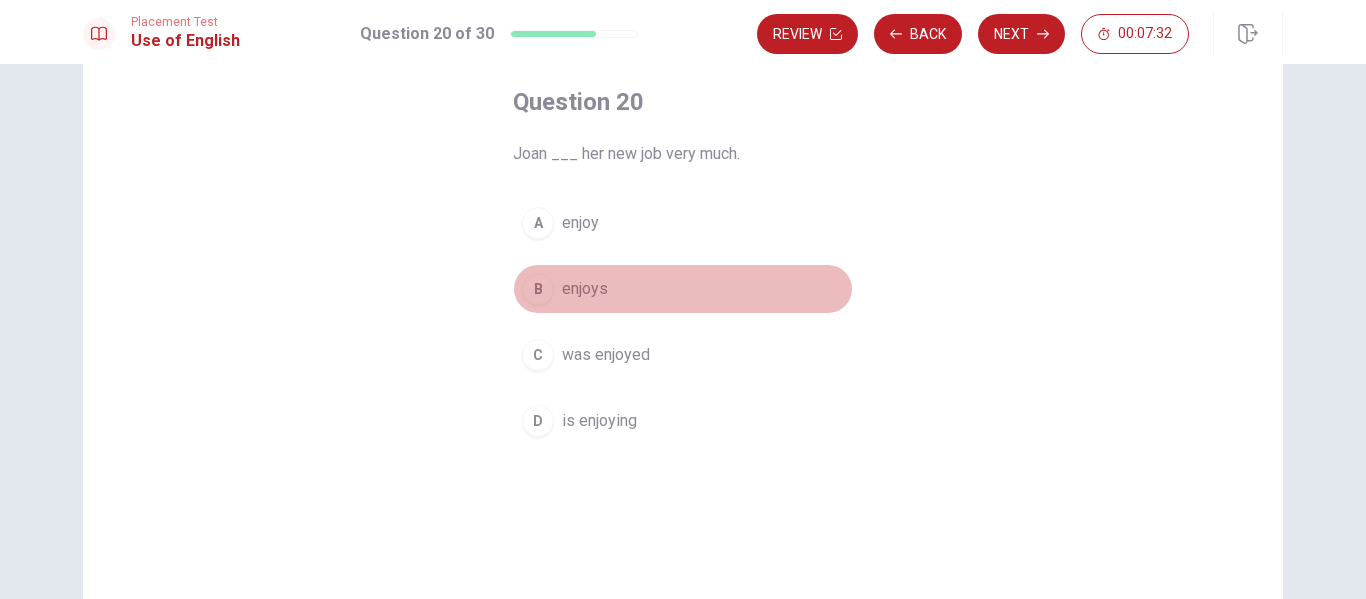 click on "enjoys" at bounding box center (585, 289) 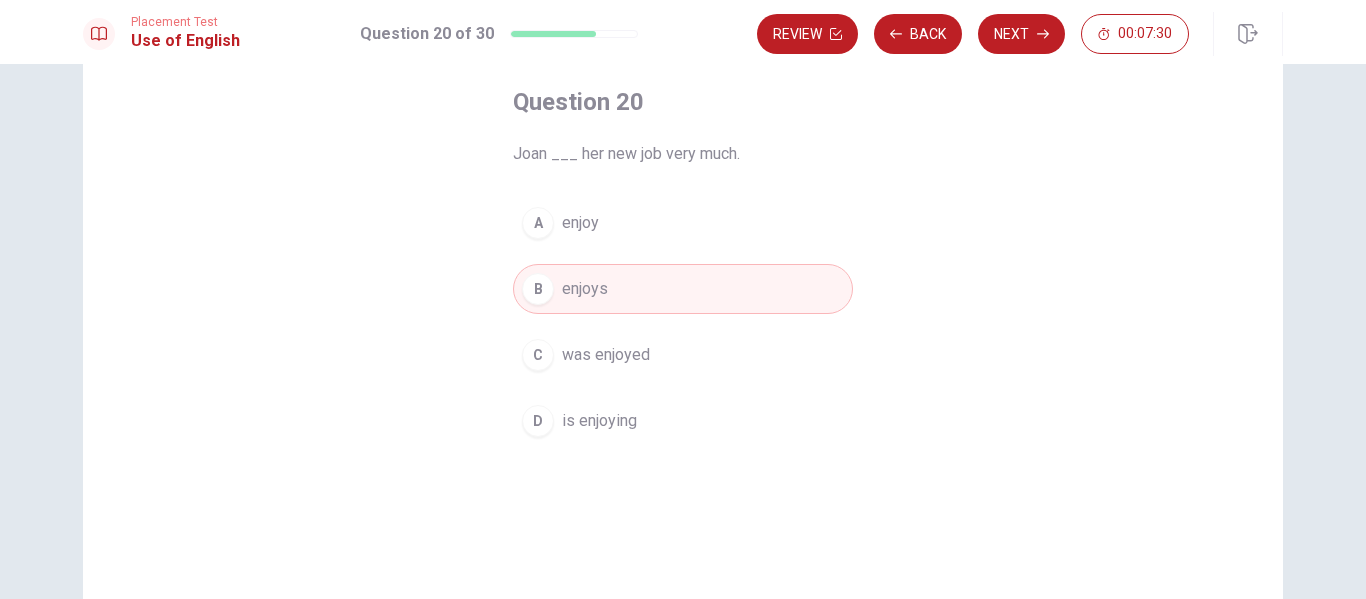 click on "is enjoying" at bounding box center (599, 421) 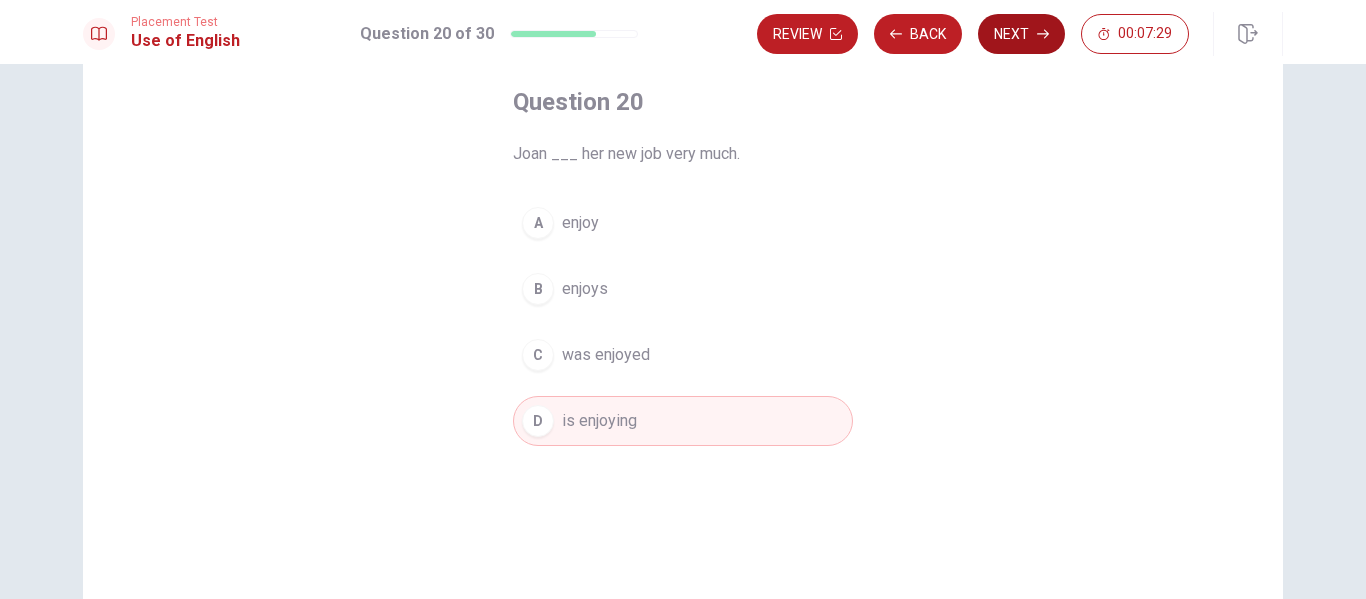 click on "Next" at bounding box center (1021, 34) 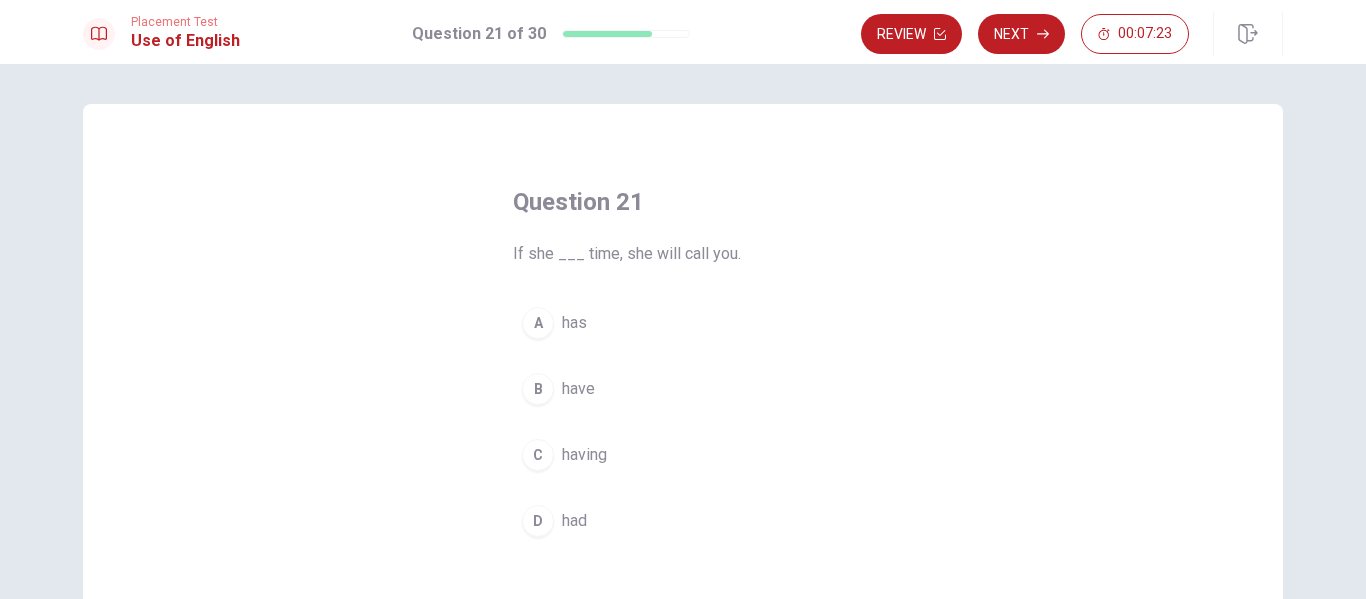 scroll, scrollTop: 100, scrollLeft: 0, axis: vertical 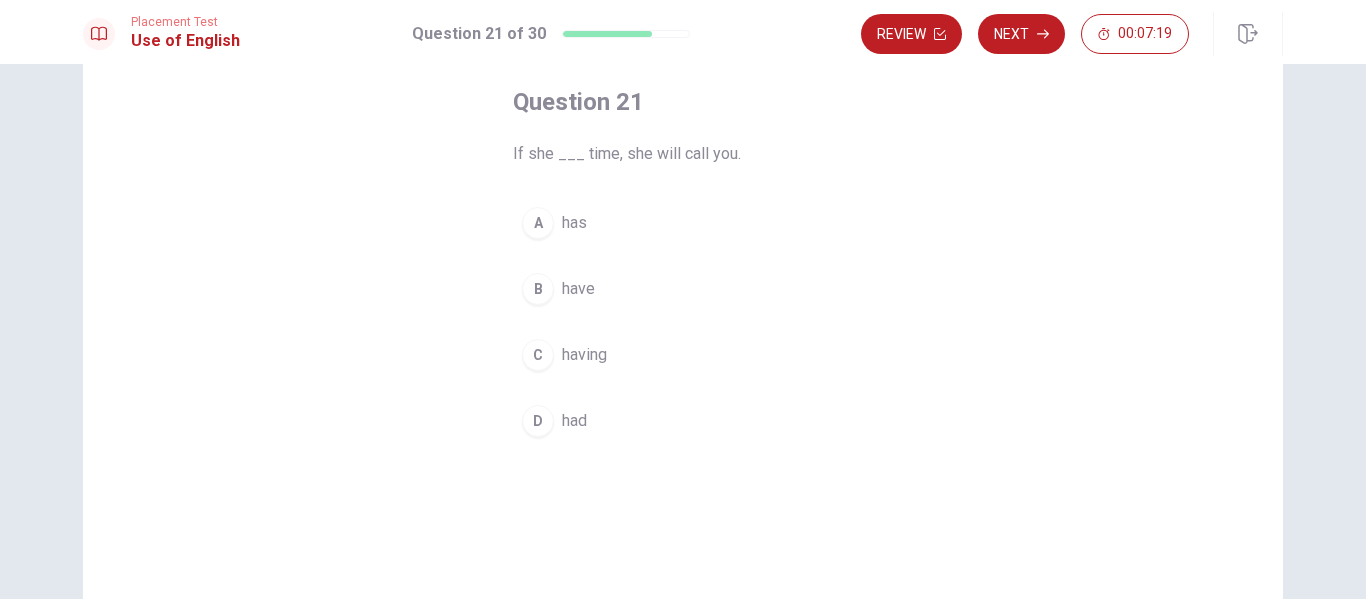 click on "has" at bounding box center [574, 223] 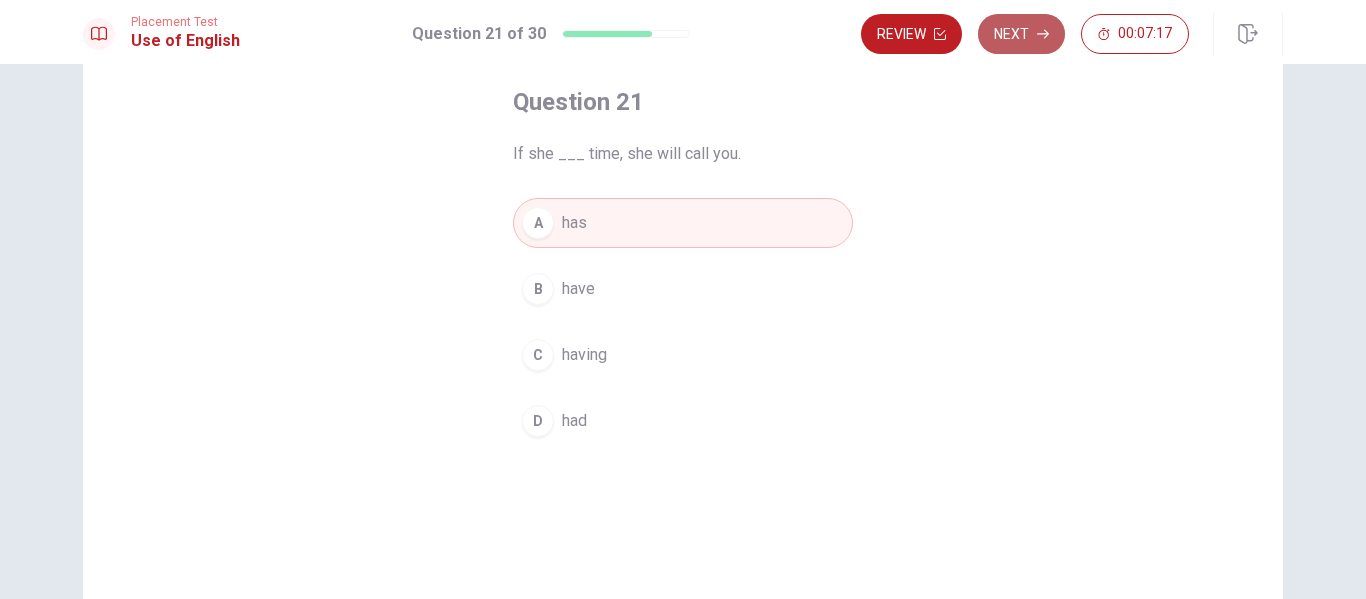 click on "Next" at bounding box center (1021, 34) 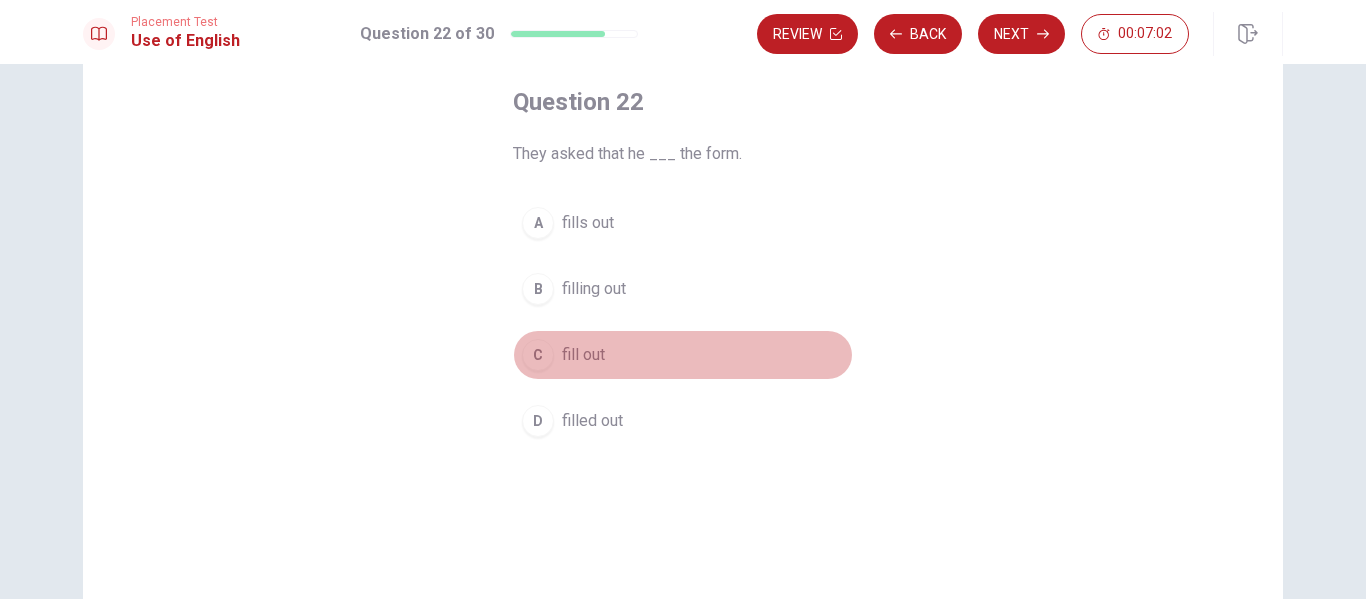 click on "C fill out" at bounding box center (683, 355) 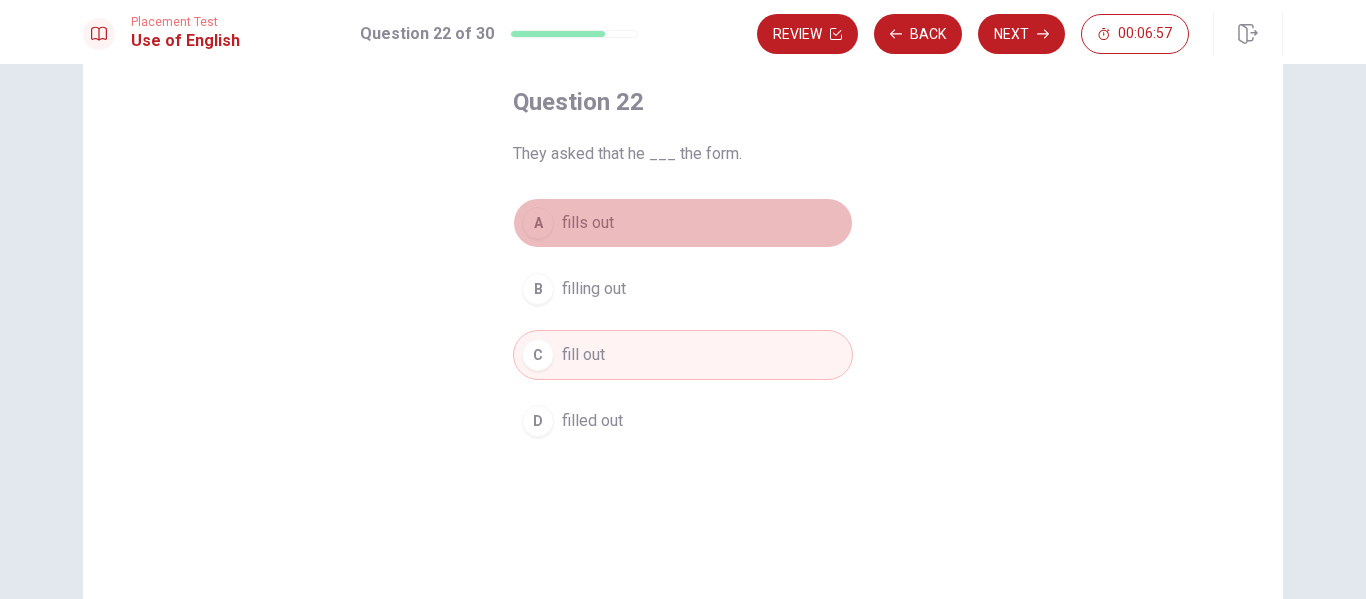 click on "A fills out" at bounding box center [683, 223] 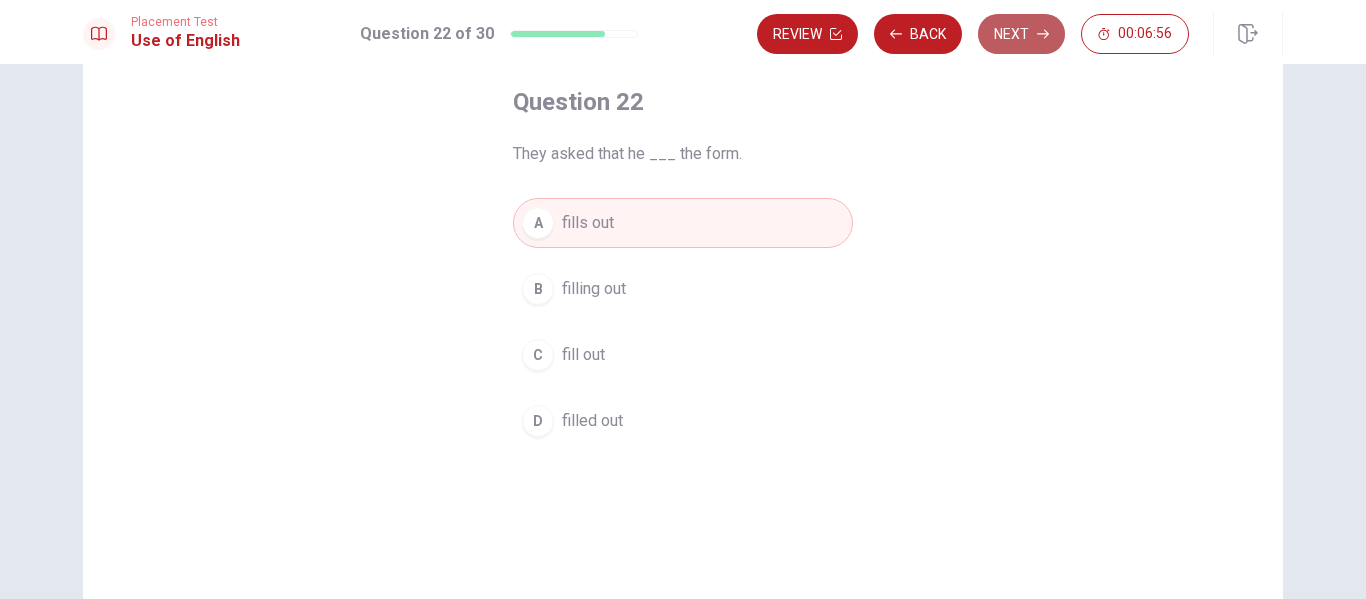 click 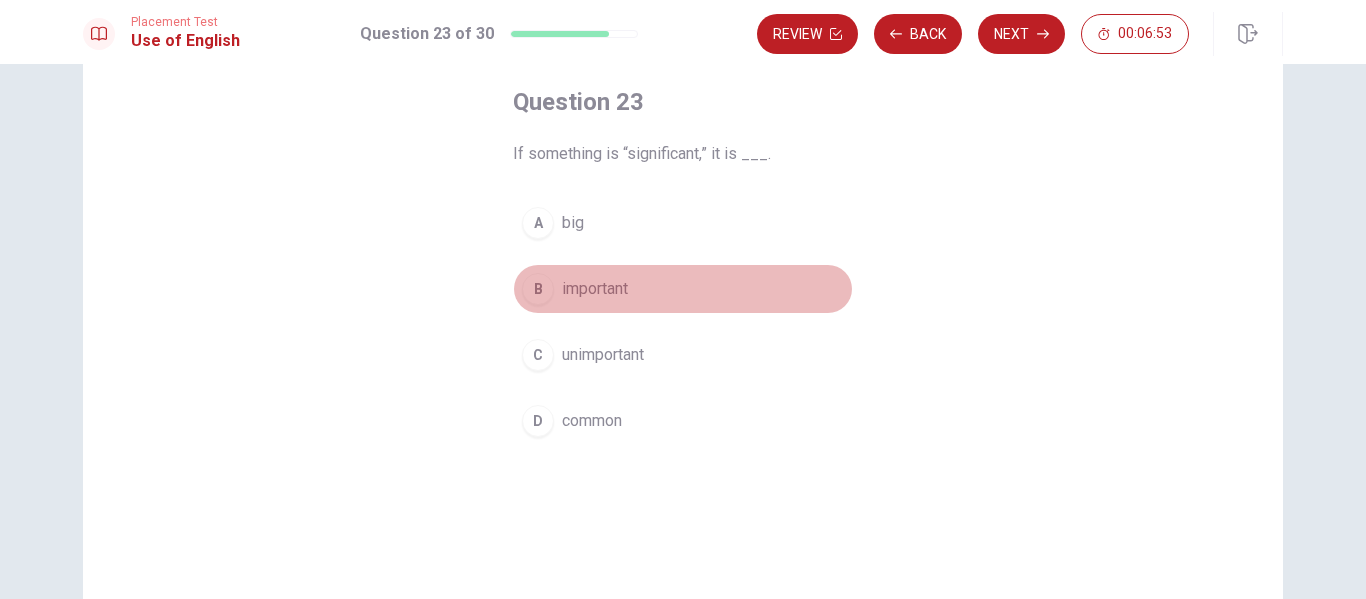 click on "B important" at bounding box center [683, 289] 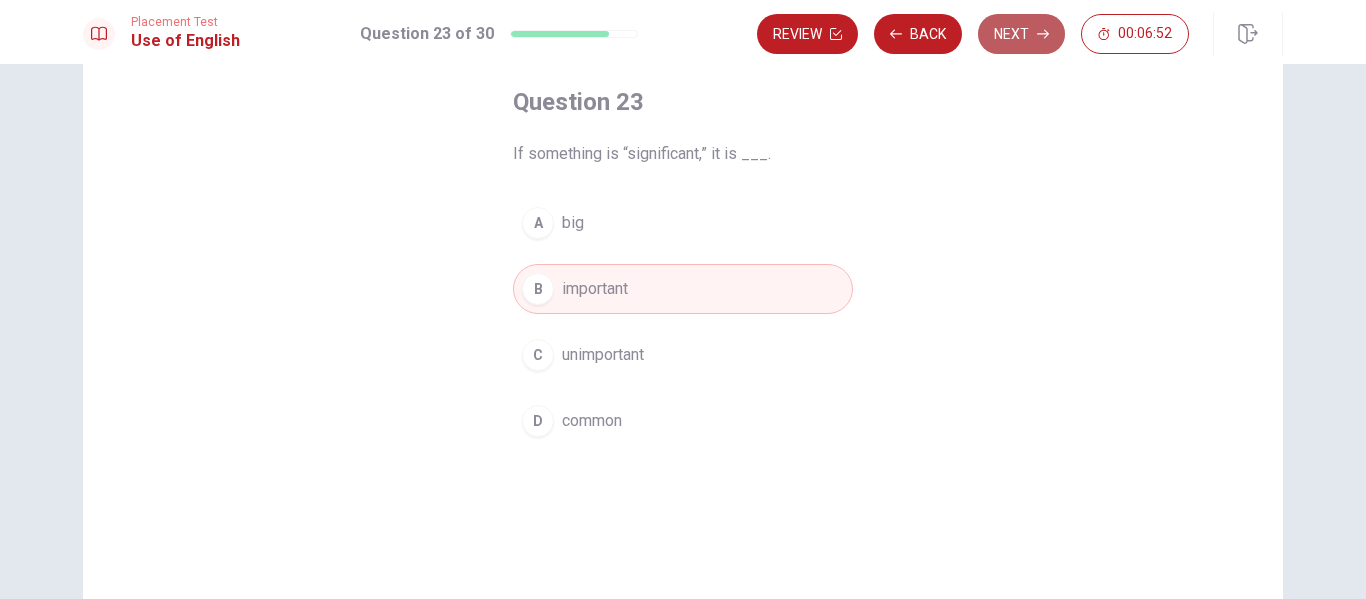 click on "Next" at bounding box center [1021, 34] 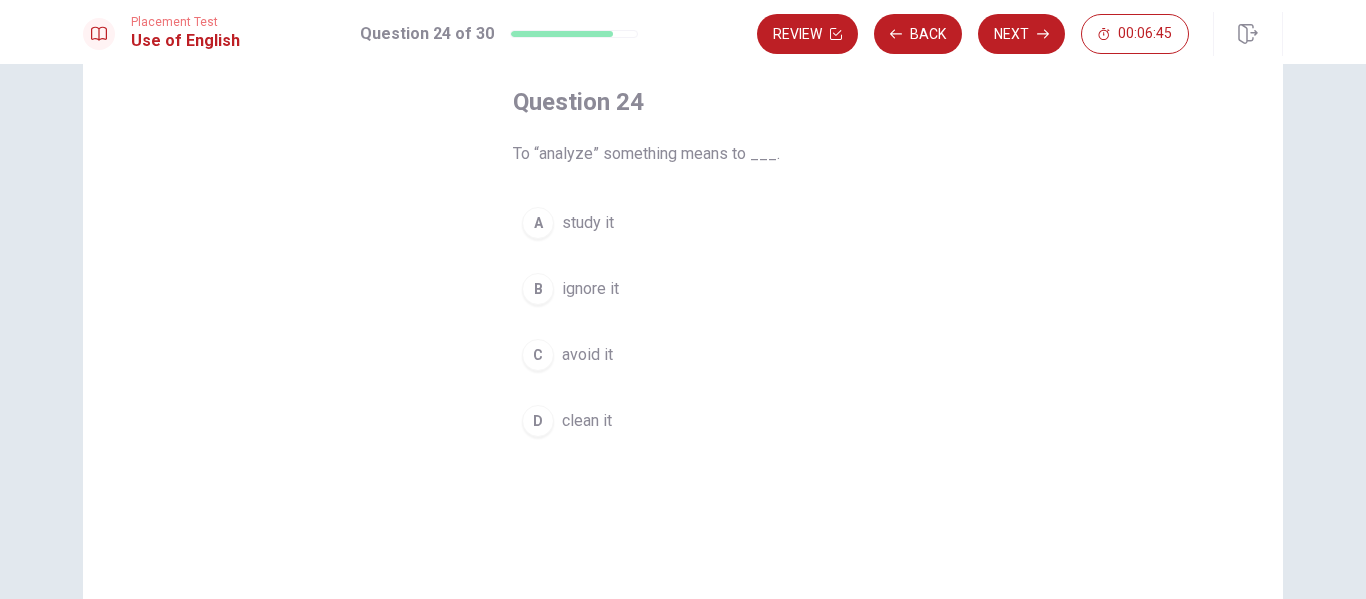 click on "A study it" at bounding box center (683, 223) 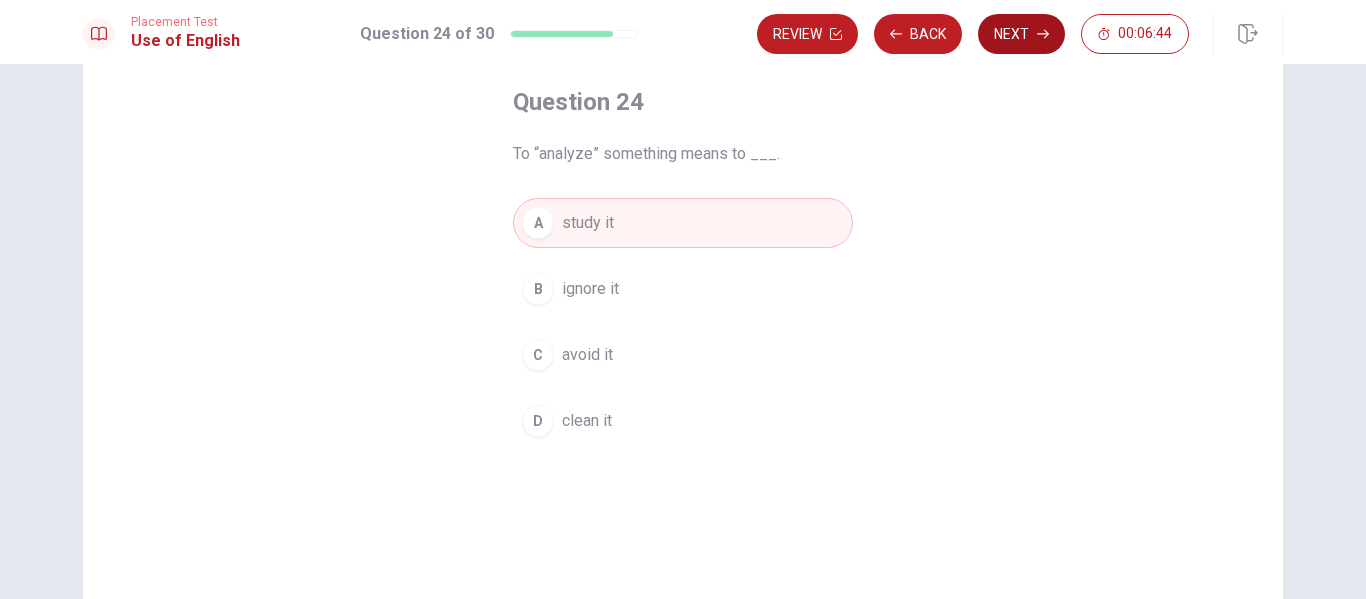click on "Next" at bounding box center (1021, 34) 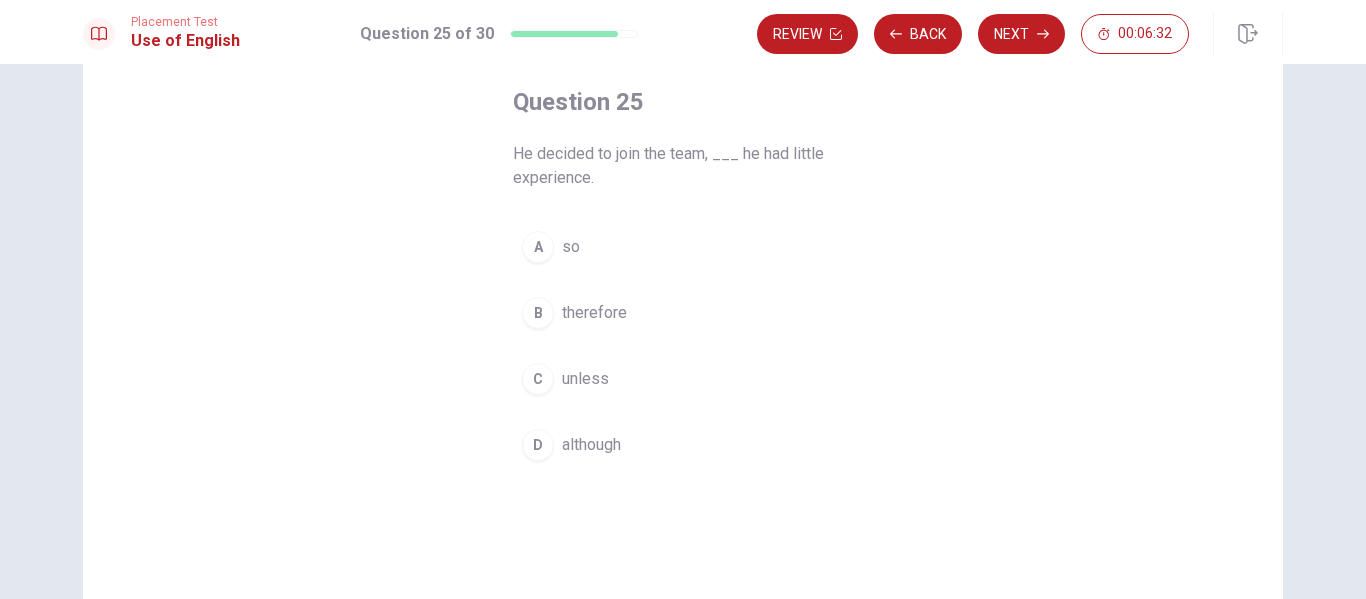 click on "although" at bounding box center [591, 445] 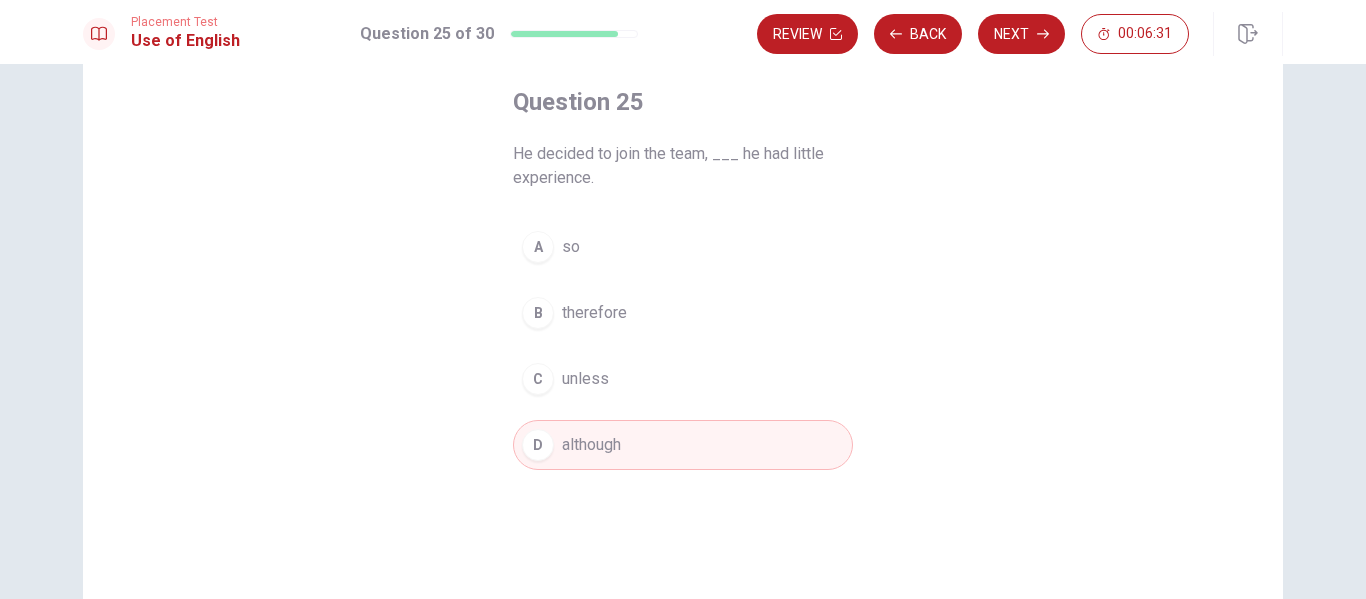 click on "Next" at bounding box center (1021, 34) 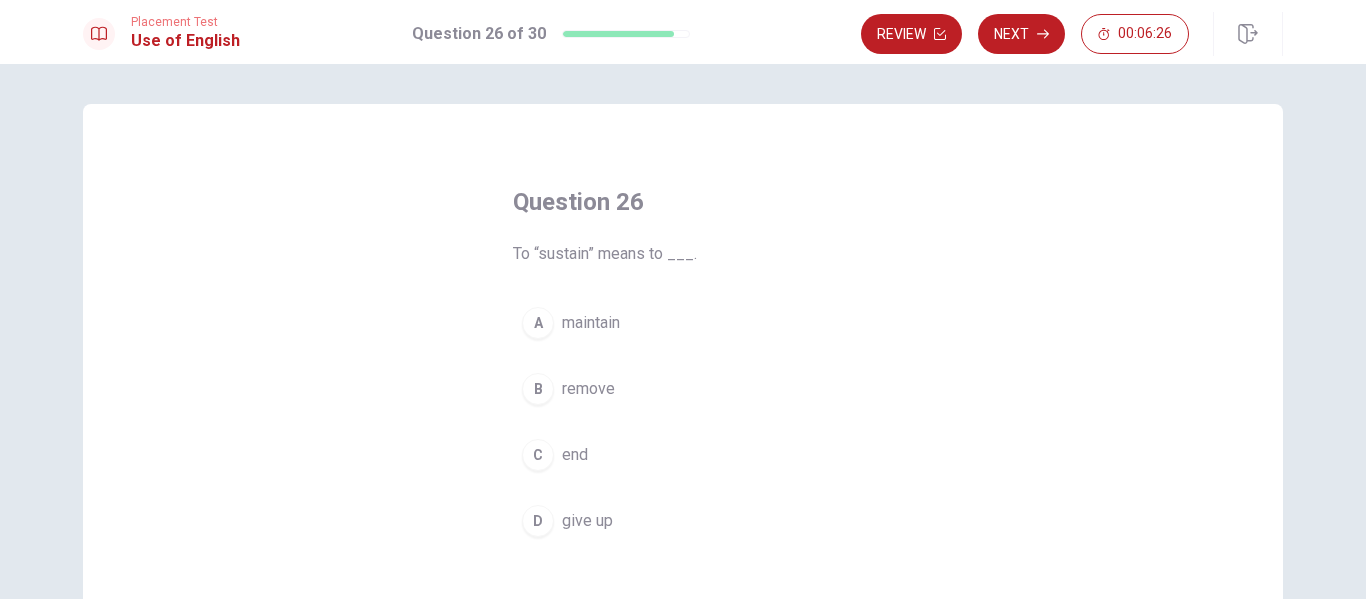 scroll, scrollTop: 100, scrollLeft: 0, axis: vertical 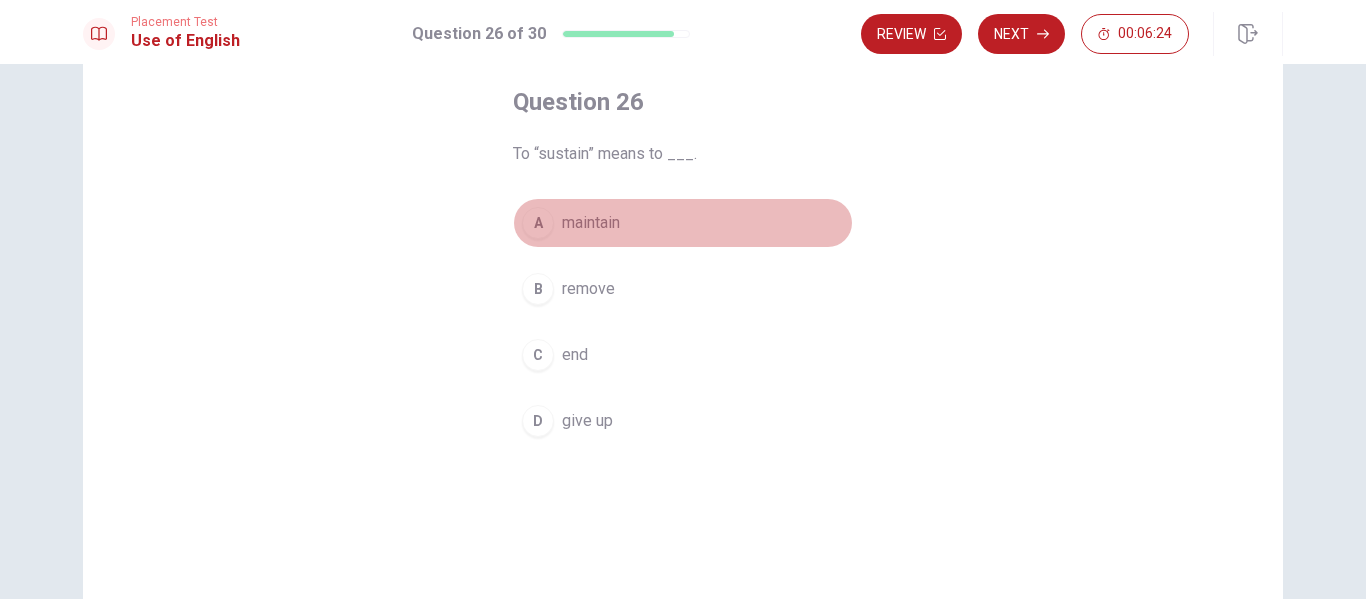 click on "maintain" at bounding box center [591, 223] 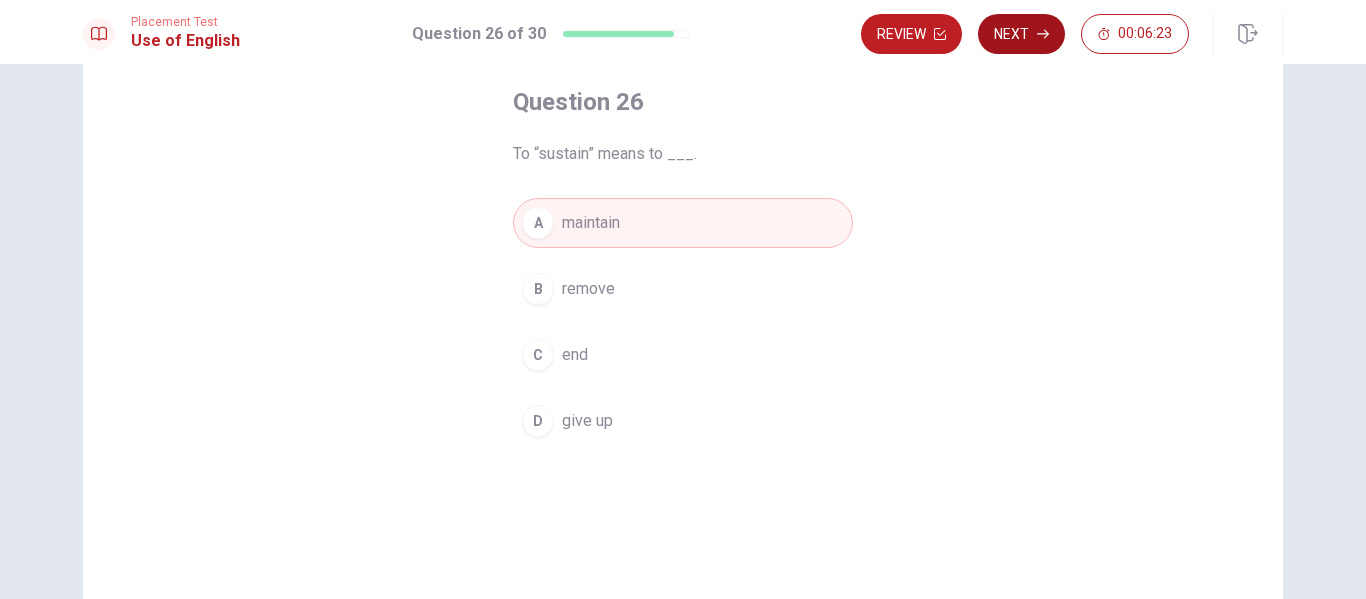 click on "Next" at bounding box center (1021, 34) 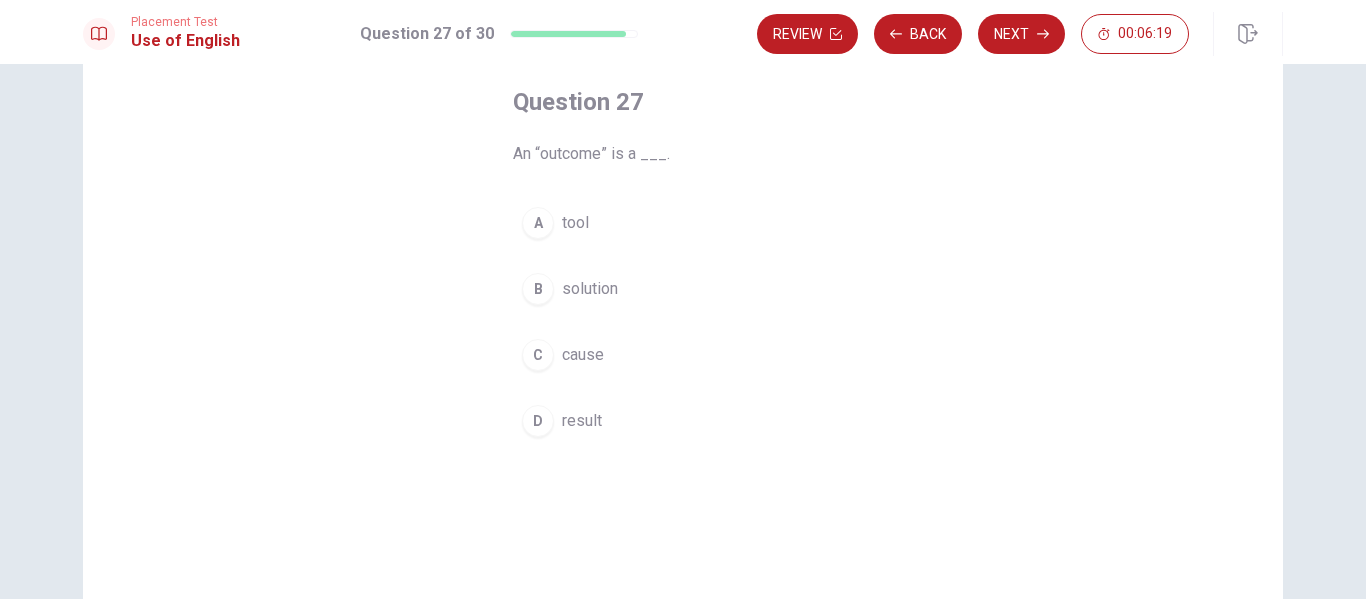click on "result" at bounding box center (582, 421) 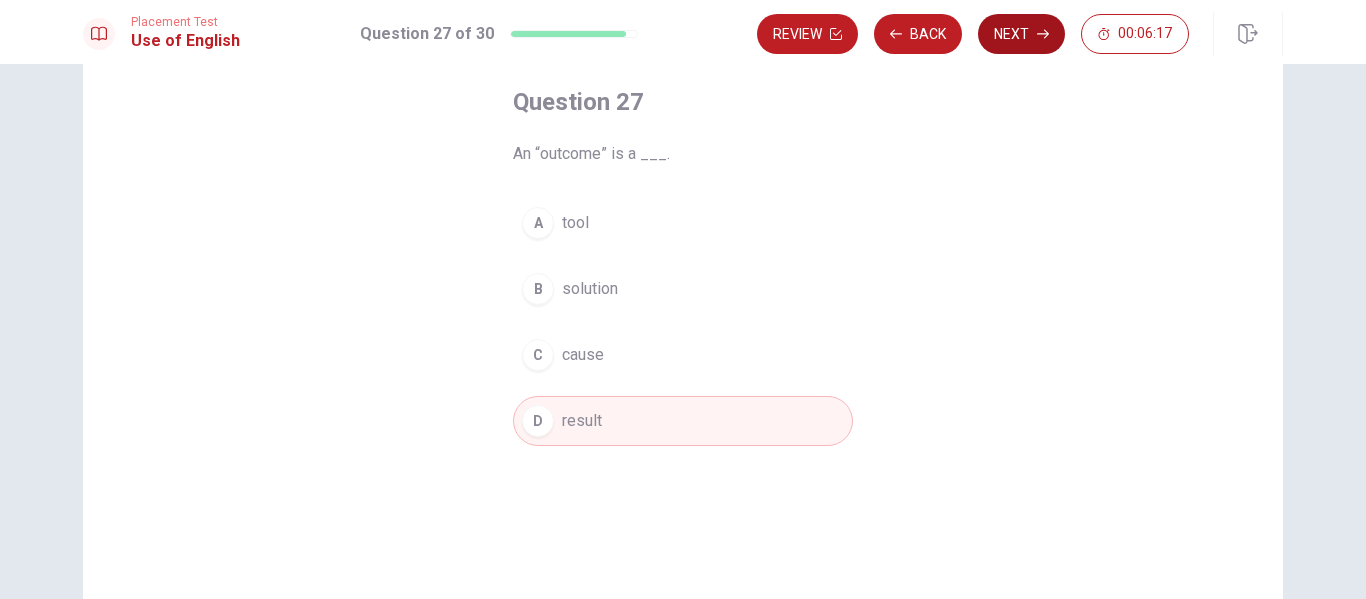 click on "Next" at bounding box center [1021, 34] 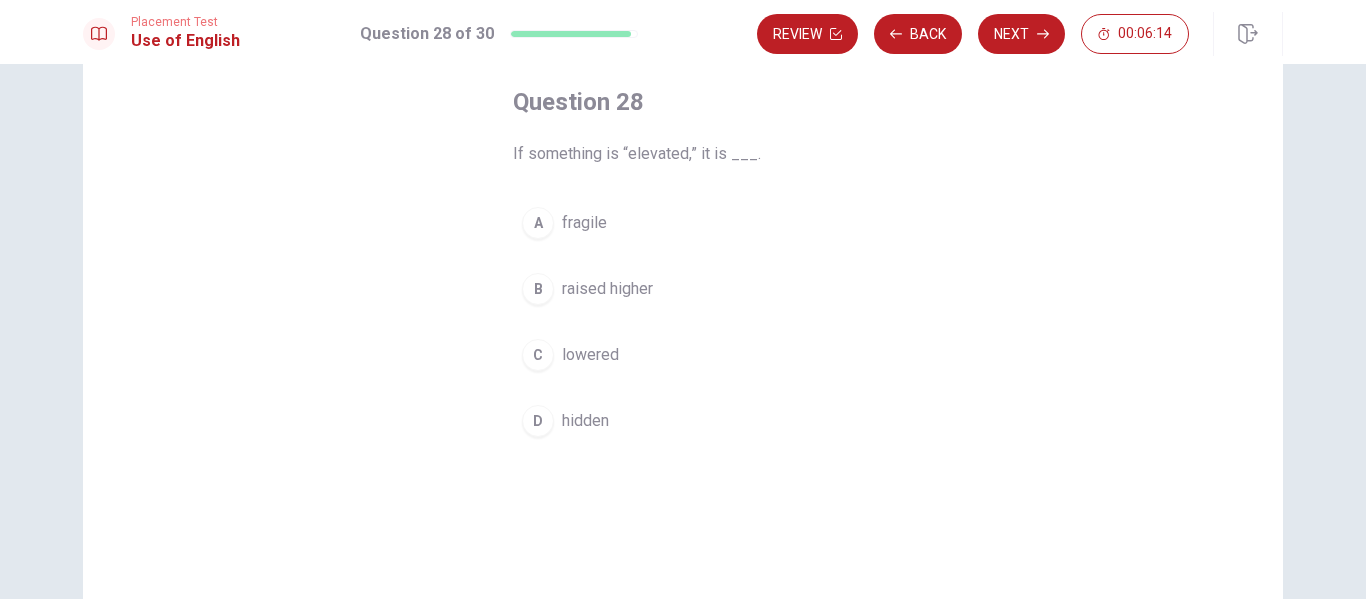 click on "B raised higher" at bounding box center [683, 289] 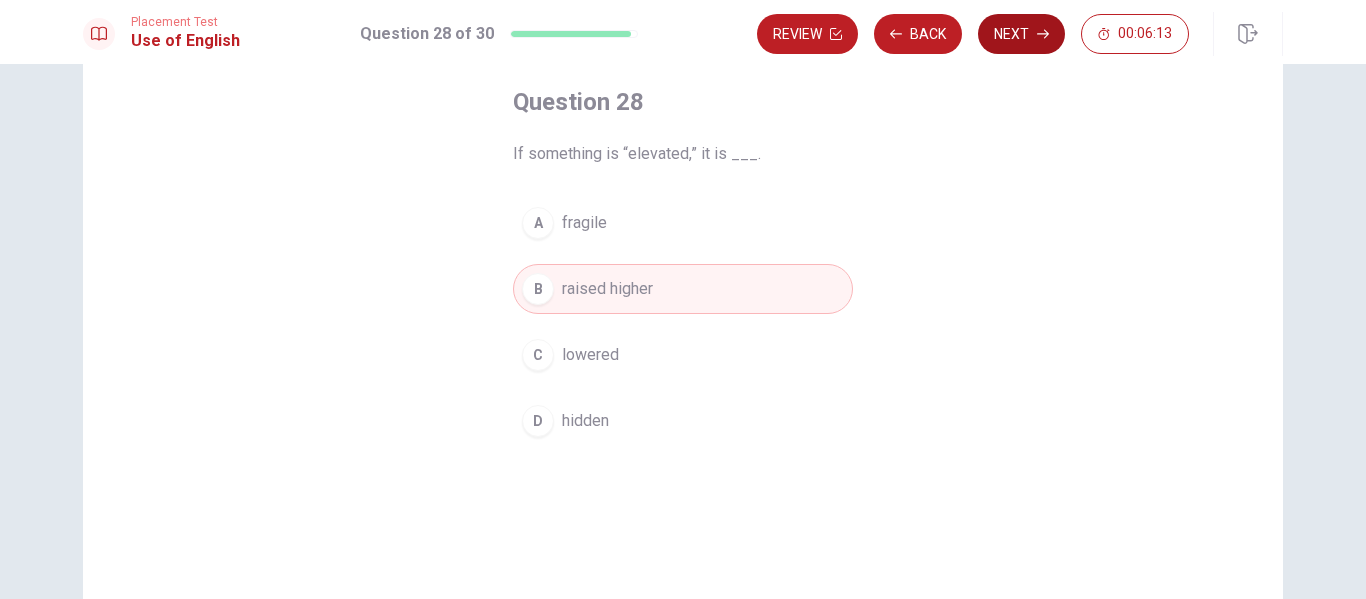 click 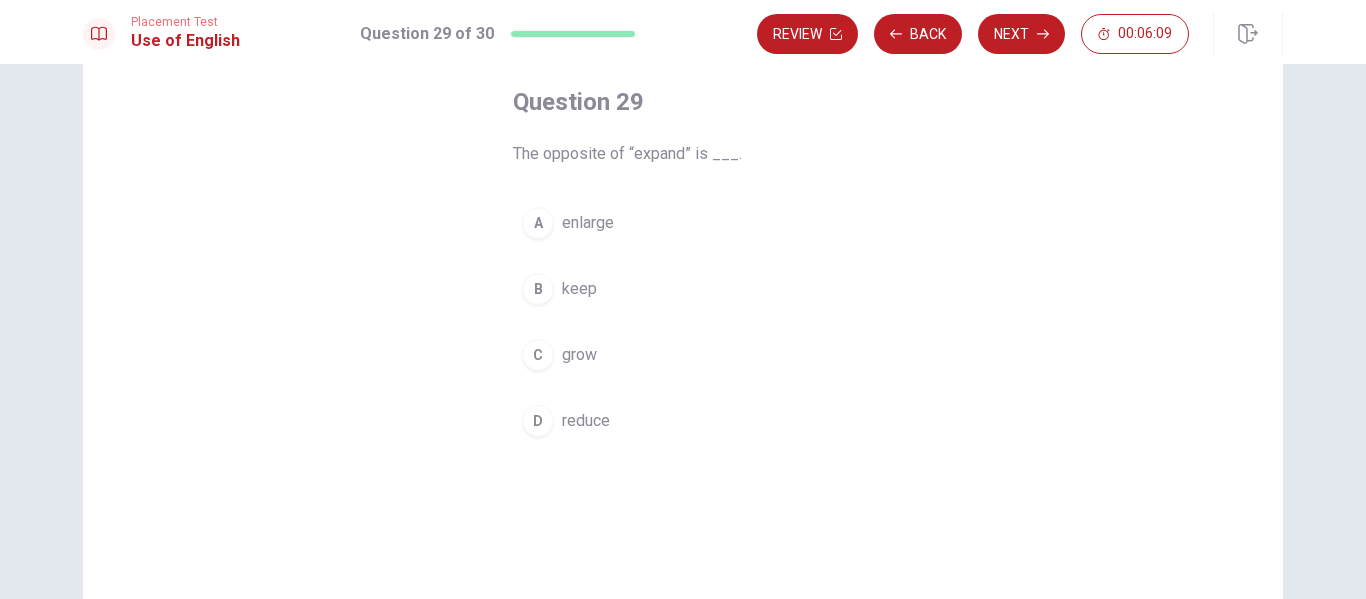 click on "A enlarge" at bounding box center [683, 223] 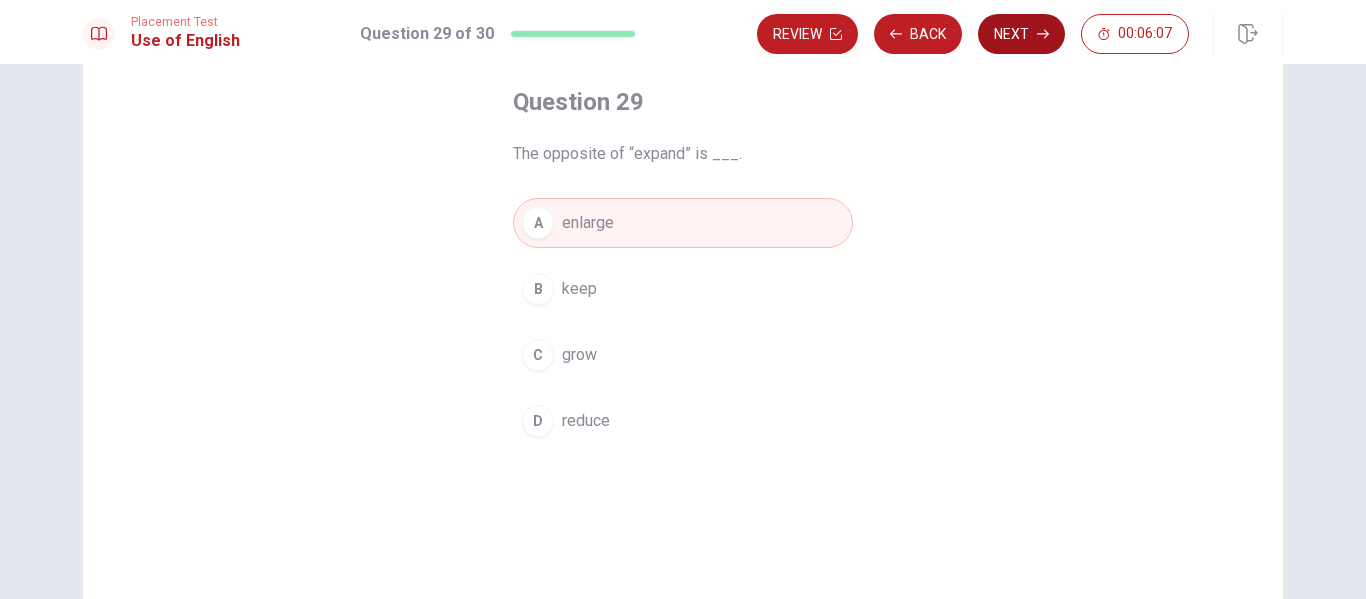 click on "Next" at bounding box center (1021, 34) 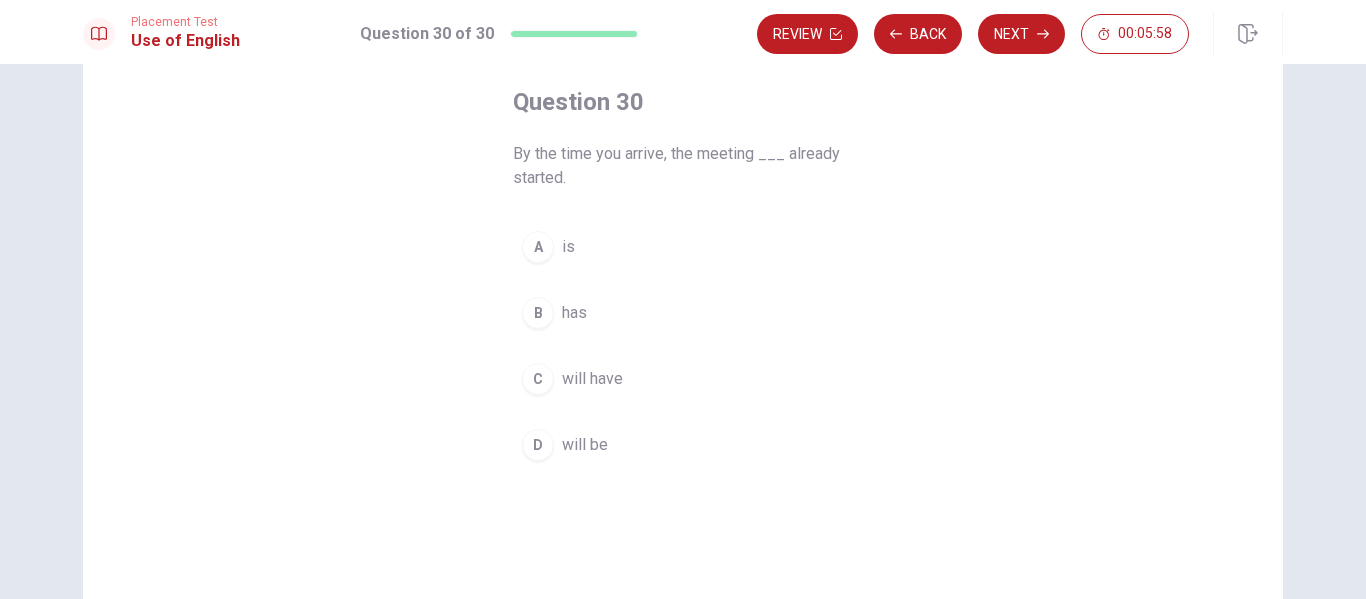 click on "will have" at bounding box center (592, 379) 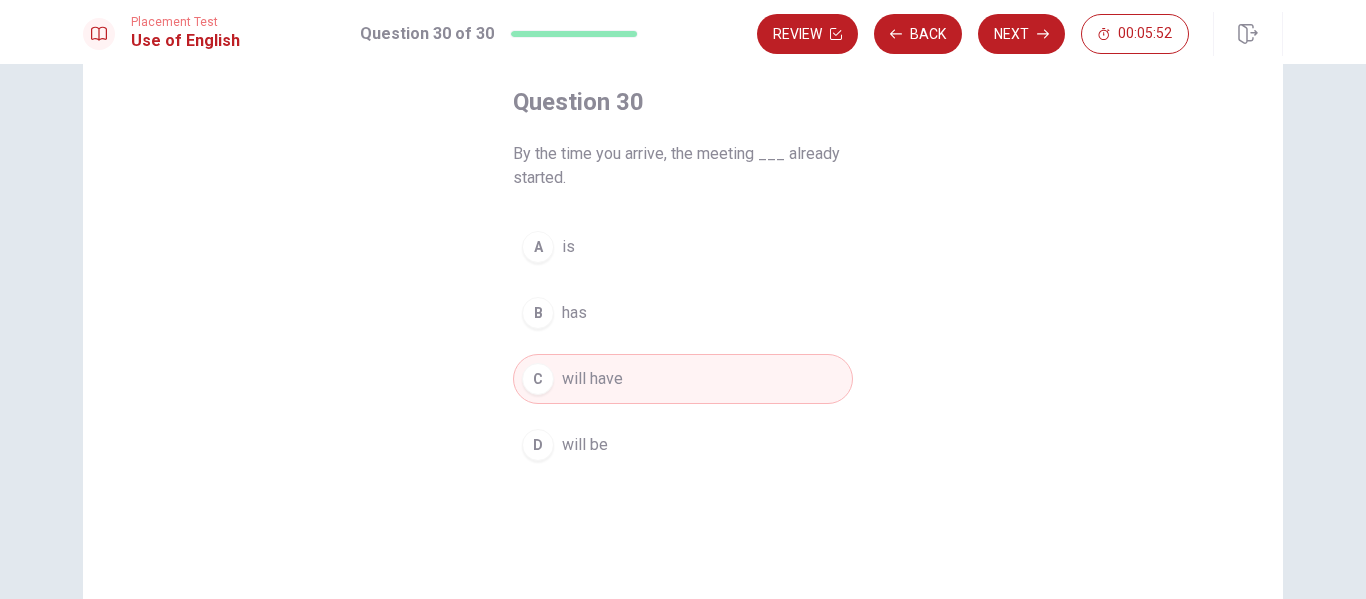 click on "B has" at bounding box center (683, 313) 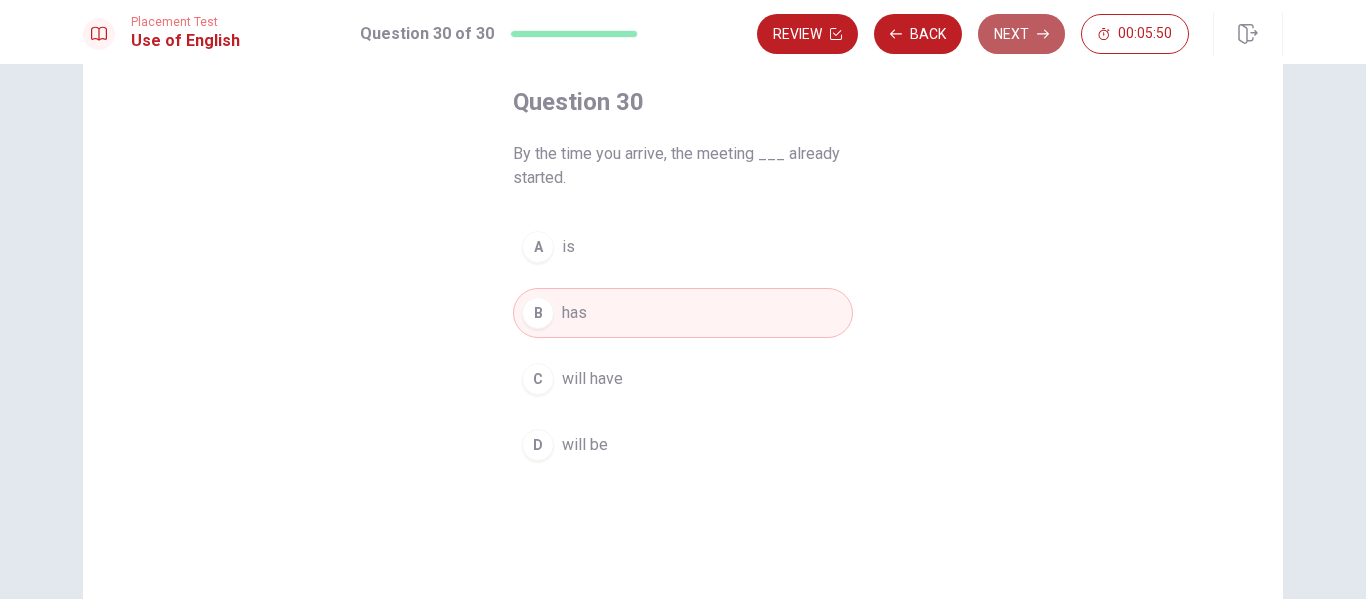 click on "Next" at bounding box center (1021, 34) 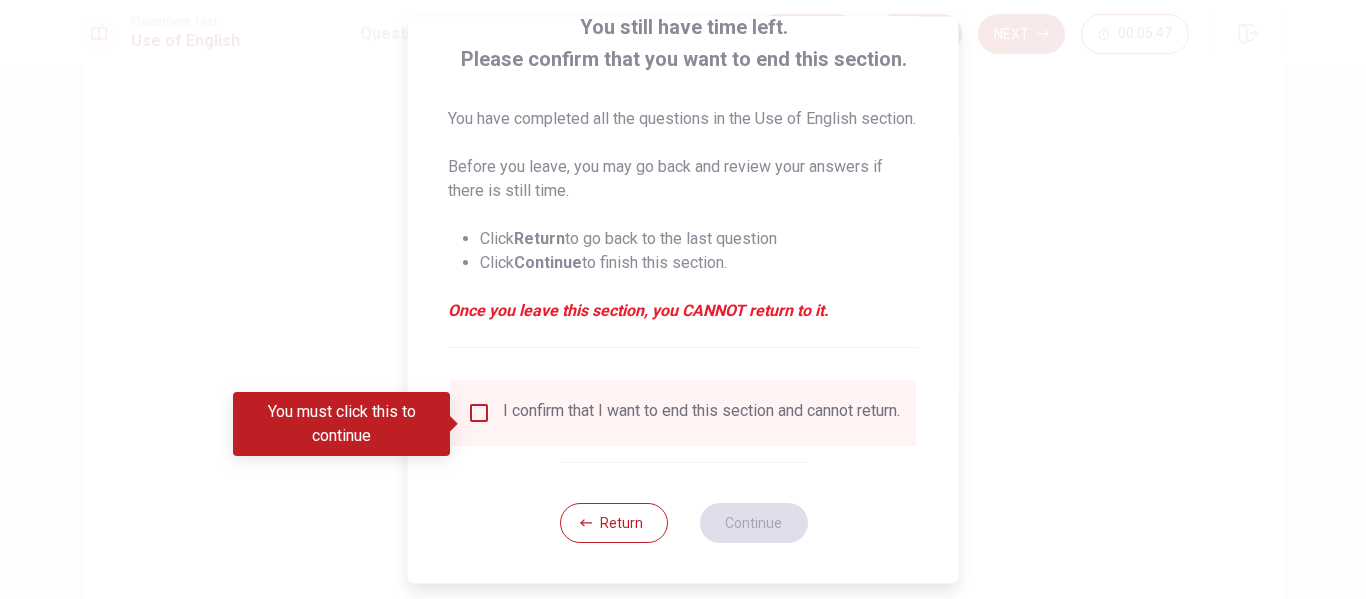 scroll, scrollTop: 171, scrollLeft: 0, axis: vertical 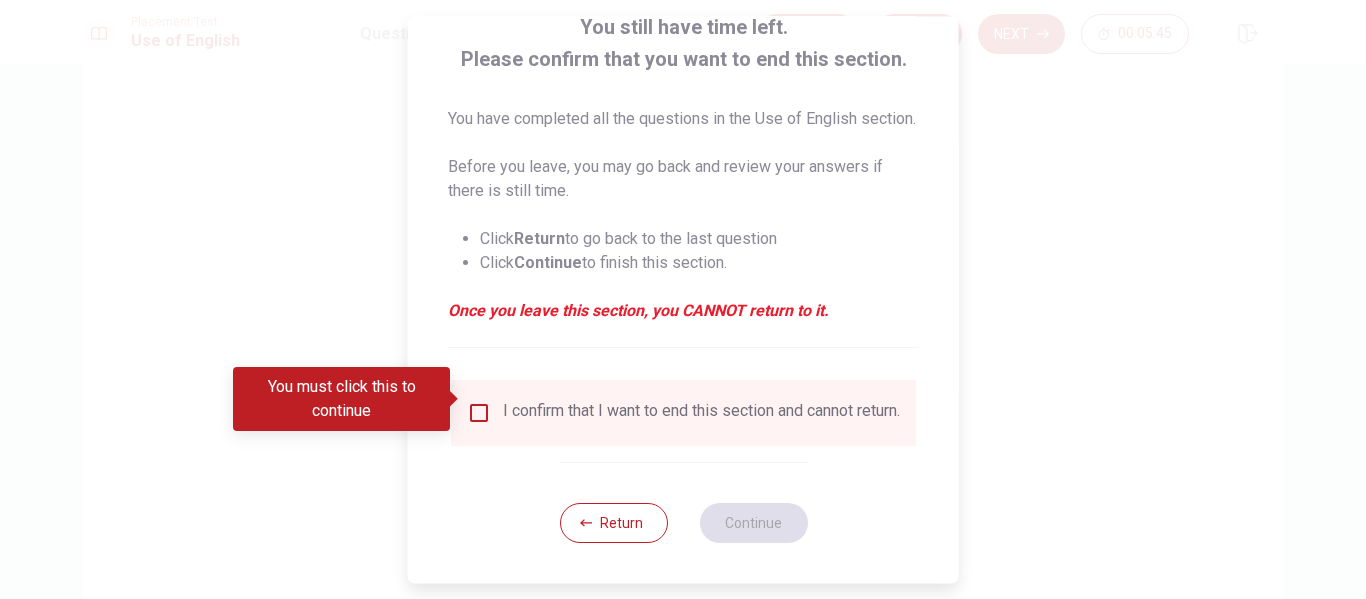 click at bounding box center (479, 413) 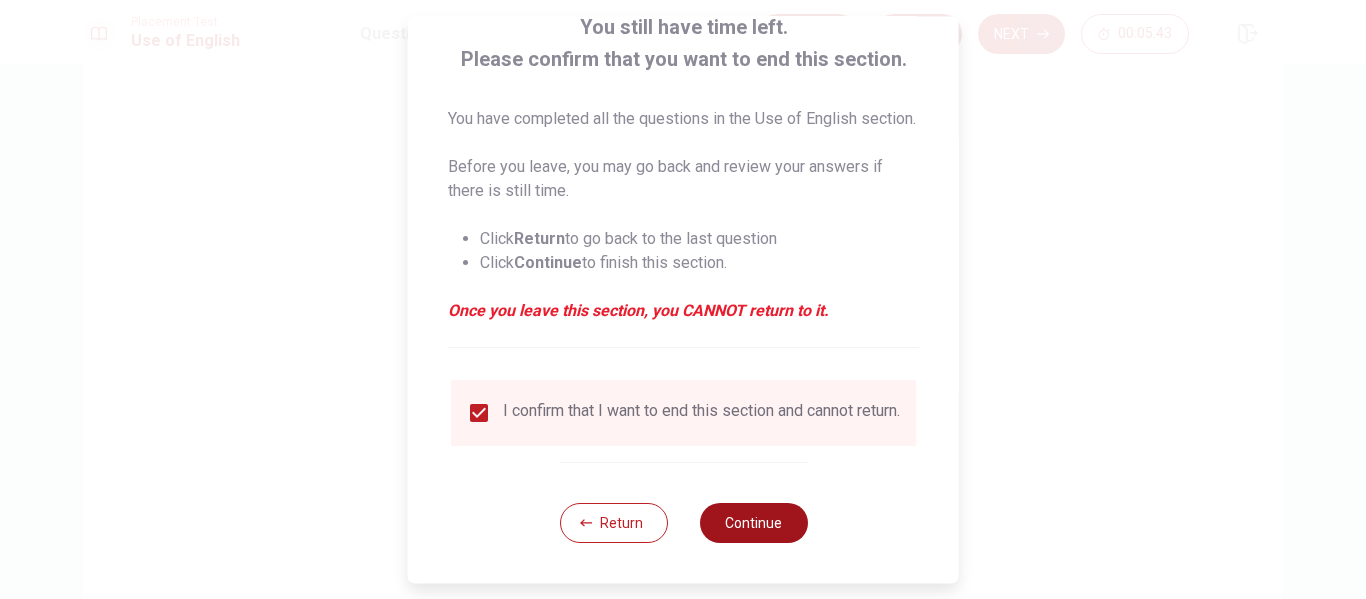 click on "Continue" at bounding box center (753, 523) 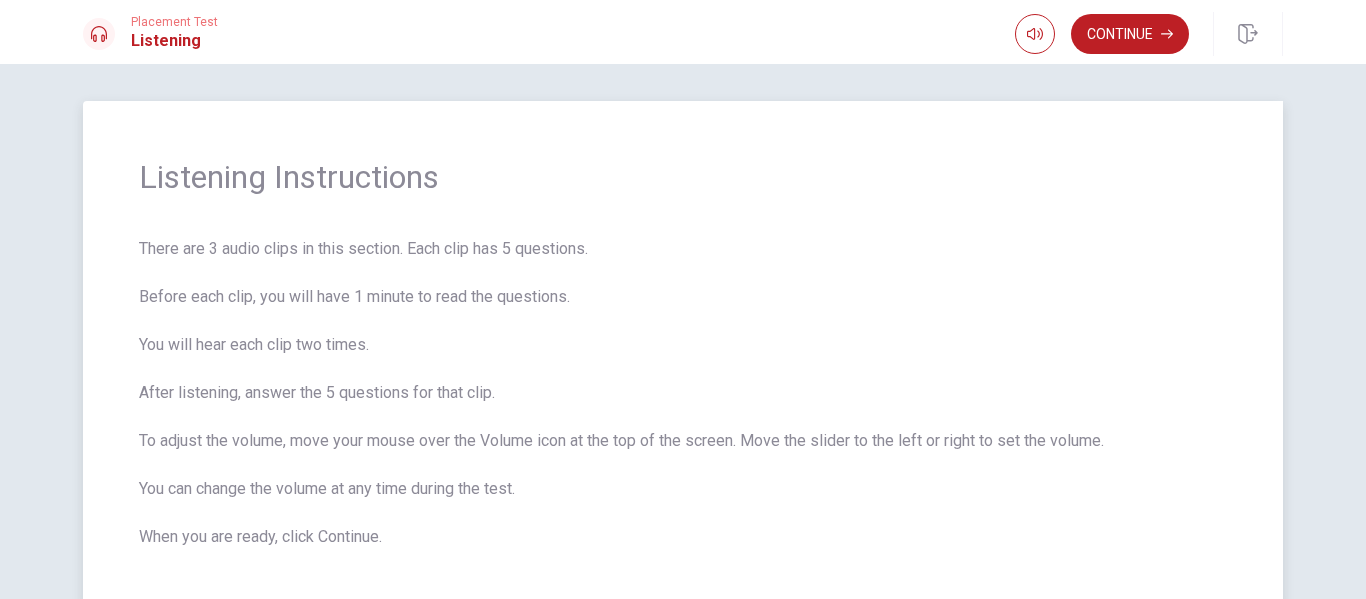scroll, scrollTop: 0, scrollLeft: 0, axis: both 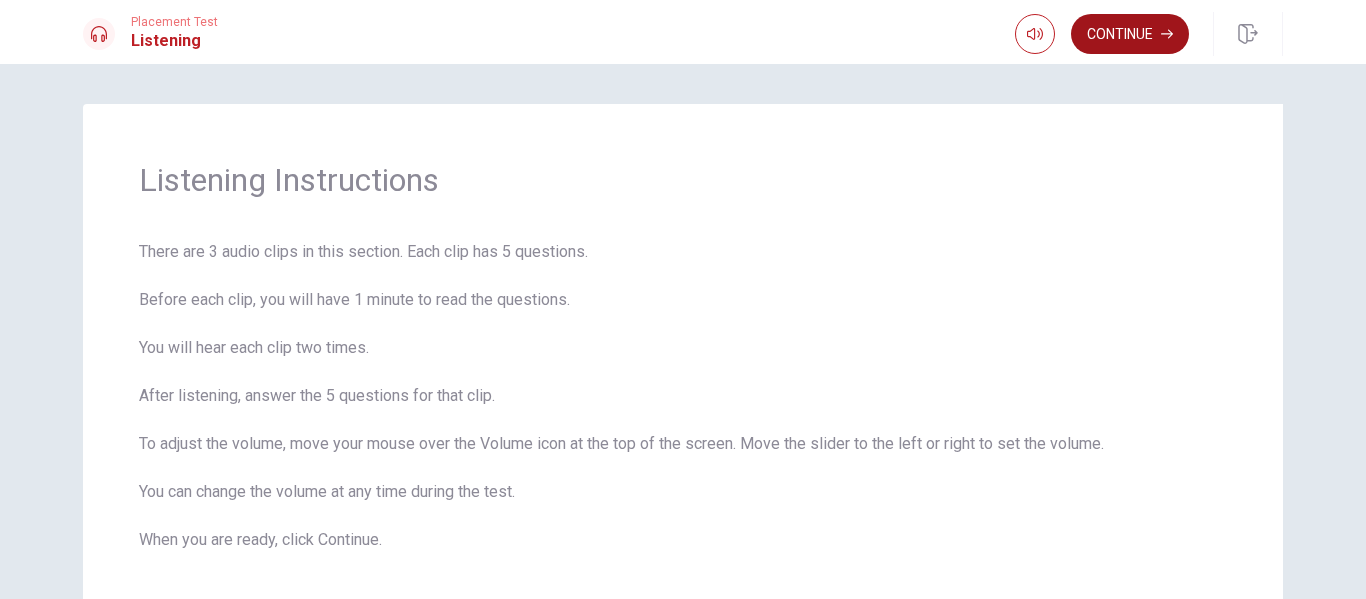click on "Continue" at bounding box center (1130, 34) 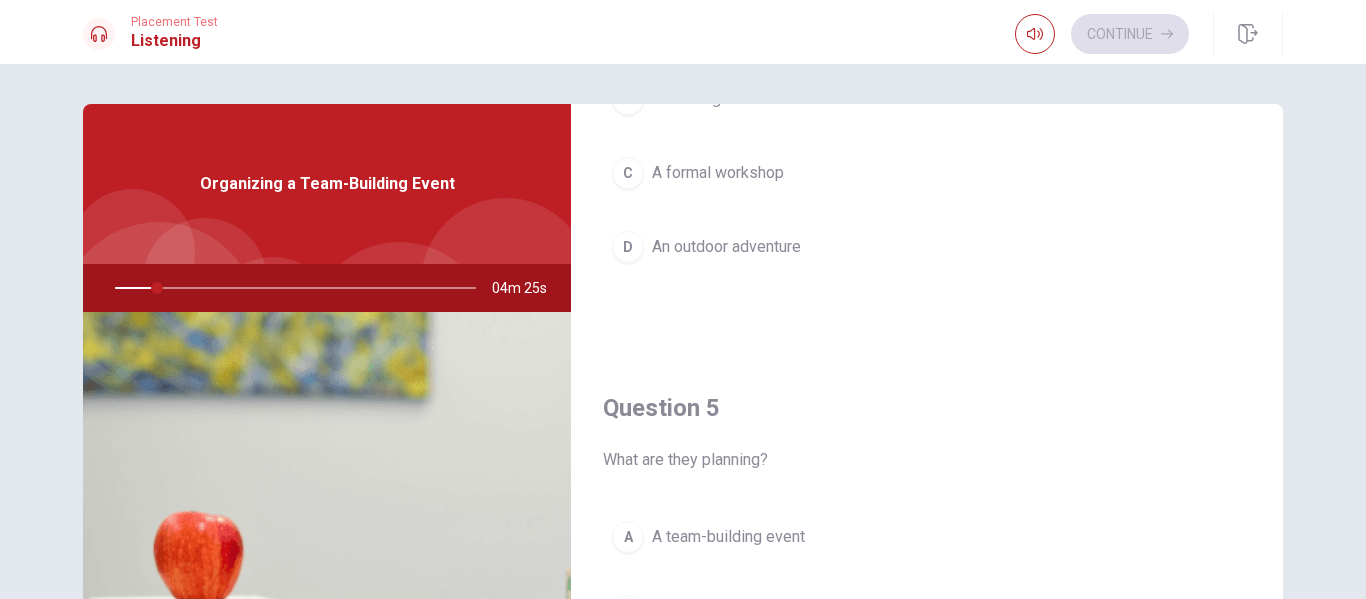 scroll, scrollTop: 1865, scrollLeft: 0, axis: vertical 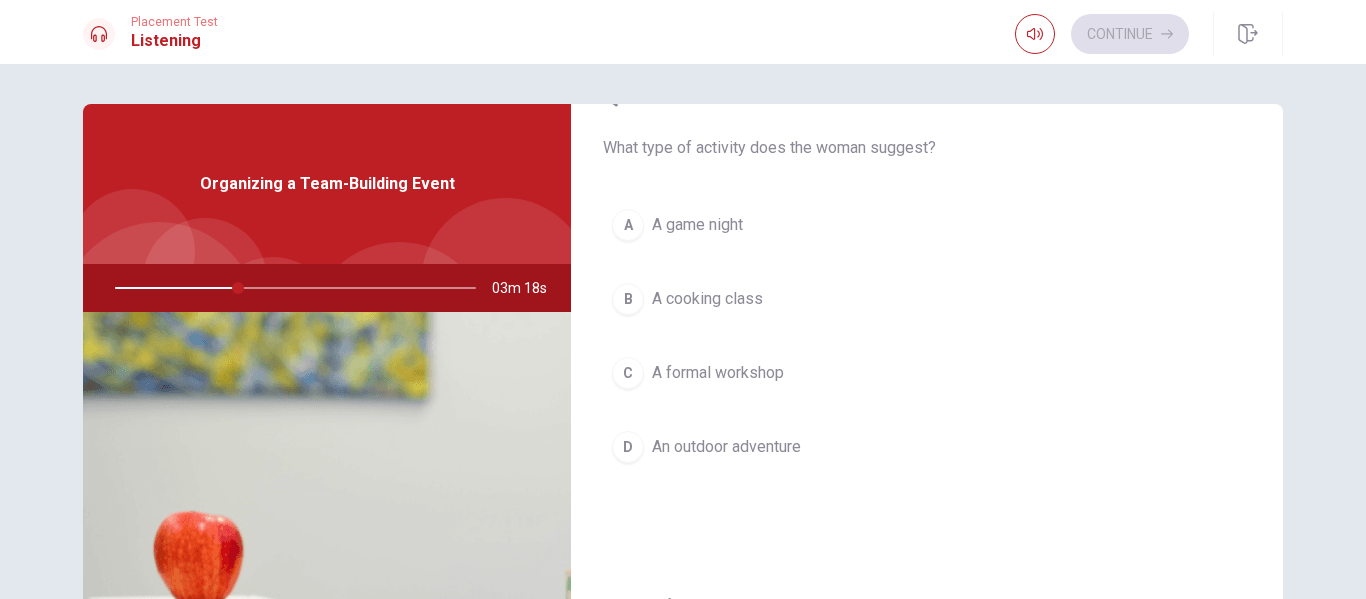 click on "D An outdoor adventure" at bounding box center (927, 447) 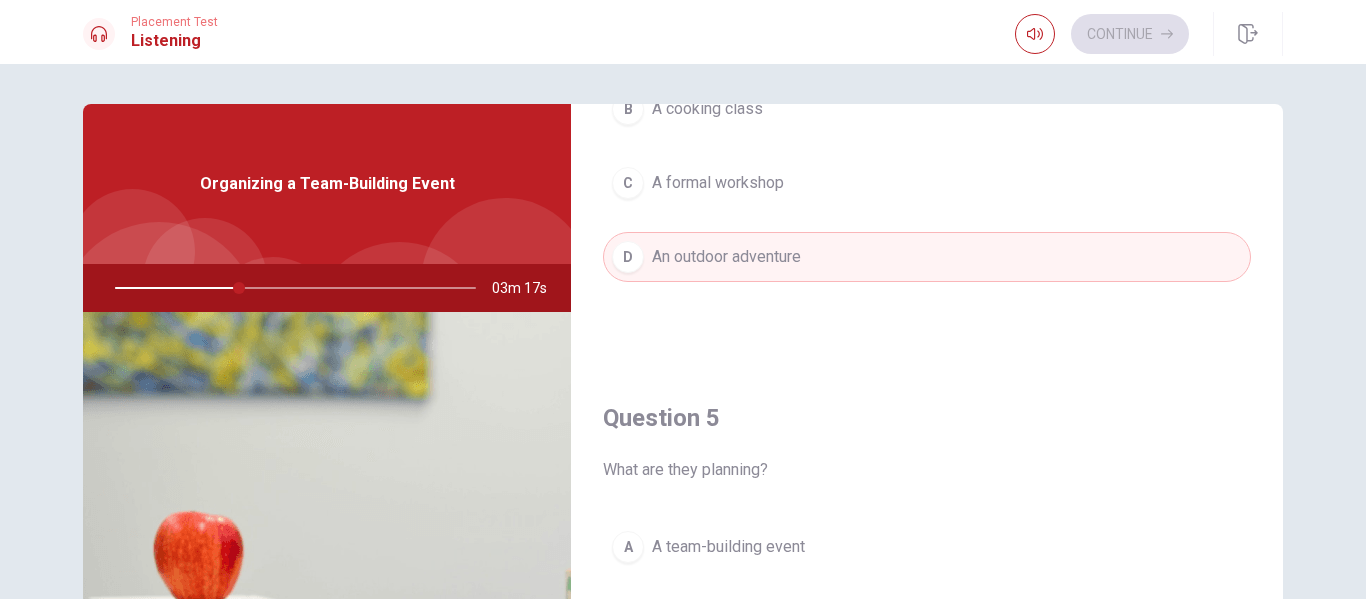 scroll, scrollTop: 1865, scrollLeft: 0, axis: vertical 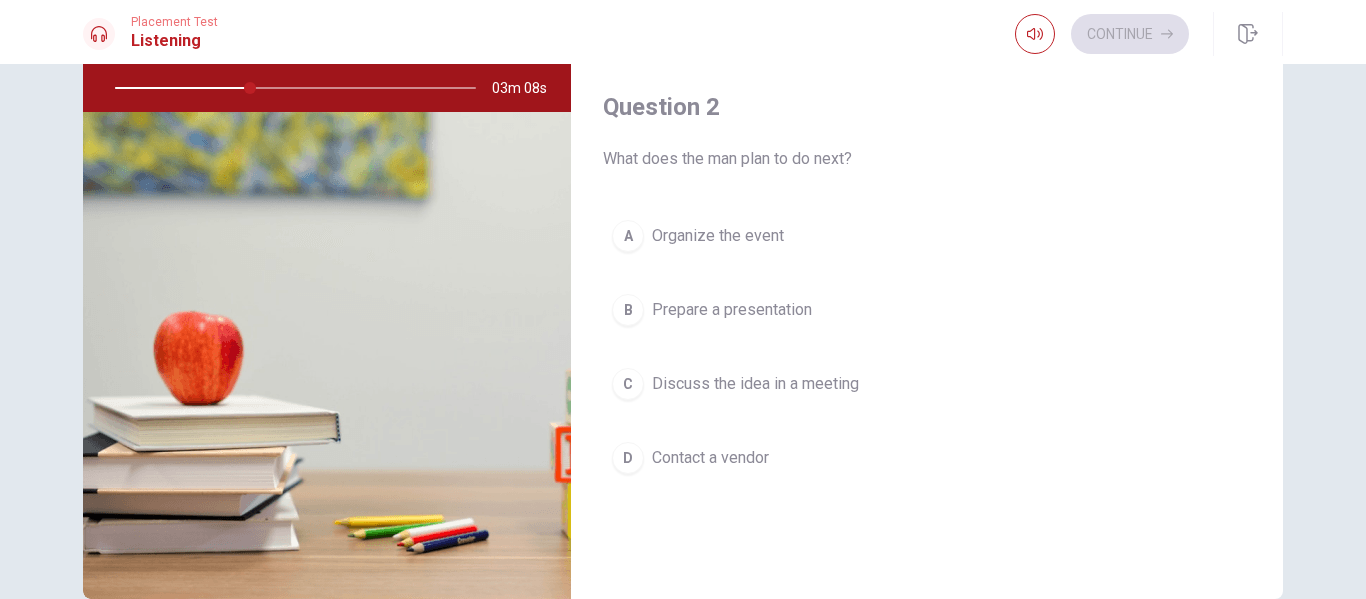 click on "C Discuss the idea in a meeting" at bounding box center [927, 384] 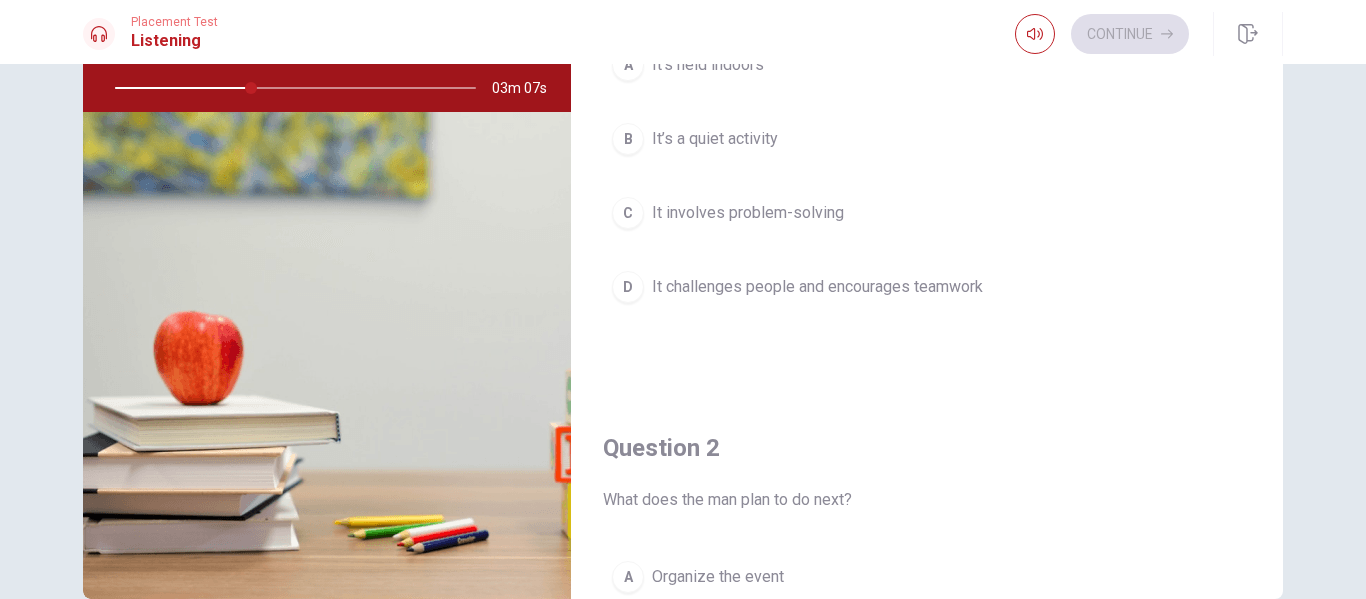 scroll, scrollTop: 0, scrollLeft: 0, axis: both 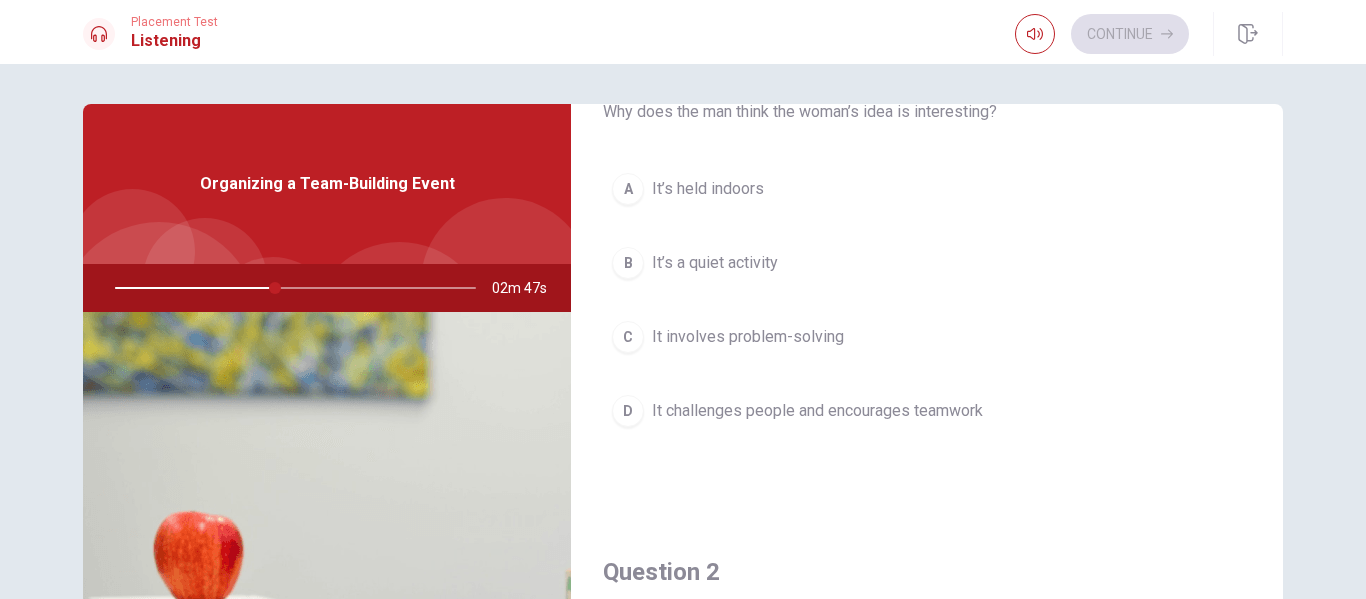 click on "It challenges people and encourages teamwork" at bounding box center [817, 411] 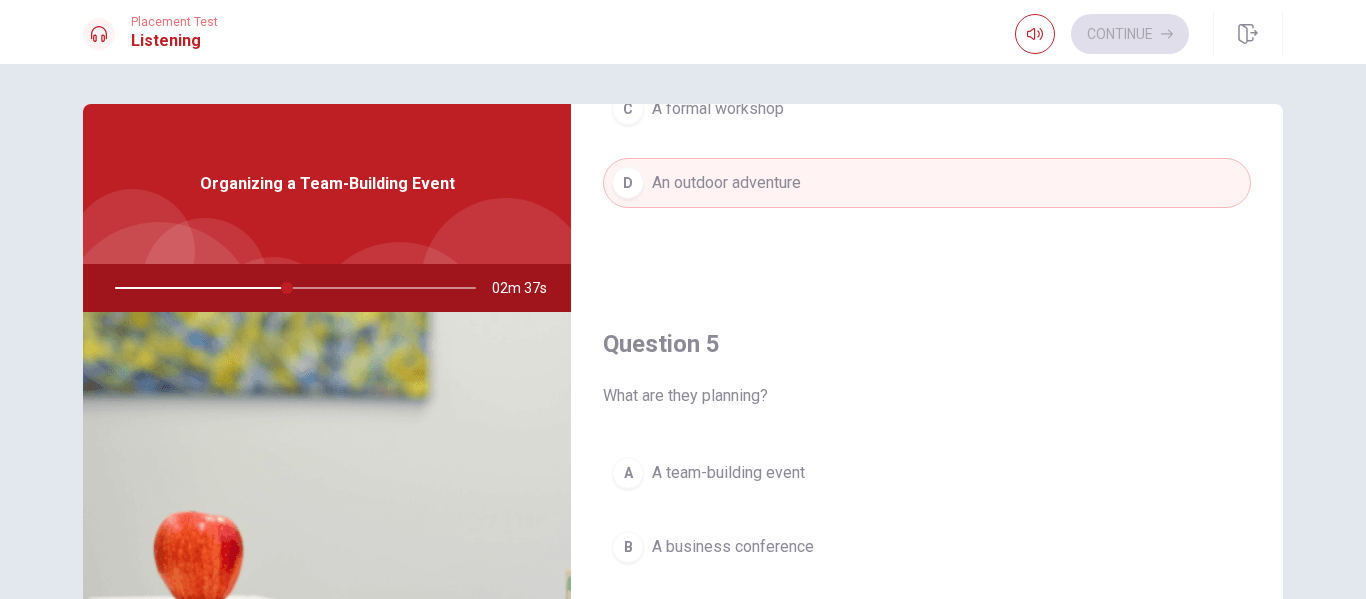 scroll, scrollTop: 1865, scrollLeft: 0, axis: vertical 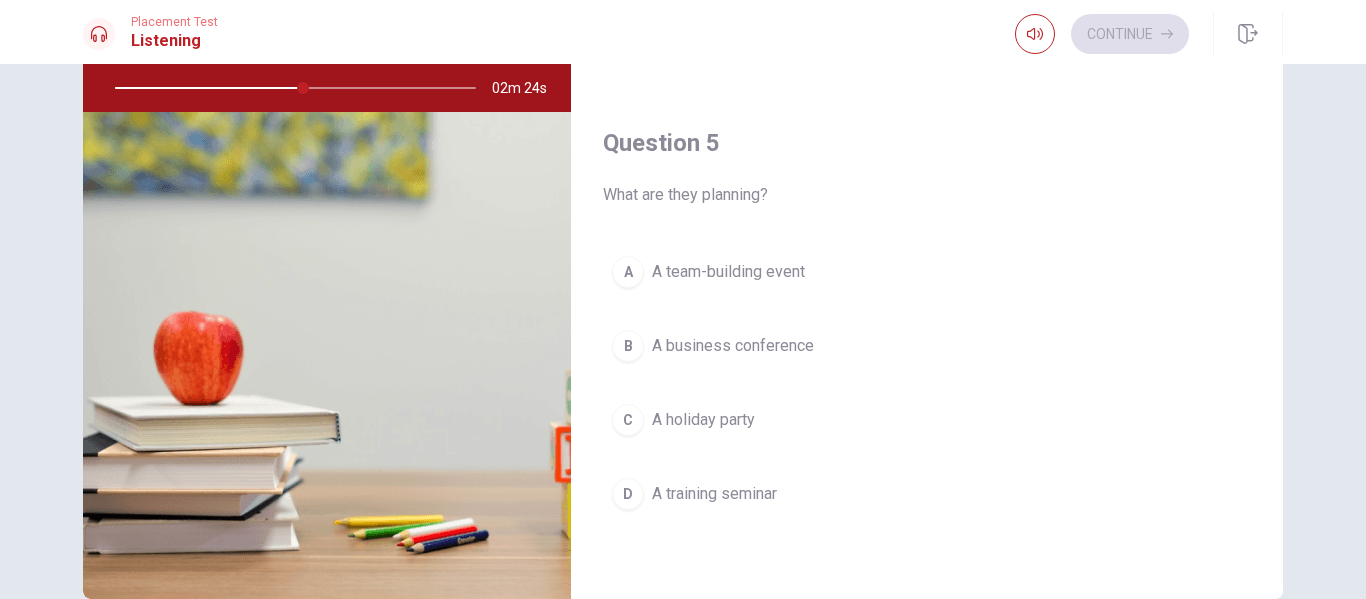 click on "B A business conference" at bounding box center (927, 346) 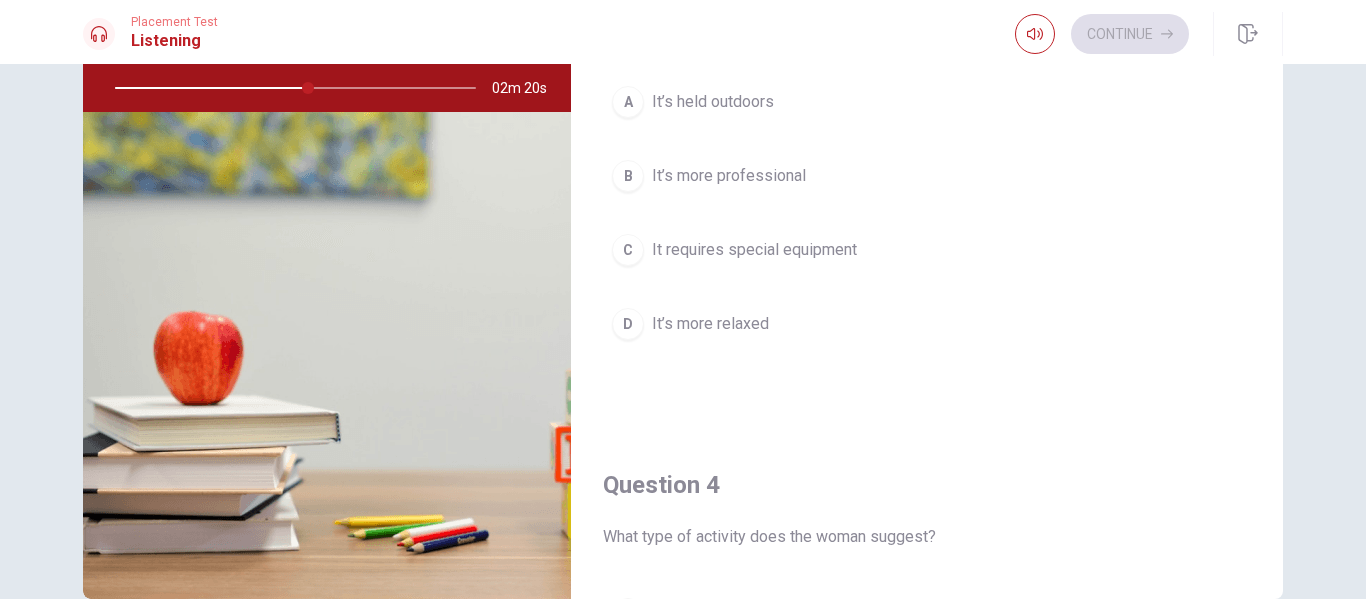 scroll, scrollTop: 965, scrollLeft: 0, axis: vertical 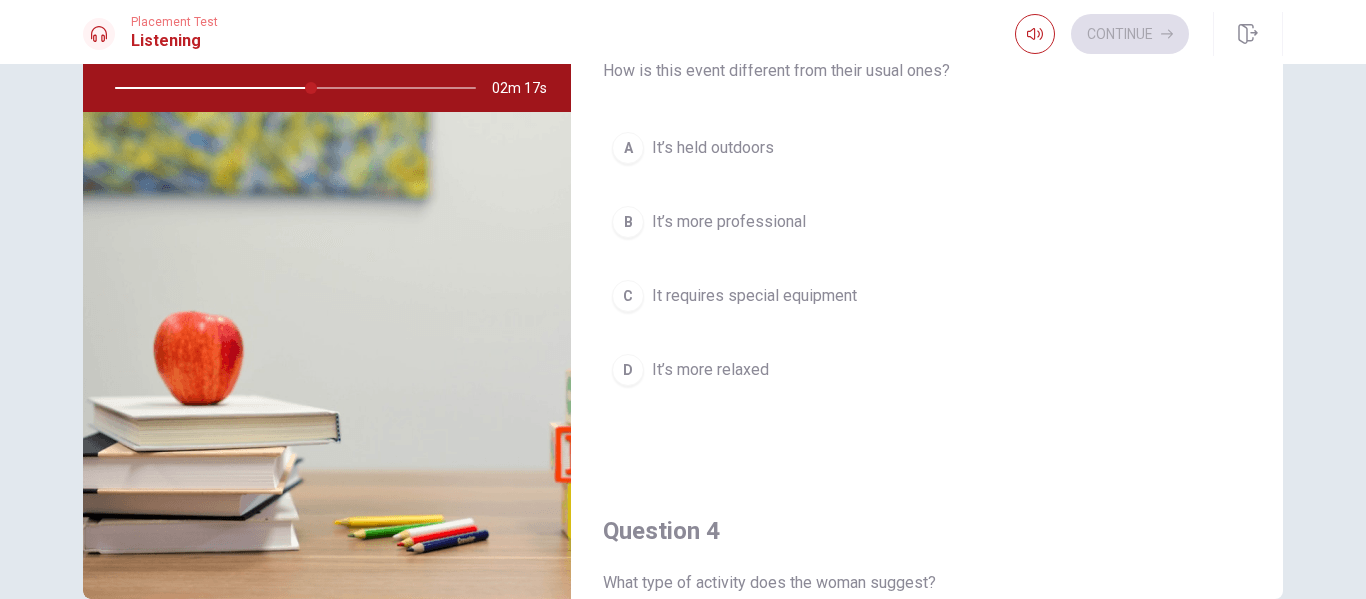 click on "It’s held outdoors" at bounding box center [713, 148] 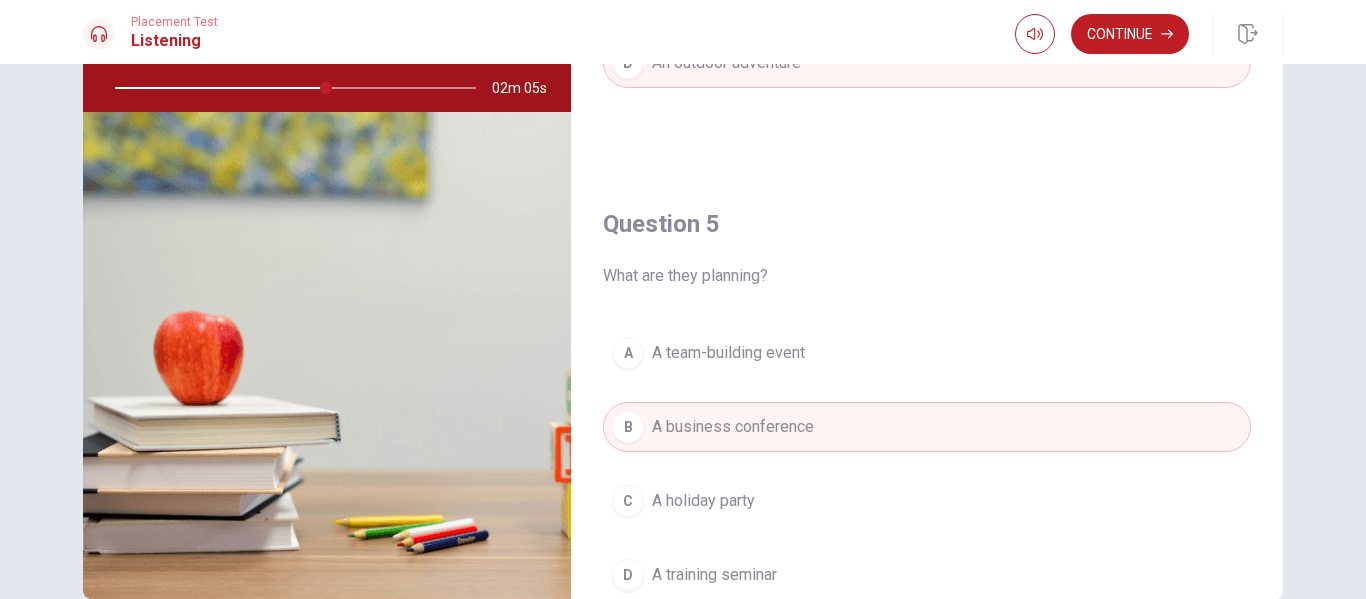 scroll, scrollTop: 1865, scrollLeft: 0, axis: vertical 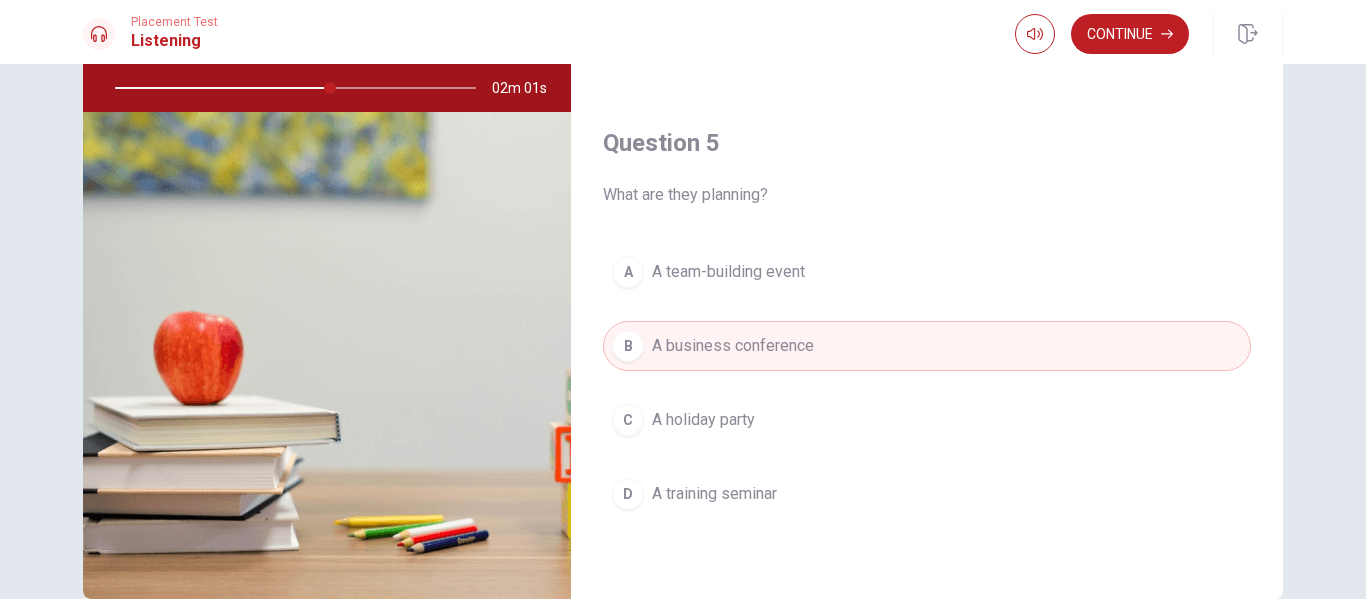 click on "A A team-building event" at bounding box center [927, 272] 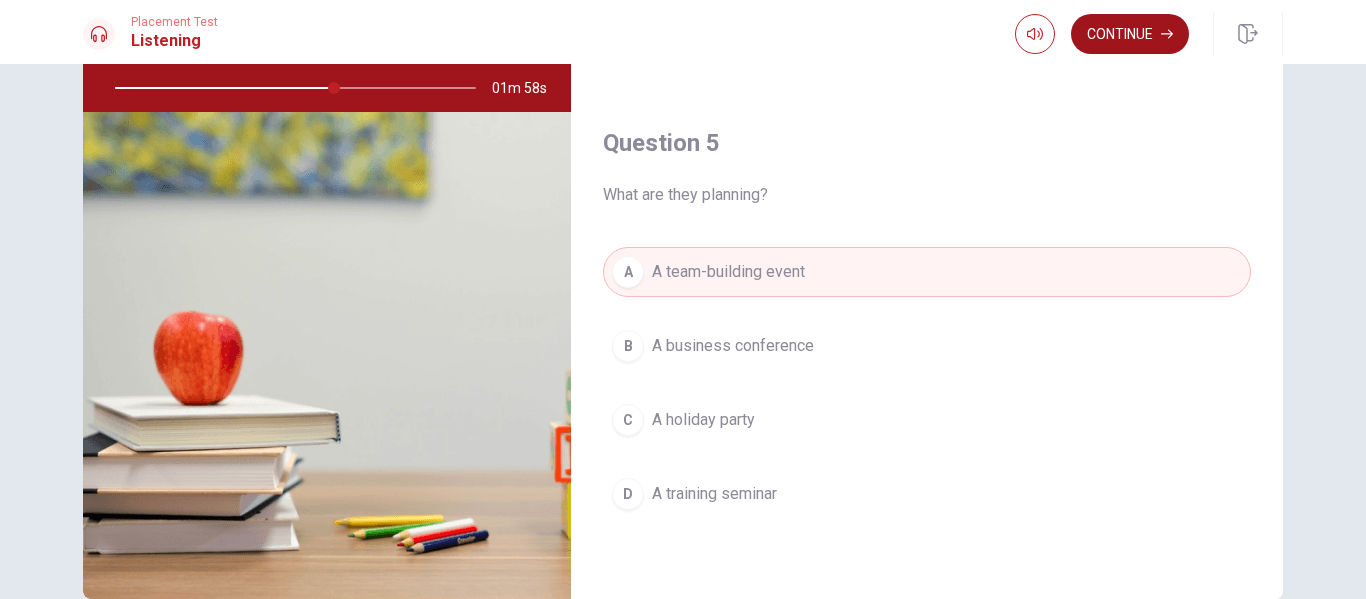 click on "Continue" at bounding box center [1130, 34] 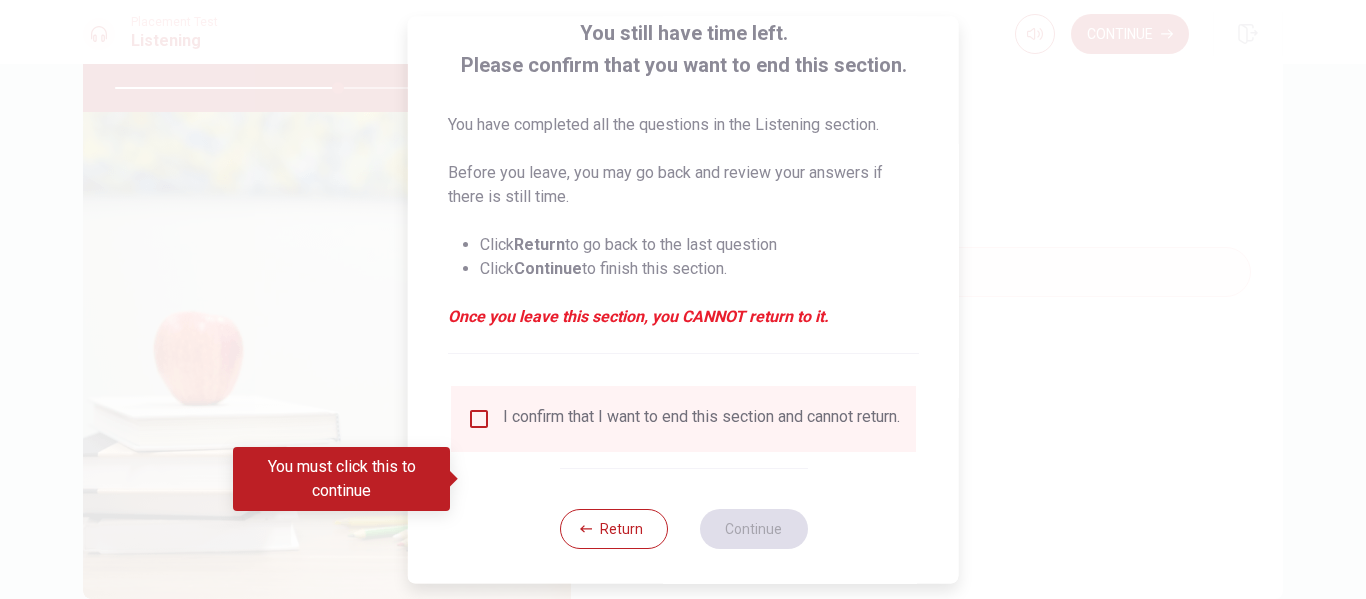 scroll, scrollTop: 147, scrollLeft: 0, axis: vertical 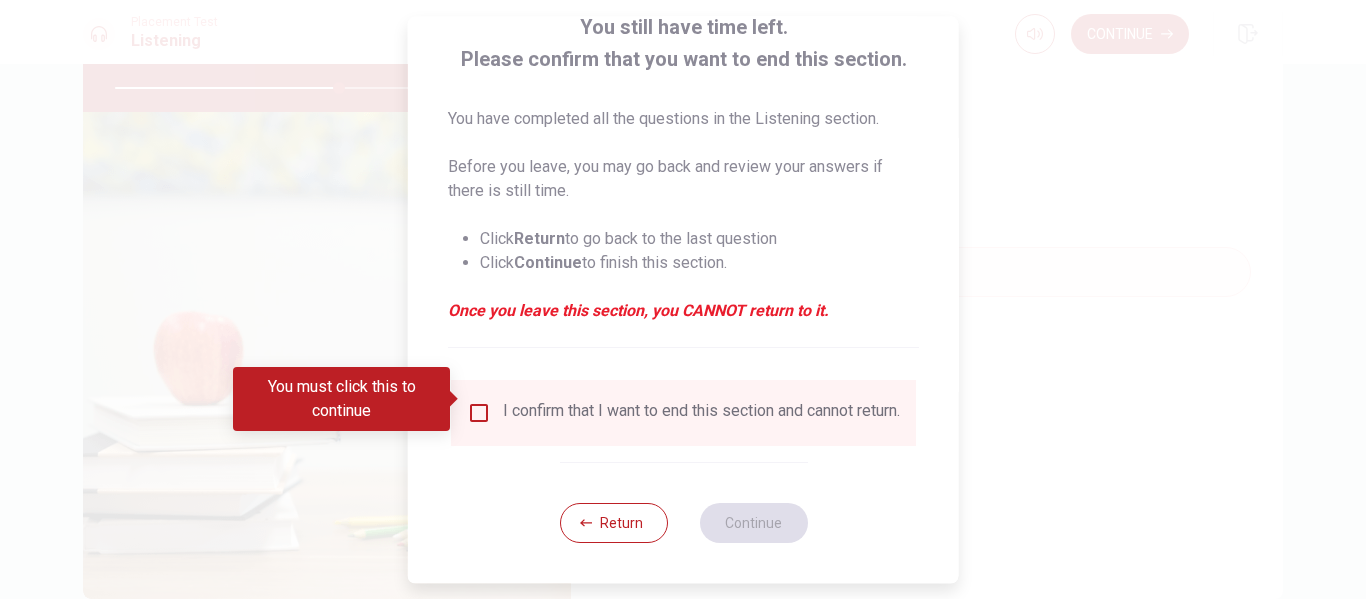 click at bounding box center [479, 413] 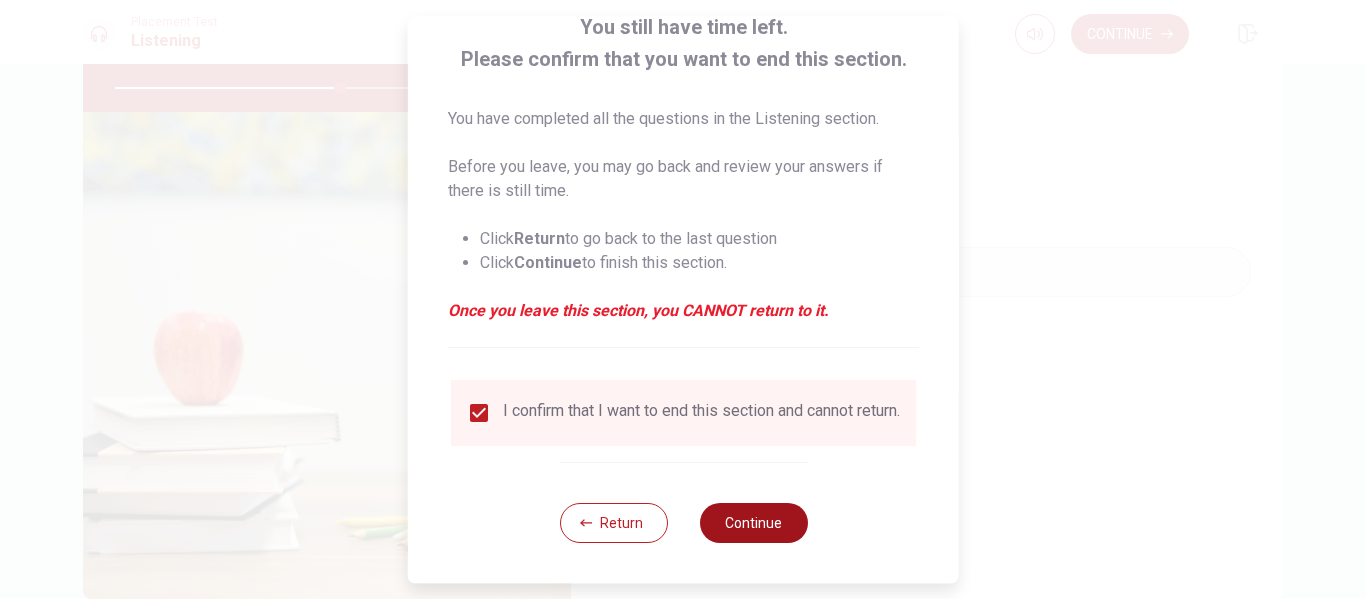 click on "Continue" at bounding box center (753, 523) 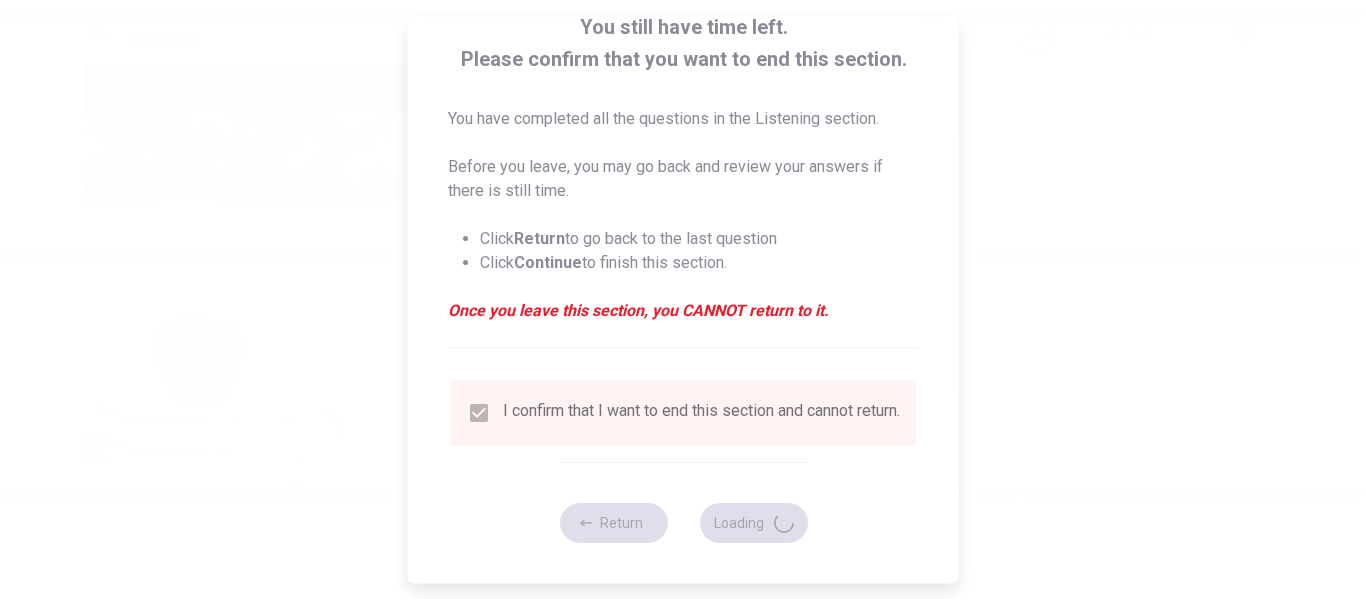 type on "63" 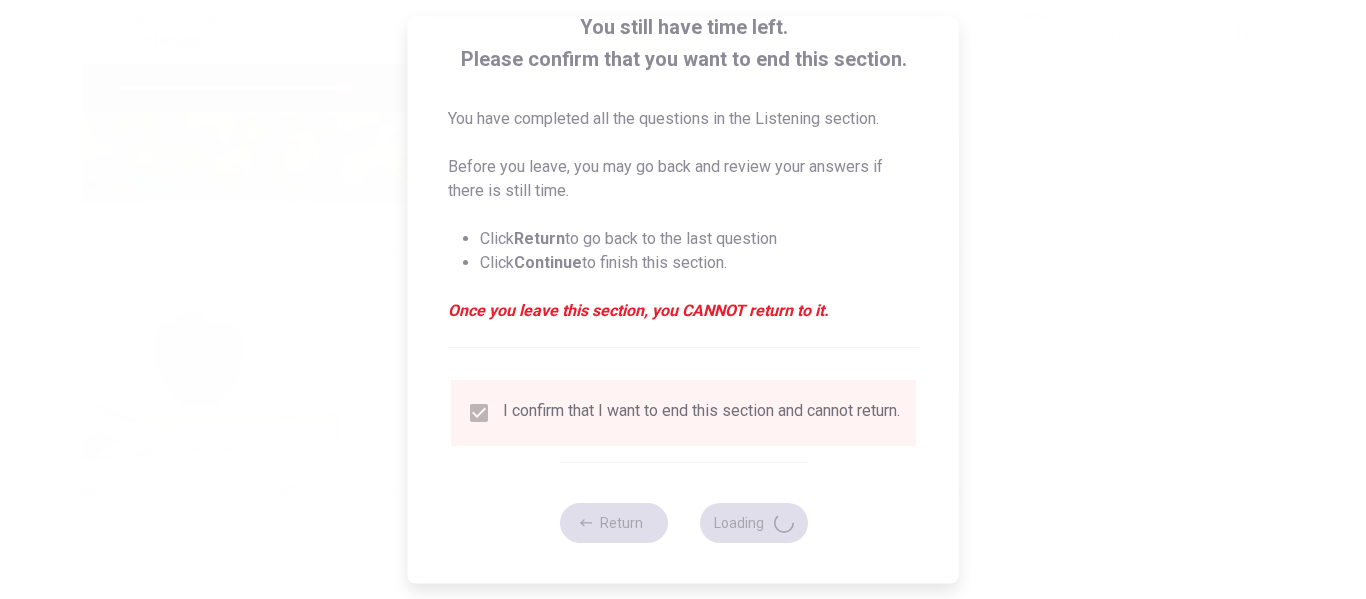 scroll, scrollTop: 0, scrollLeft: 0, axis: both 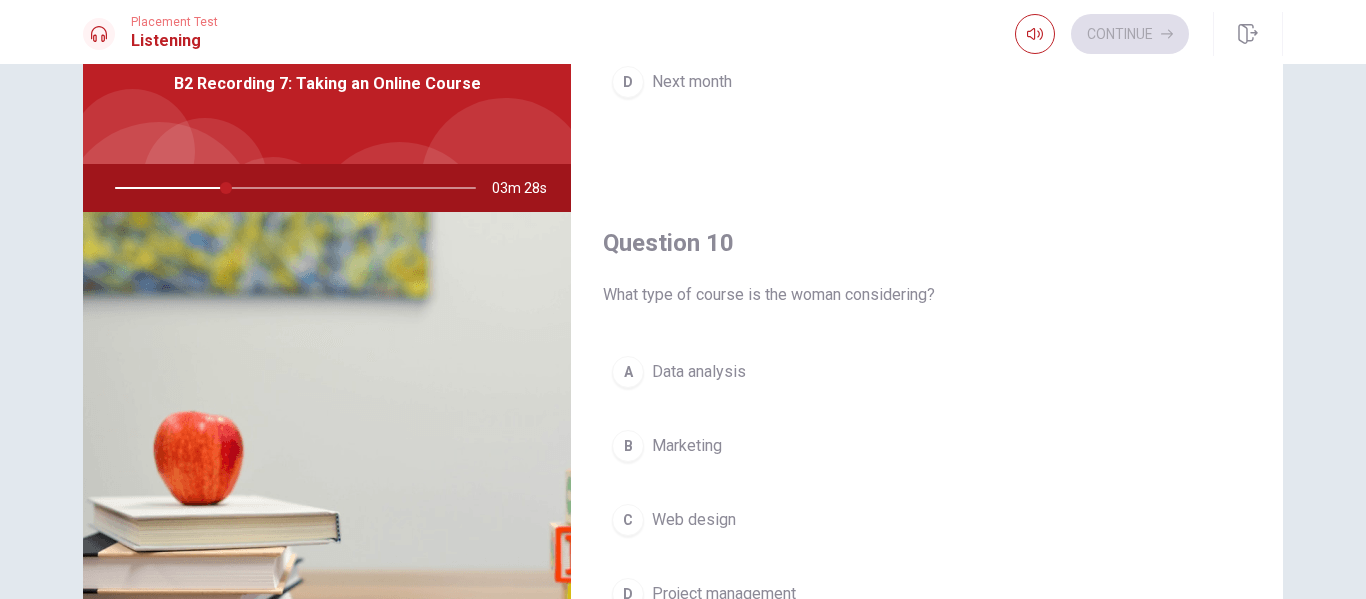 click on "A Data analysis" at bounding box center [927, 372] 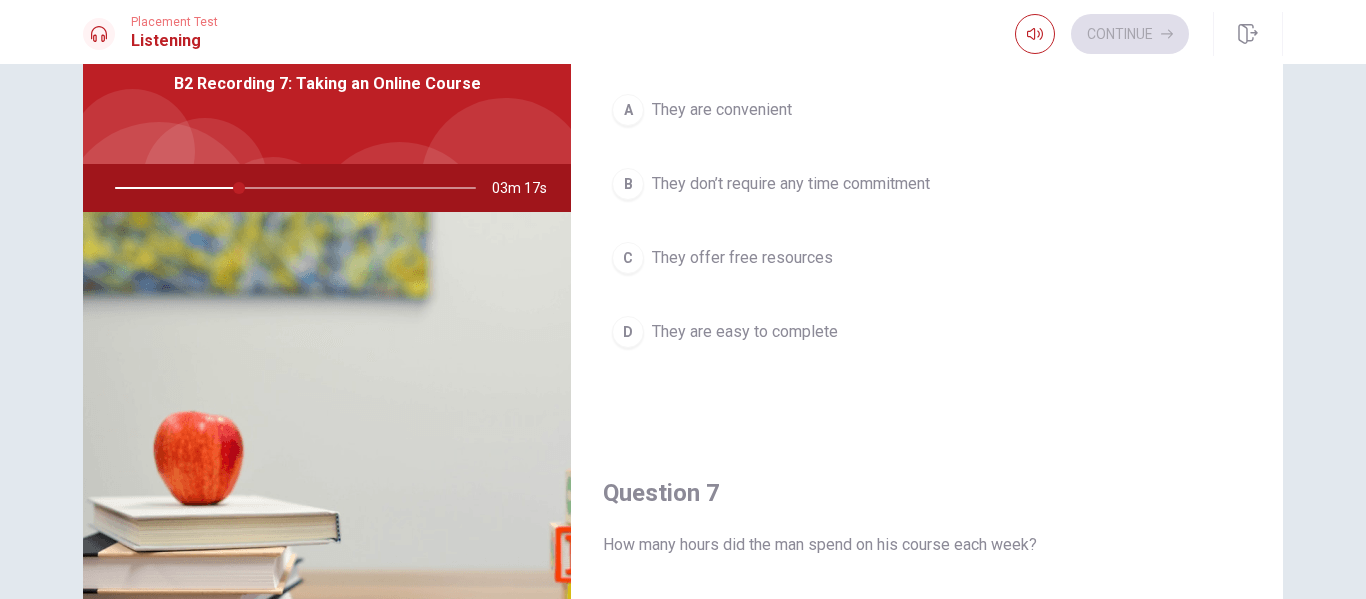 scroll, scrollTop: 65, scrollLeft: 0, axis: vertical 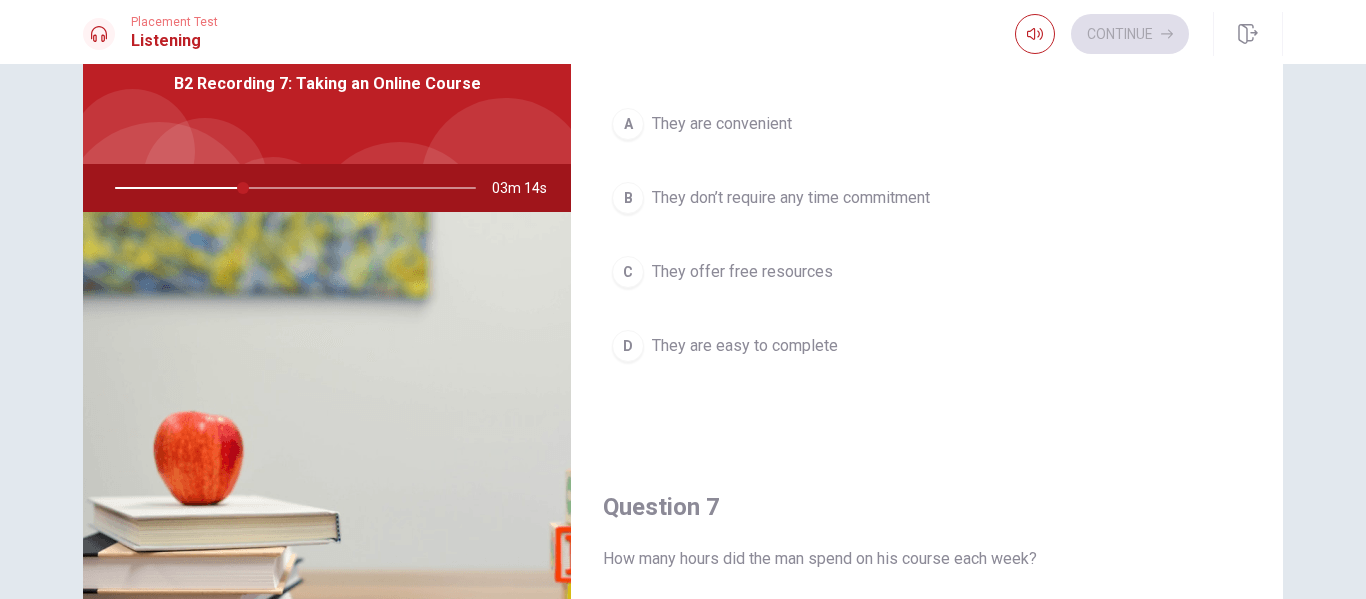 click on "They are convenient" at bounding box center (722, 124) 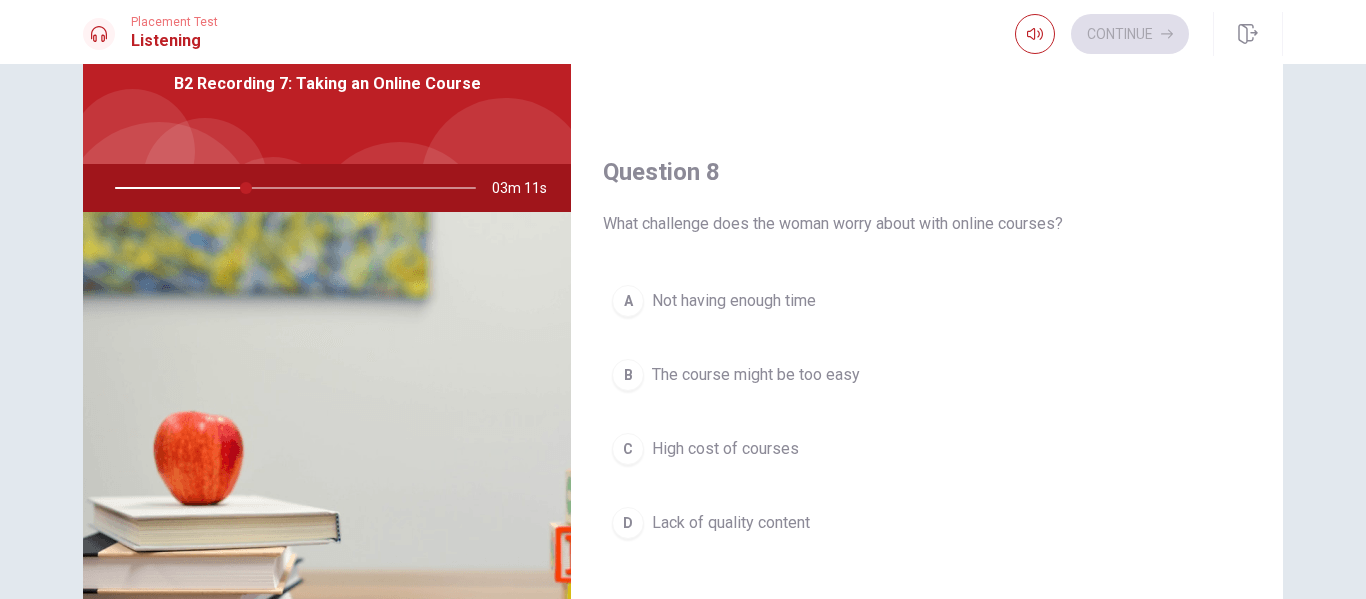 scroll, scrollTop: 965, scrollLeft: 0, axis: vertical 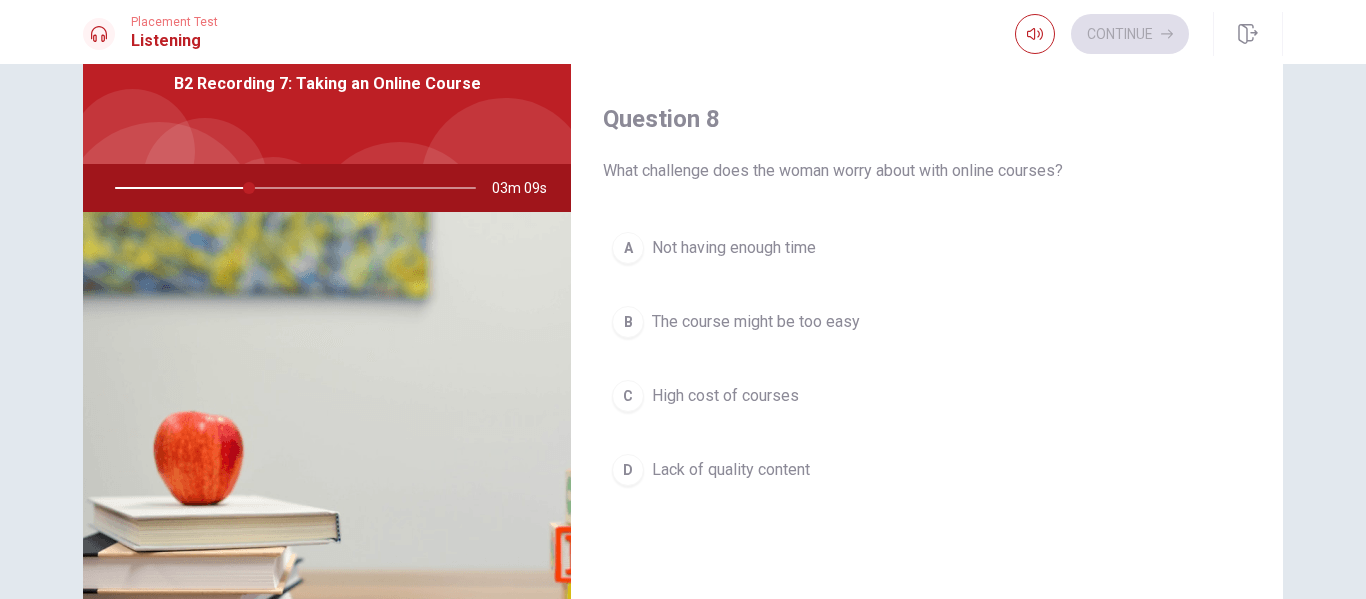 click on "Not having enough time" at bounding box center (734, 248) 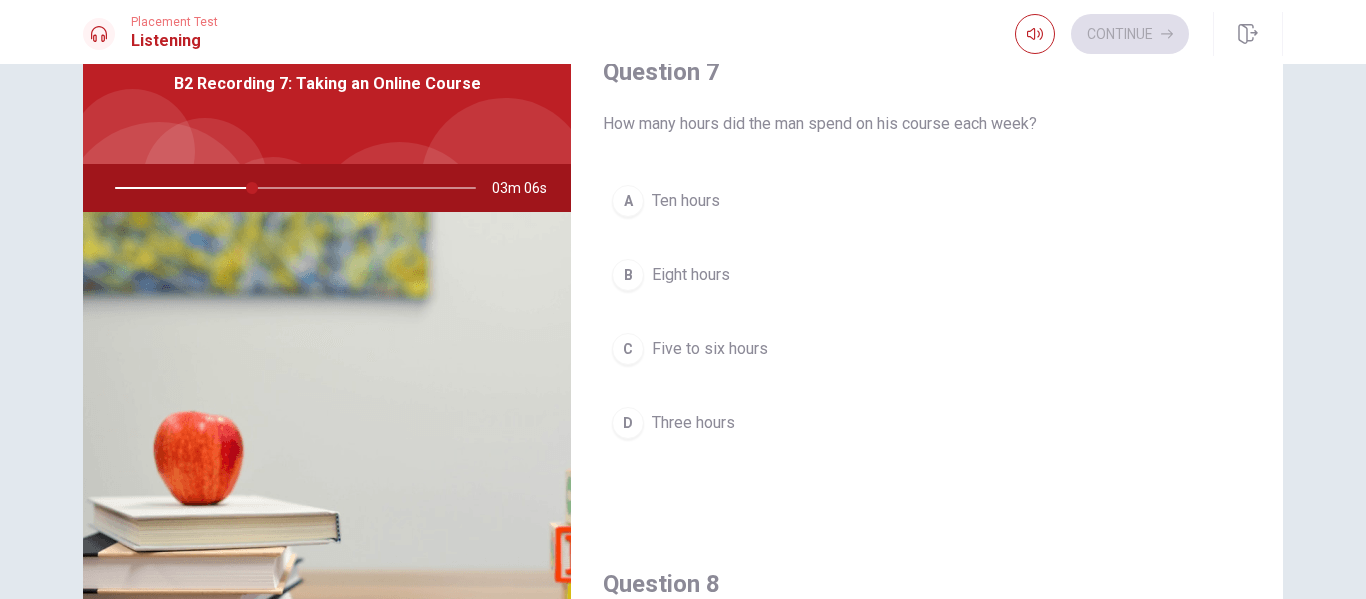 scroll, scrollTop: 465, scrollLeft: 0, axis: vertical 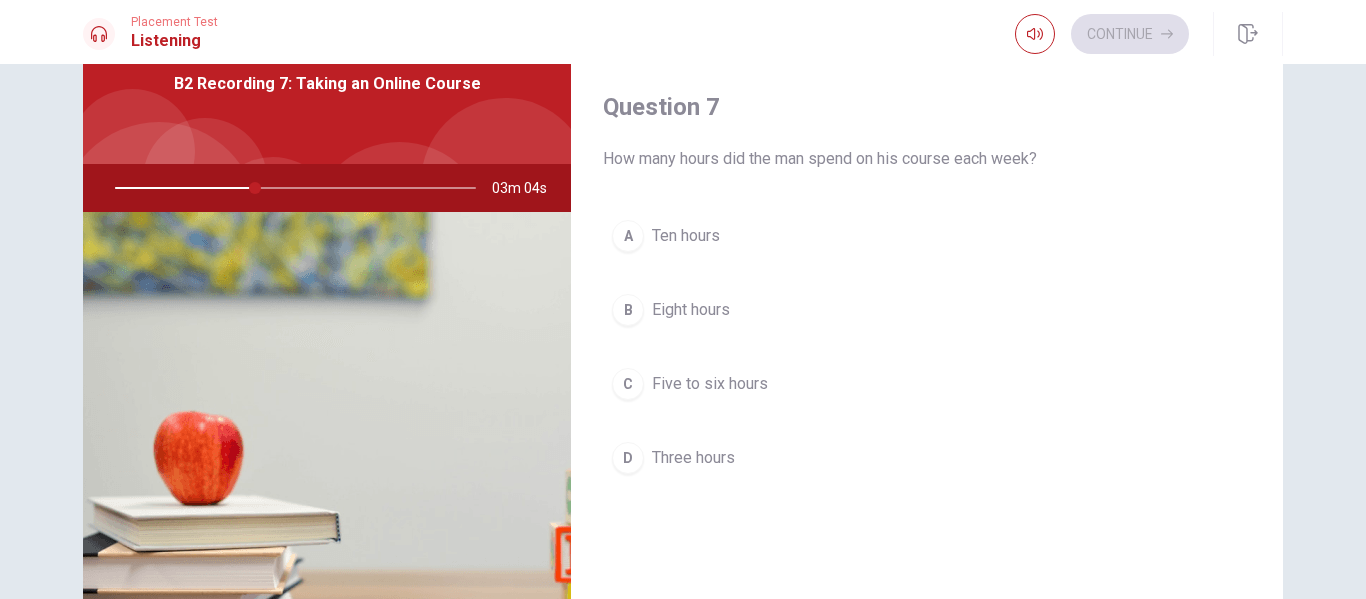 click on "C Five to six hours" at bounding box center [927, 384] 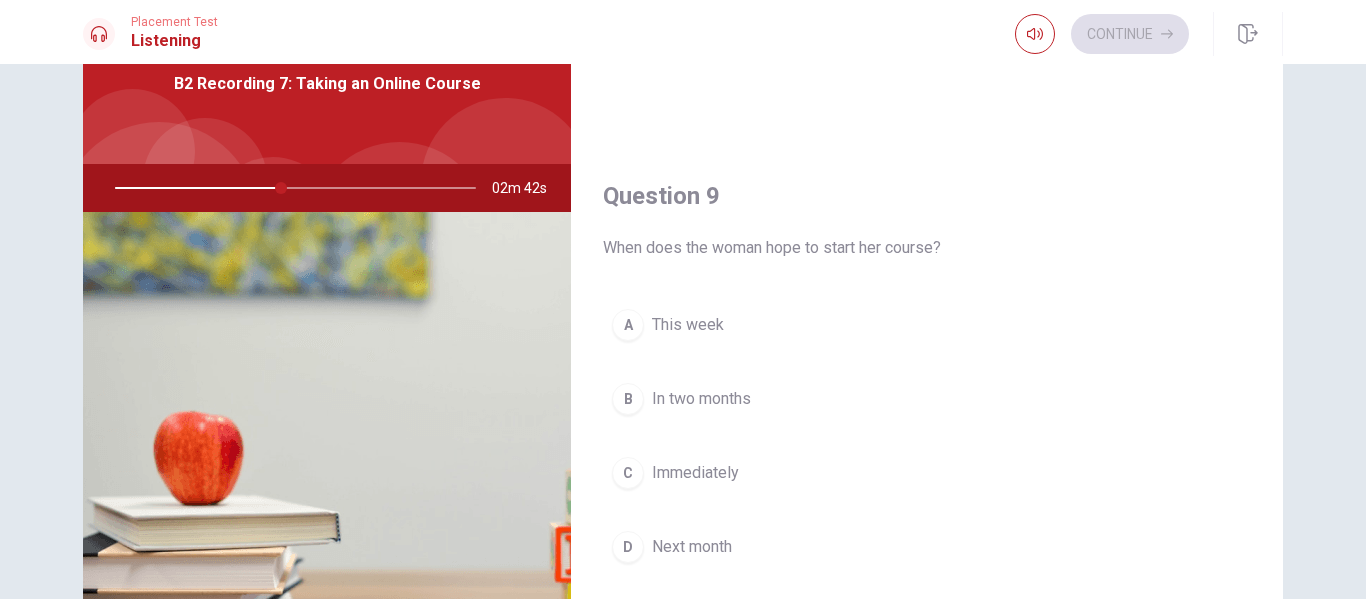 scroll, scrollTop: 1500, scrollLeft: 0, axis: vertical 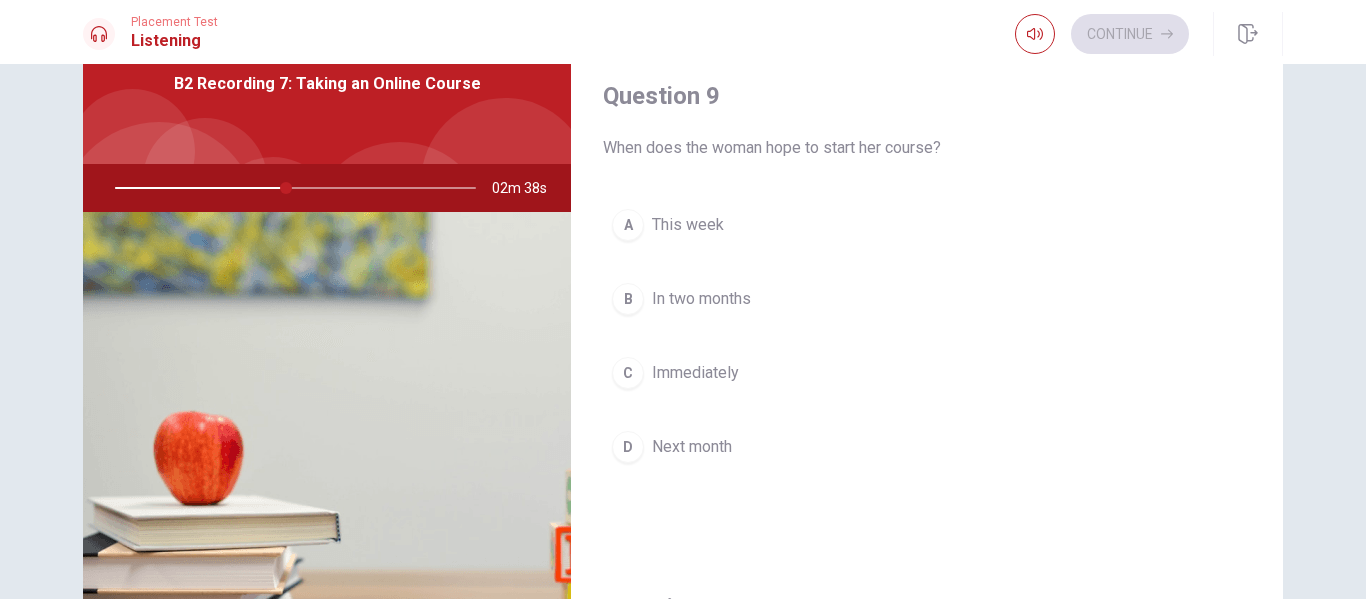 click on "Next month" at bounding box center [692, 447] 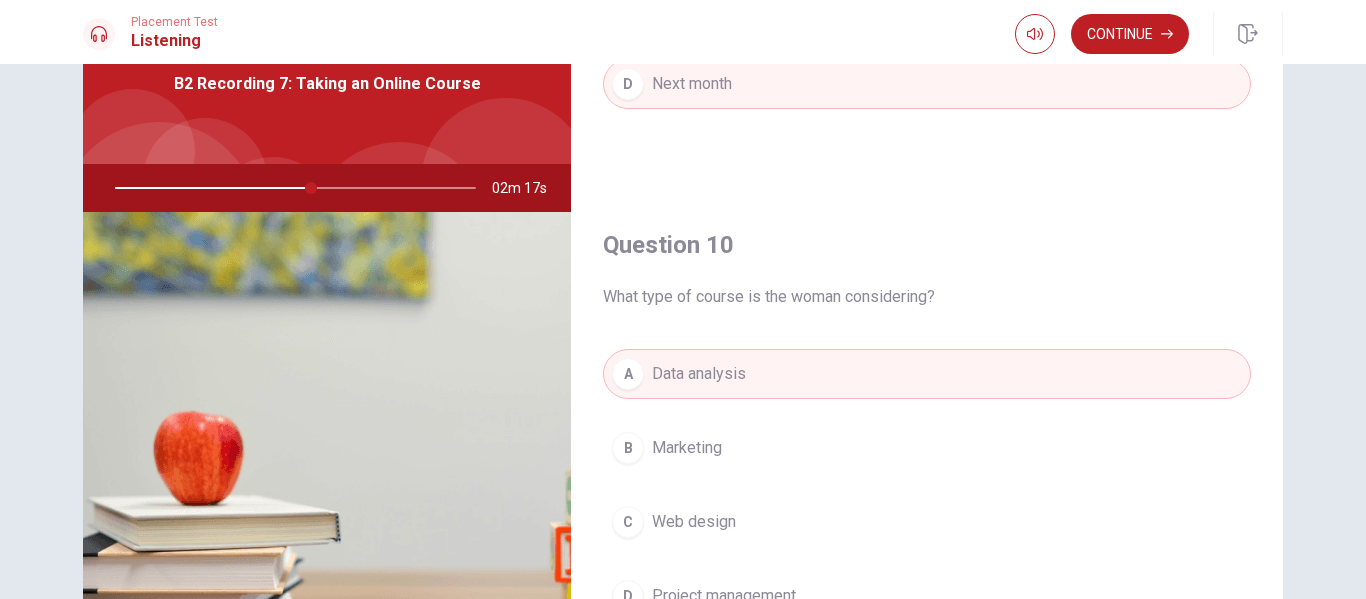 scroll, scrollTop: 1865, scrollLeft: 0, axis: vertical 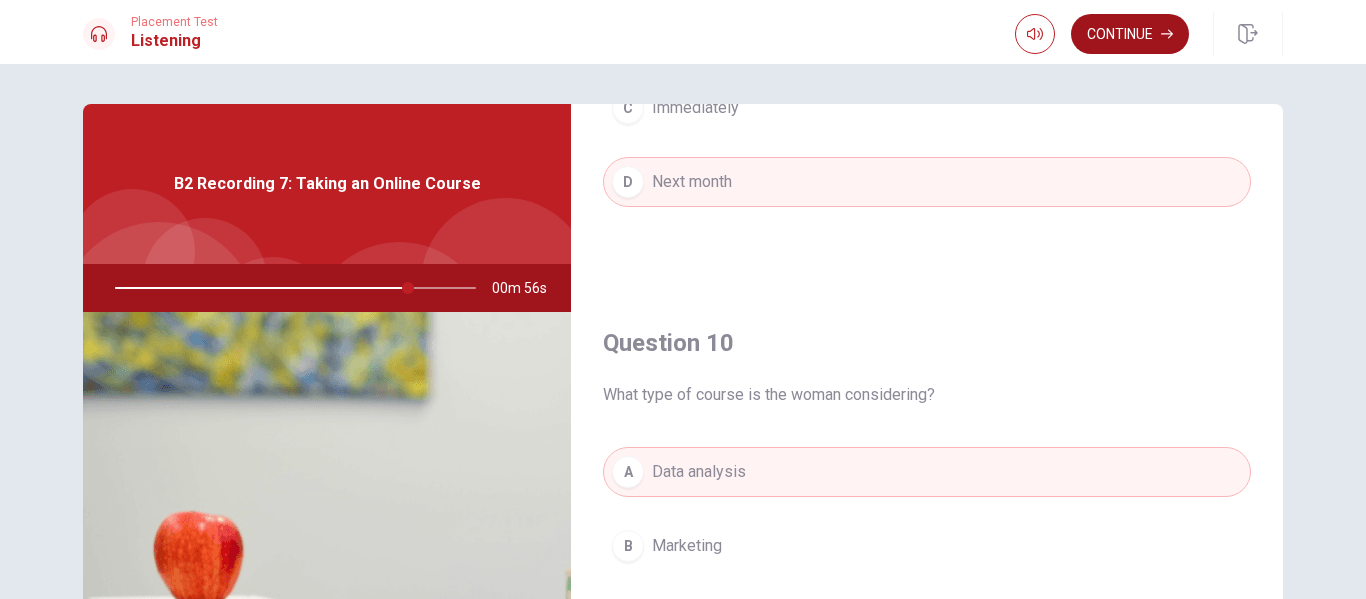 click on "Continue" at bounding box center (1130, 34) 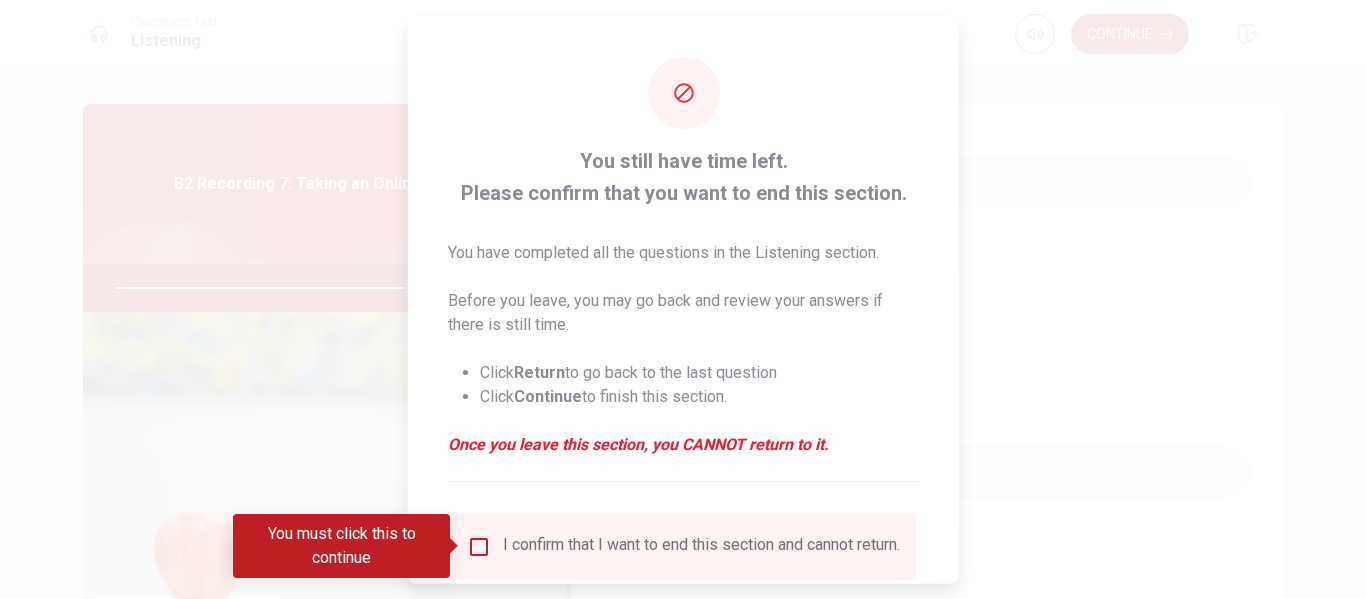 click at bounding box center [479, 546] 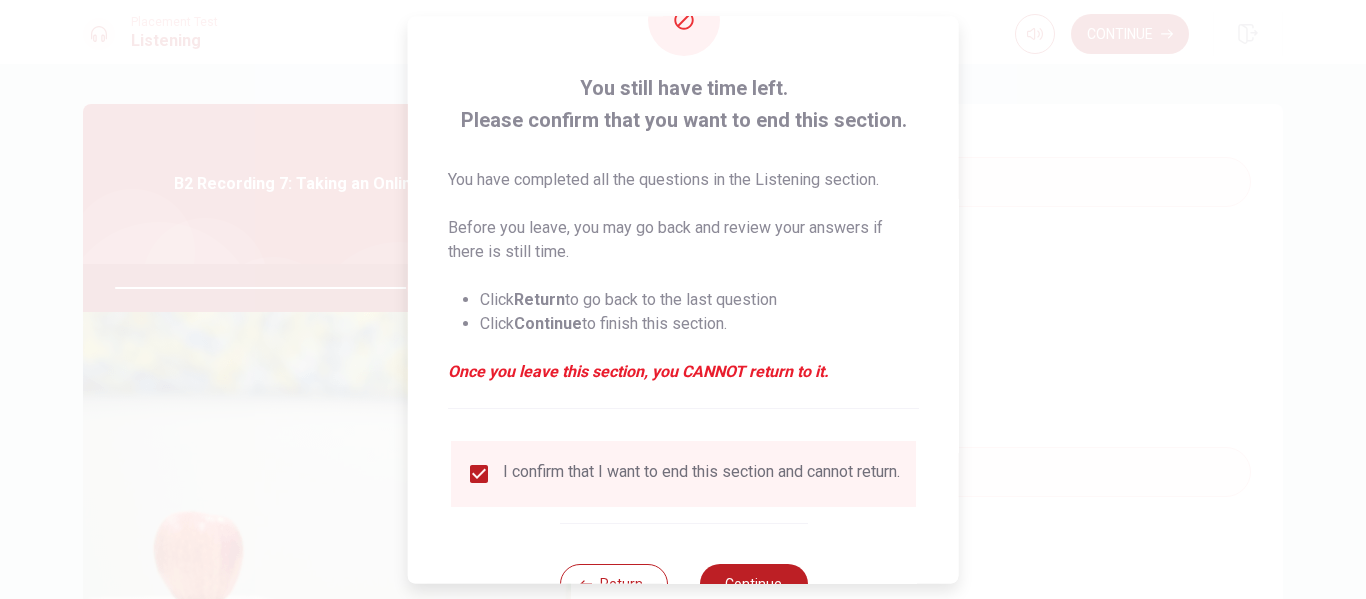 scroll, scrollTop: 147, scrollLeft: 0, axis: vertical 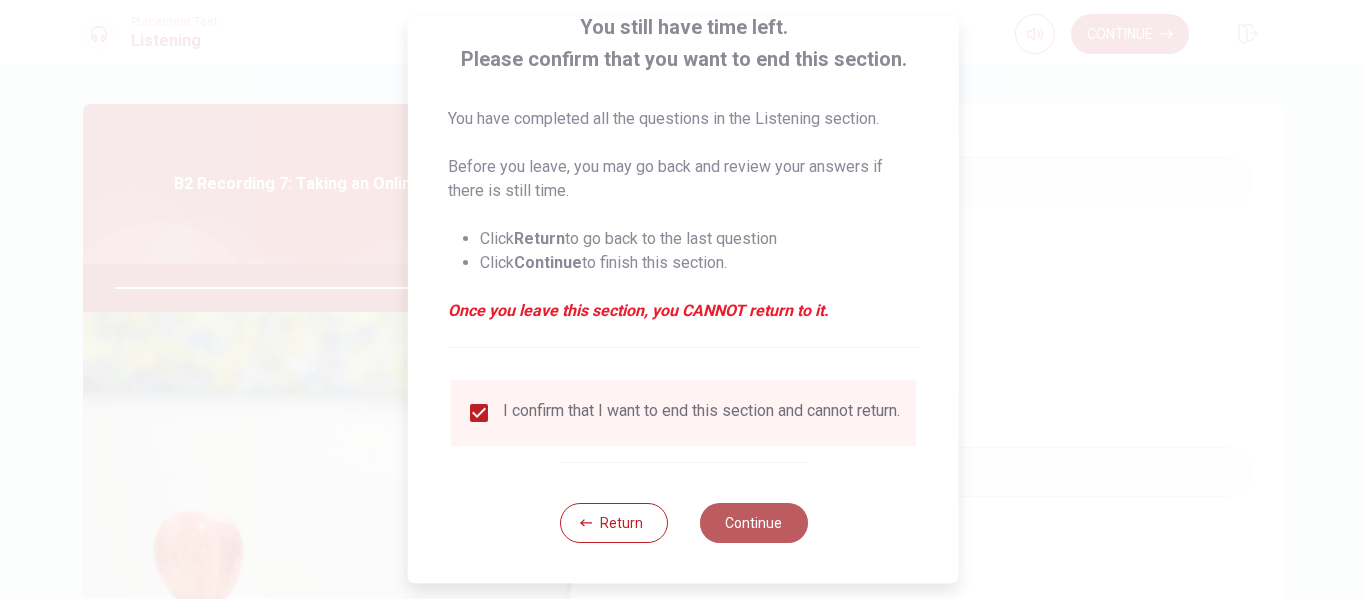 click on "Continue" at bounding box center (753, 523) 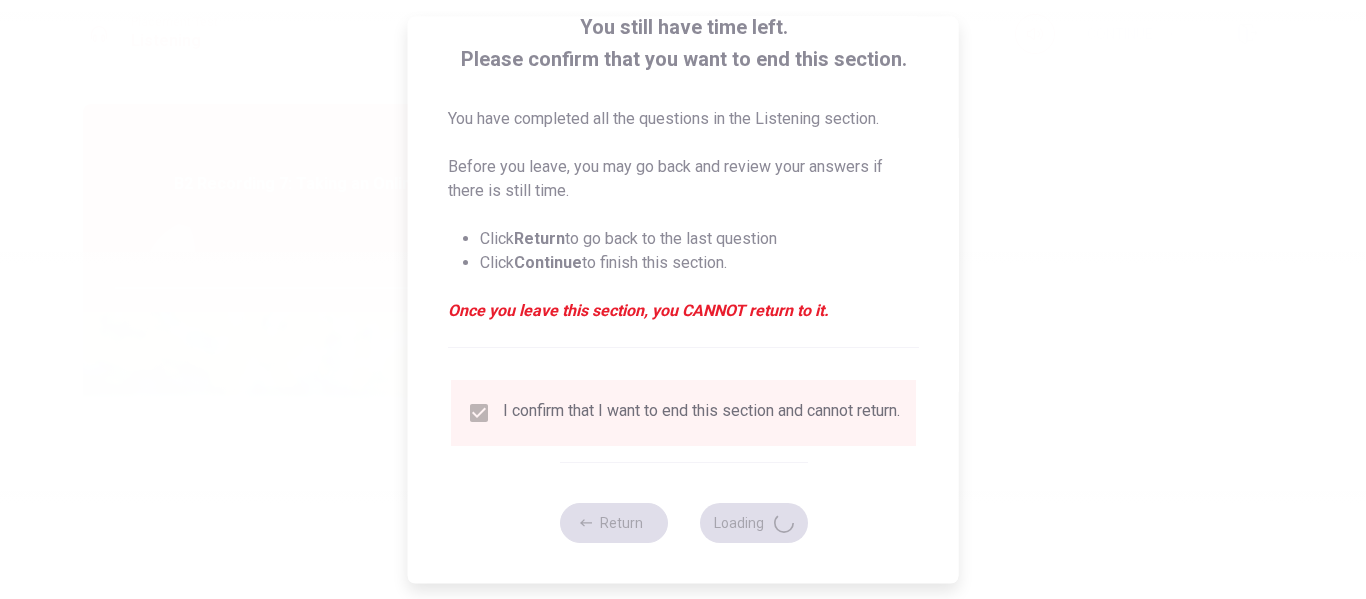 type on "83" 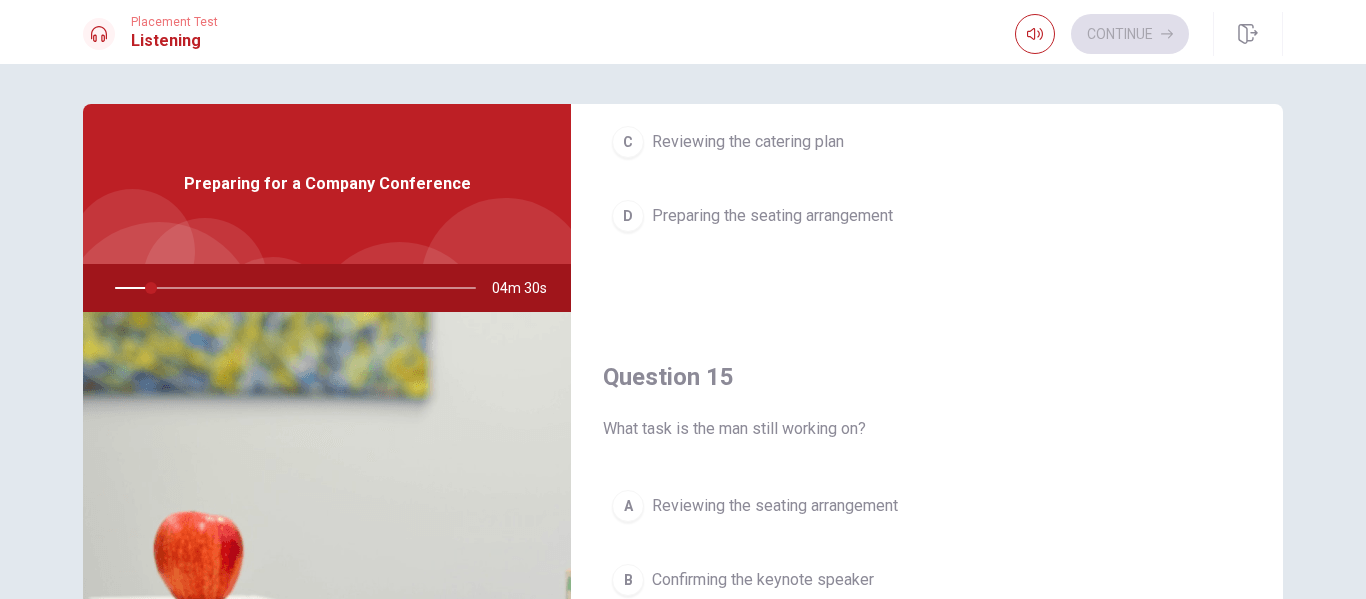 scroll, scrollTop: 1865, scrollLeft: 0, axis: vertical 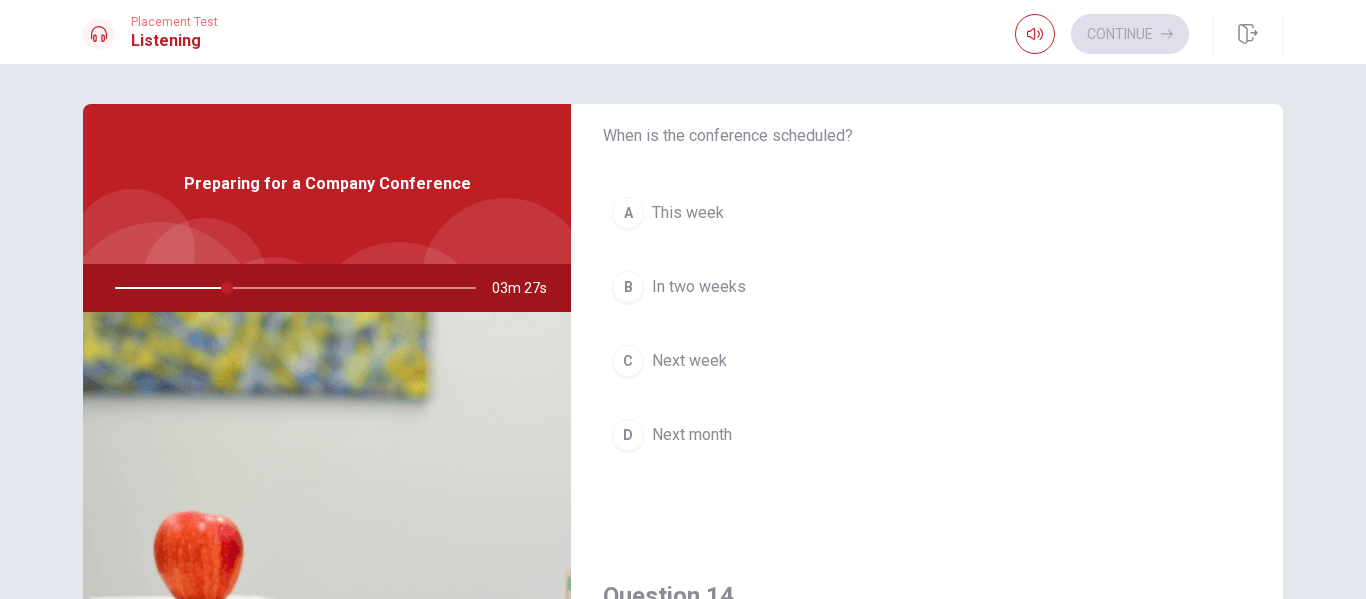 click on "D Next month" at bounding box center [927, 435] 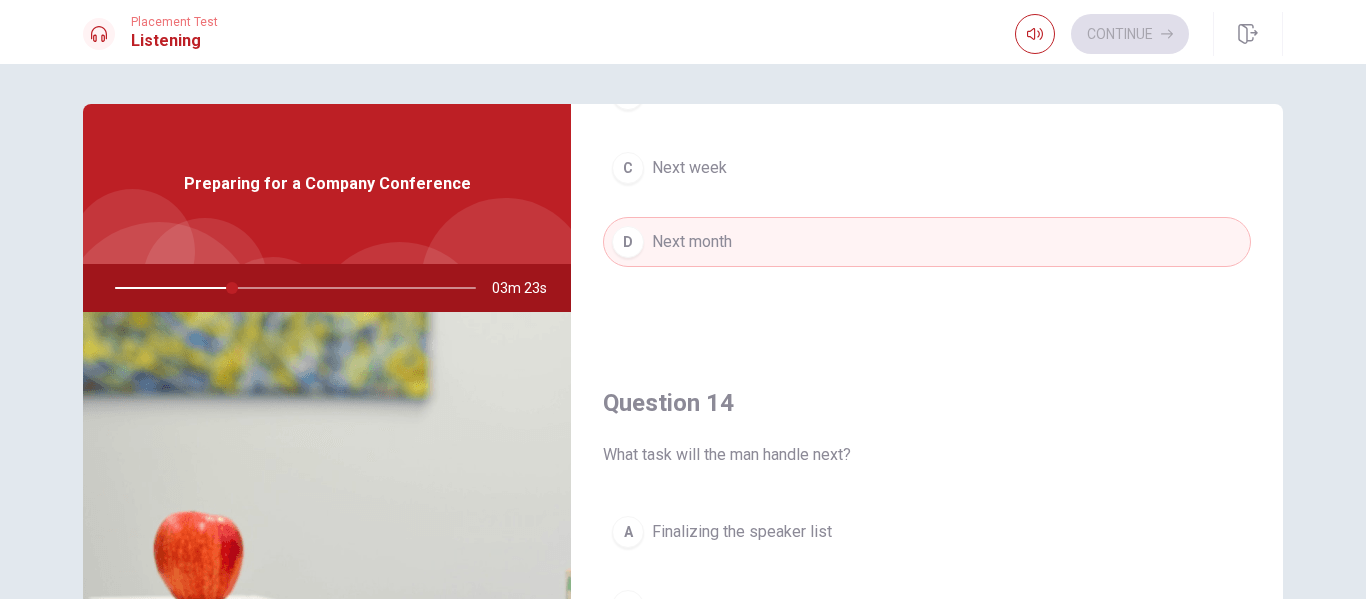 scroll, scrollTop: 1600, scrollLeft: 0, axis: vertical 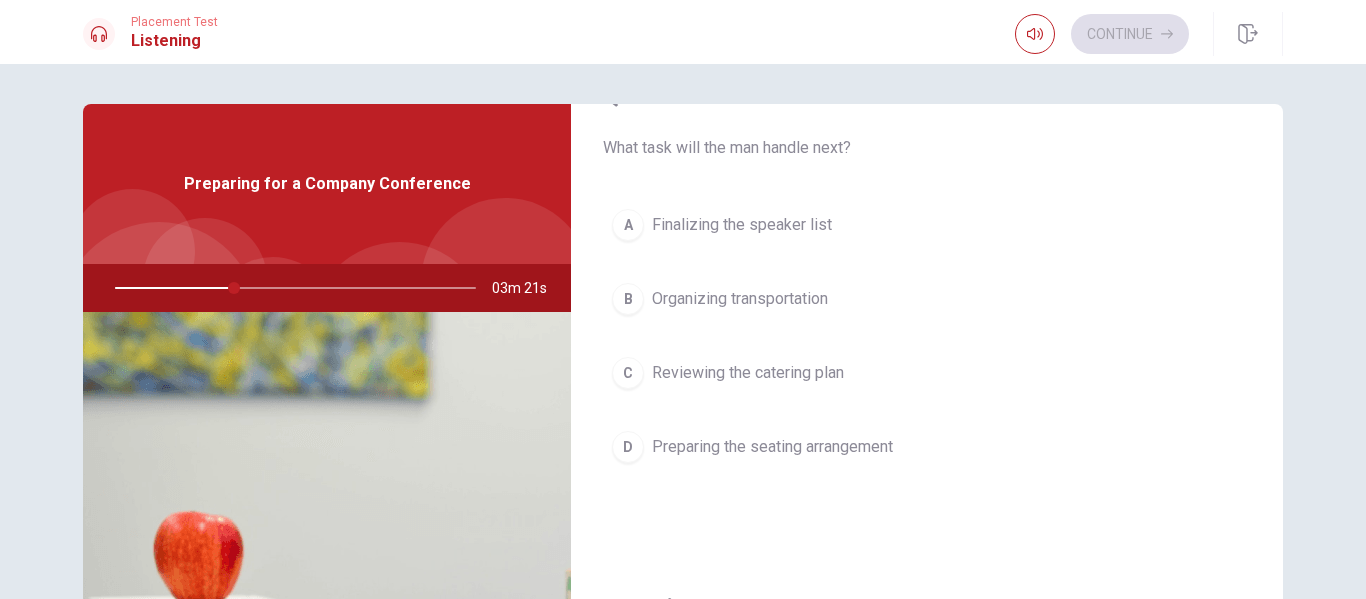 click on "Finalizing the speaker list" at bounding box center (742, 225) 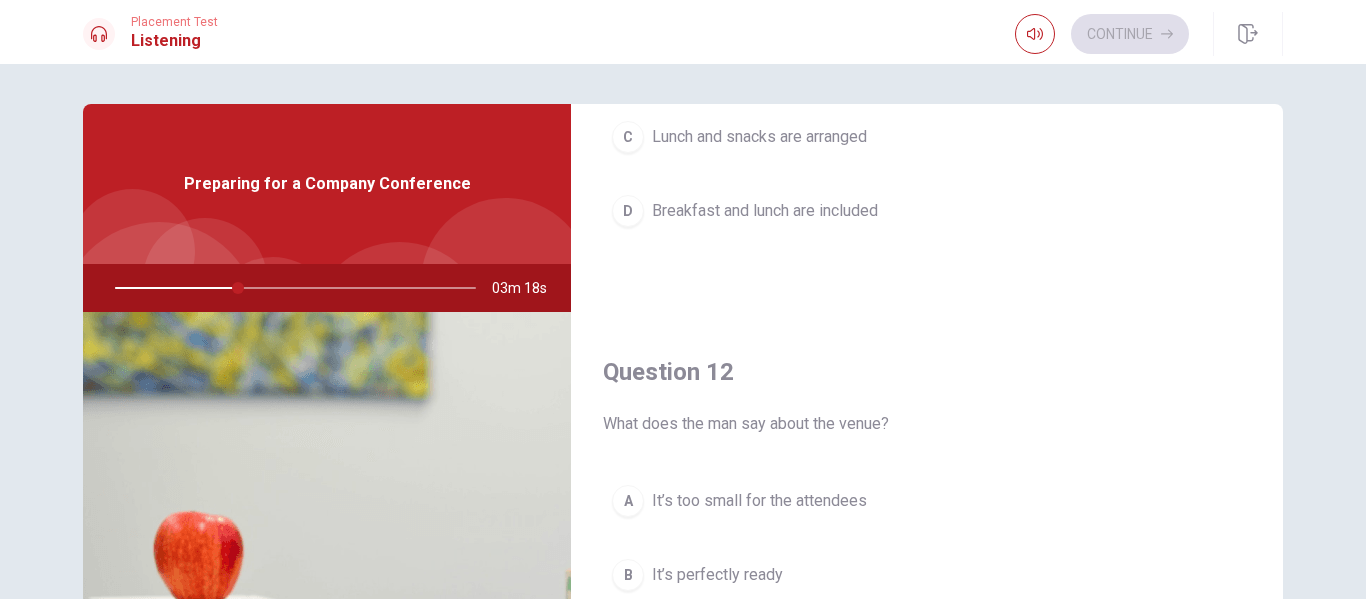 scroll, scrollTop: 500, scrollLeft: 0, axis: vertical 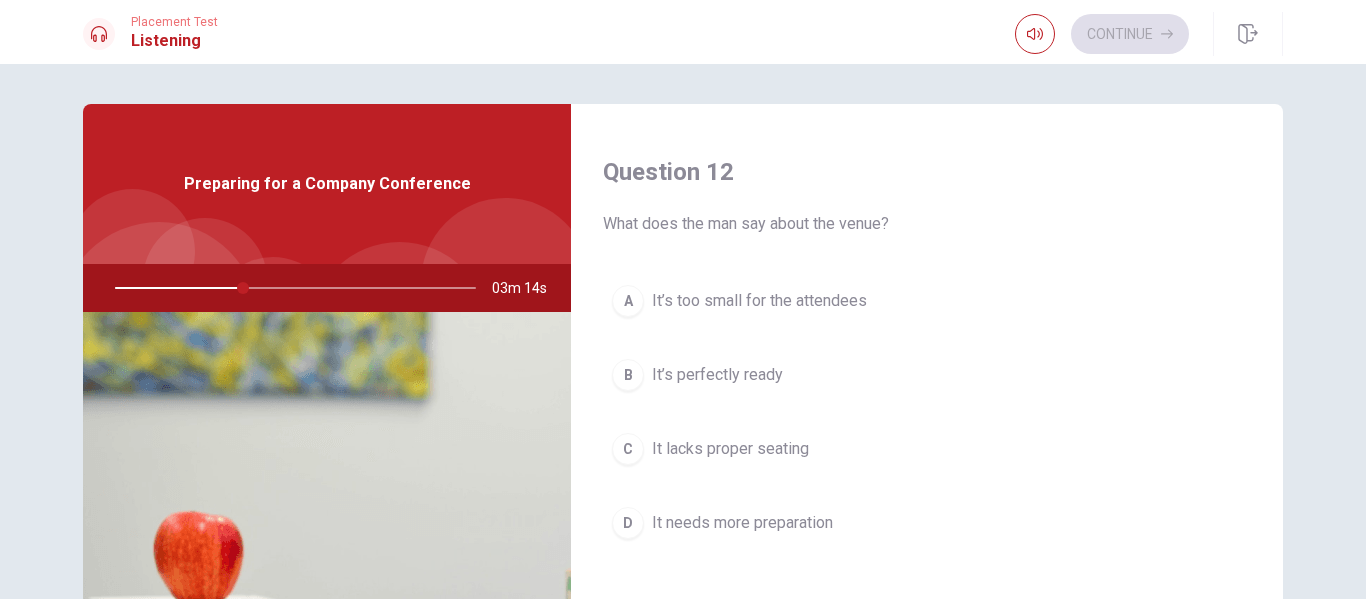 click on "B It’s perfectly ready" at bounding box center [927, 375] 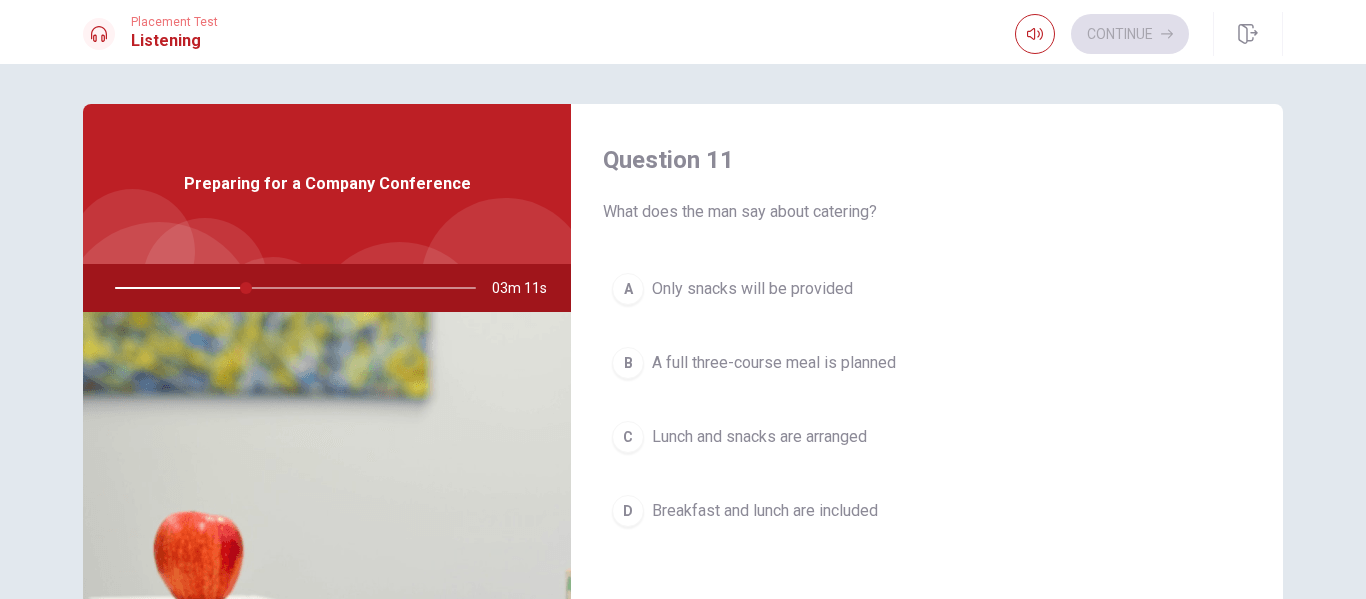 scroll, scrollTop: 100, scrollLeft: 0, axis: vertical 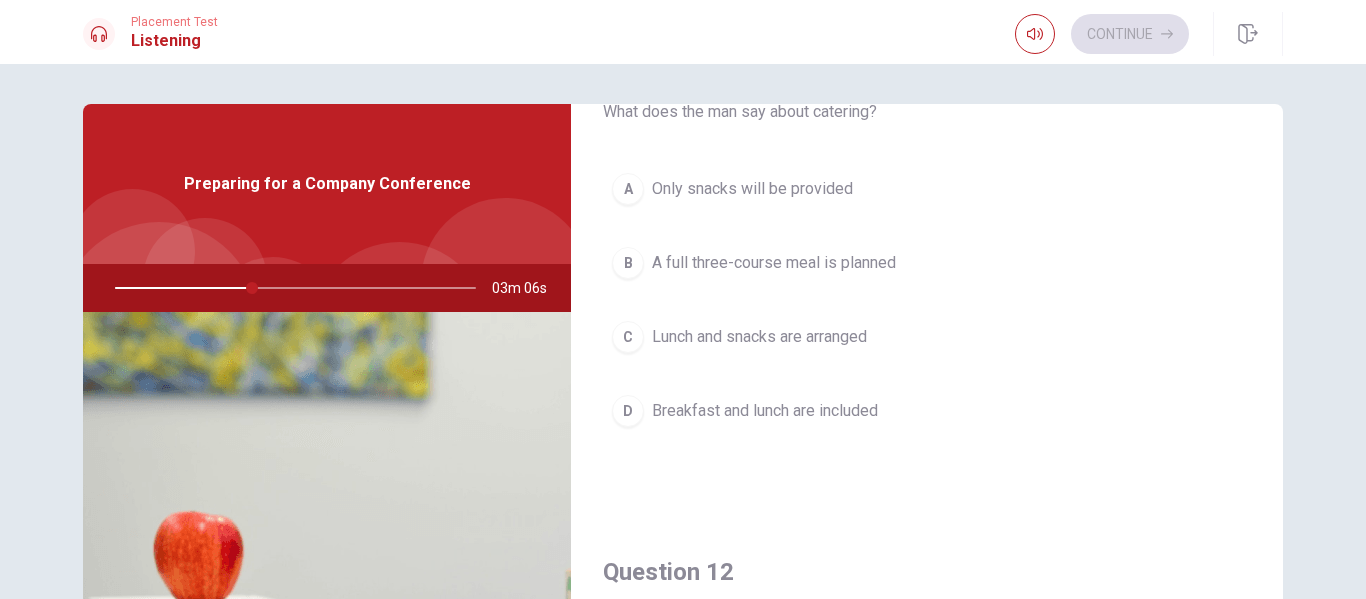 click on "Lunch and snacks are arranged" at bounding box center (759, 337) 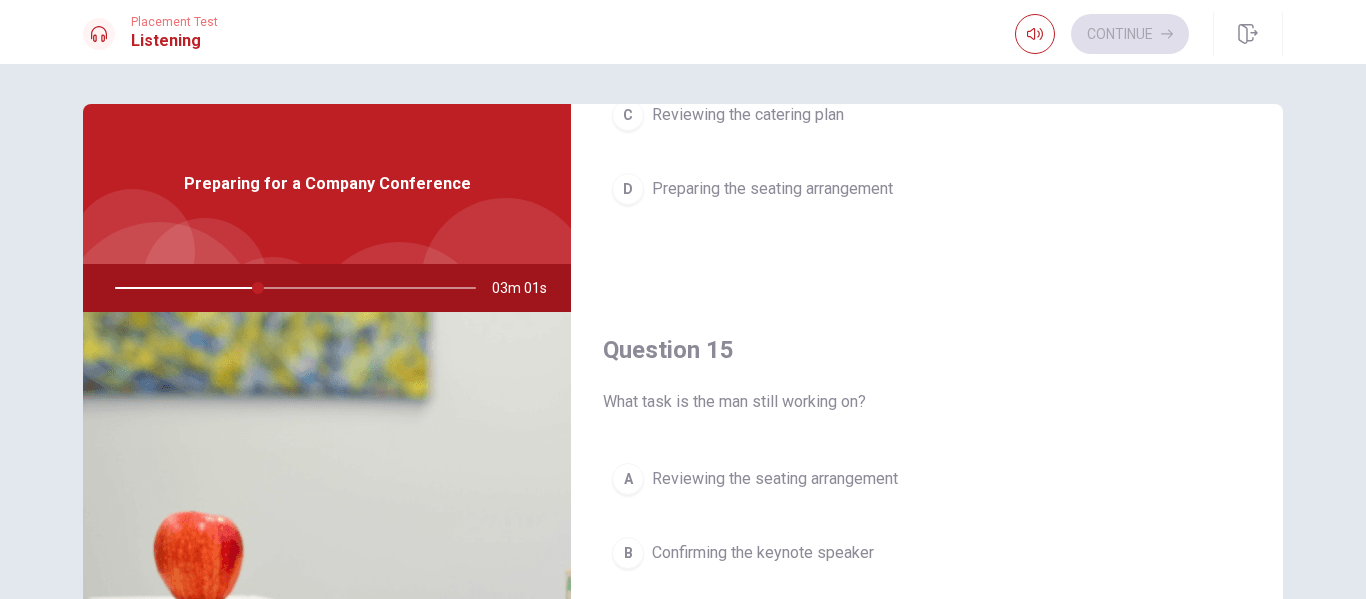 scroll, scrollTop: 1865, scrollLeft: 0, axis: vertical 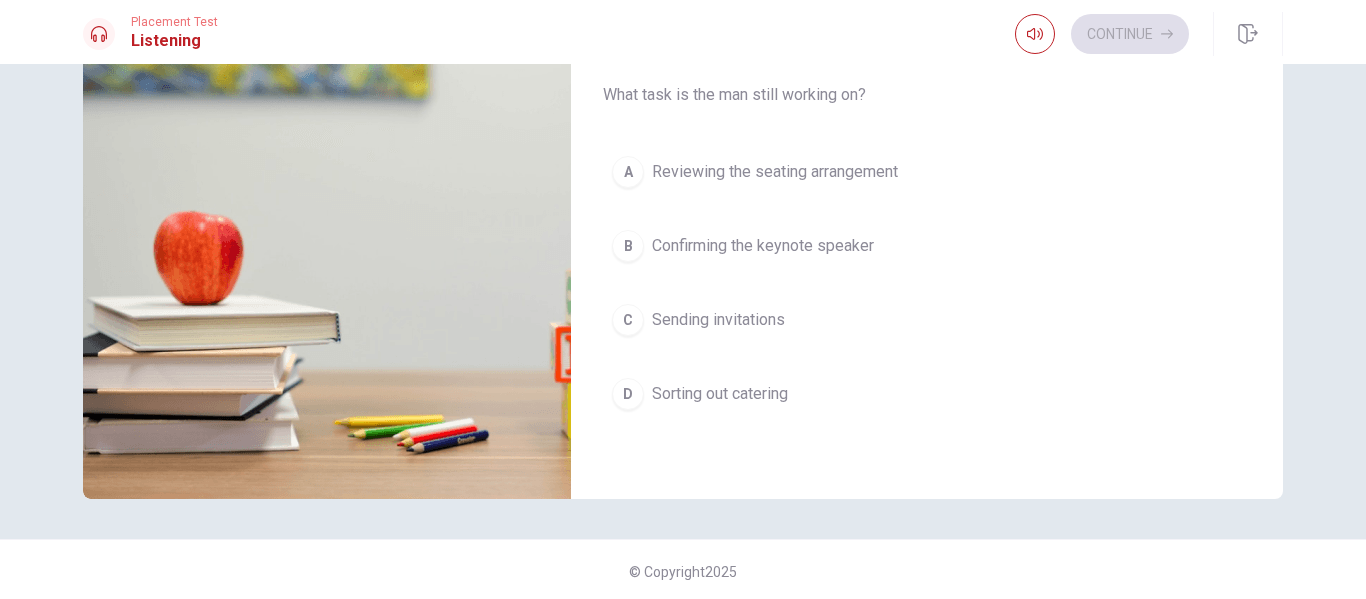 click on "Sending invitations" at bounding box center [718, 320] 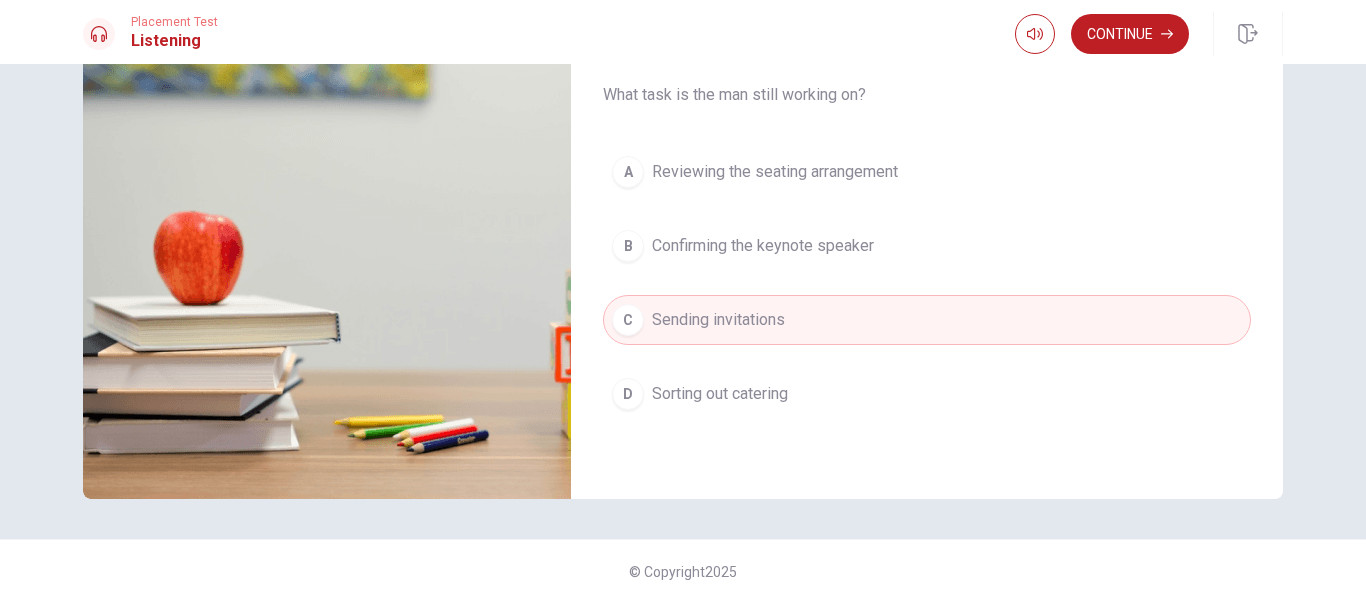 scroll, scrollTop: 200, scrollLeft: 0, axis: vertical 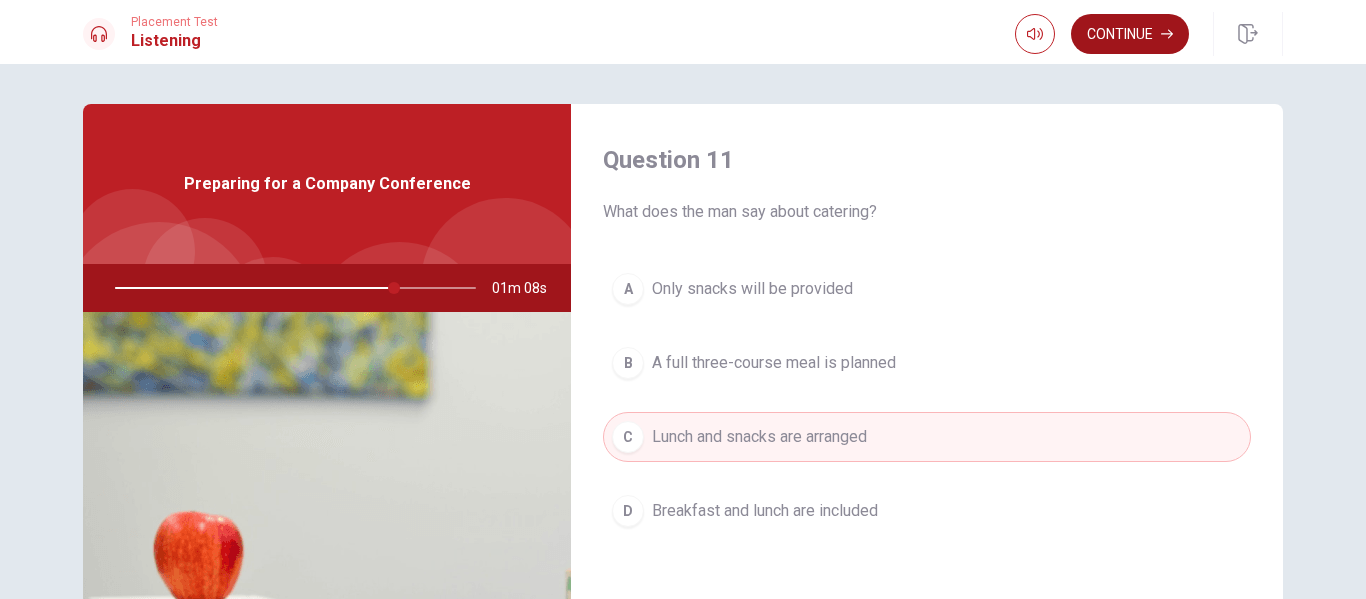 click on "Continue" at bounding box center [1130, 34] 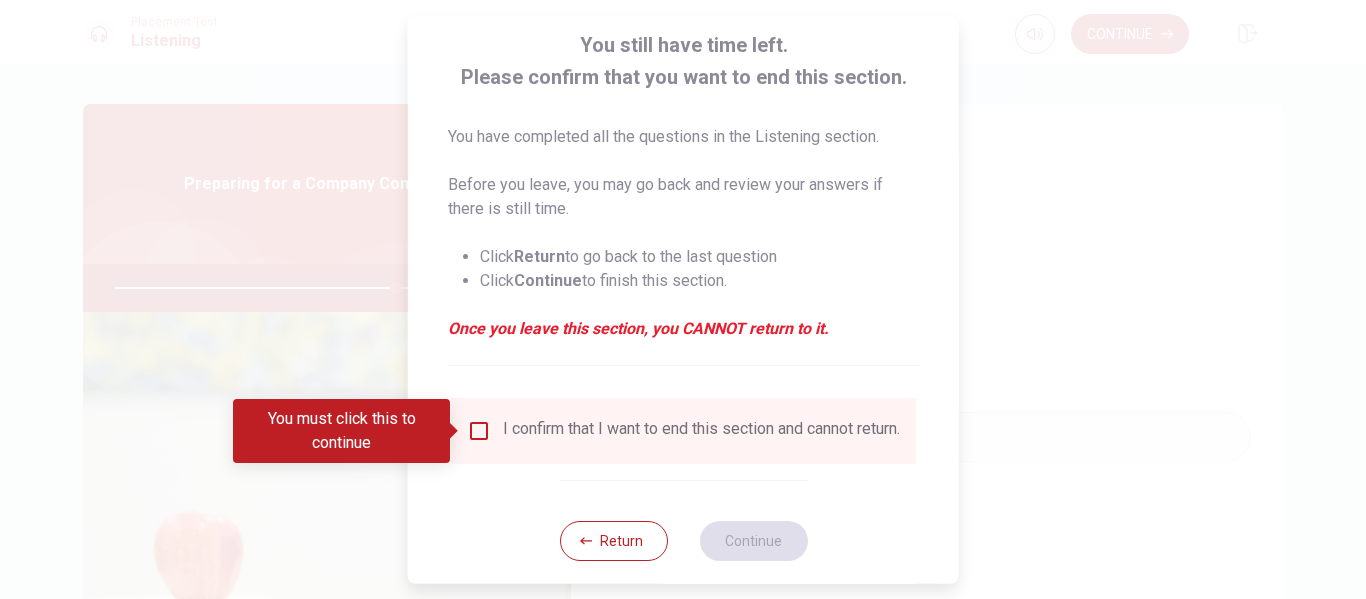 scroll, scrollTop: 147, scrollLeft: 0, axis: vertical 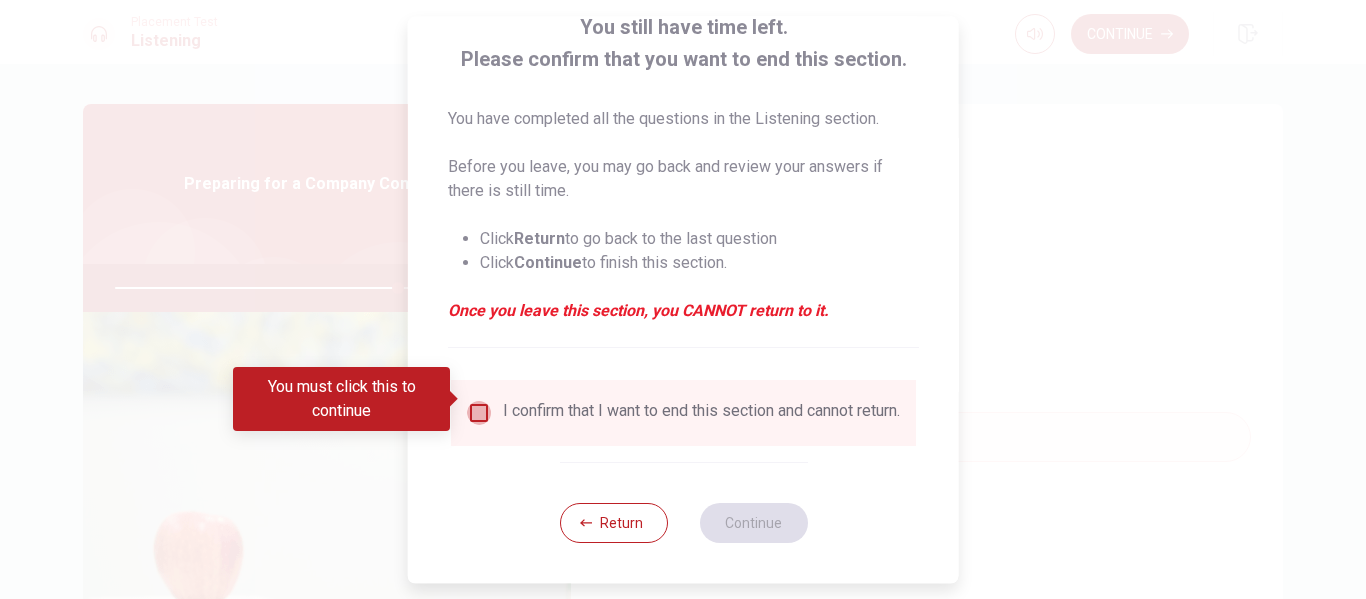 click at bounding box center (479, 413) 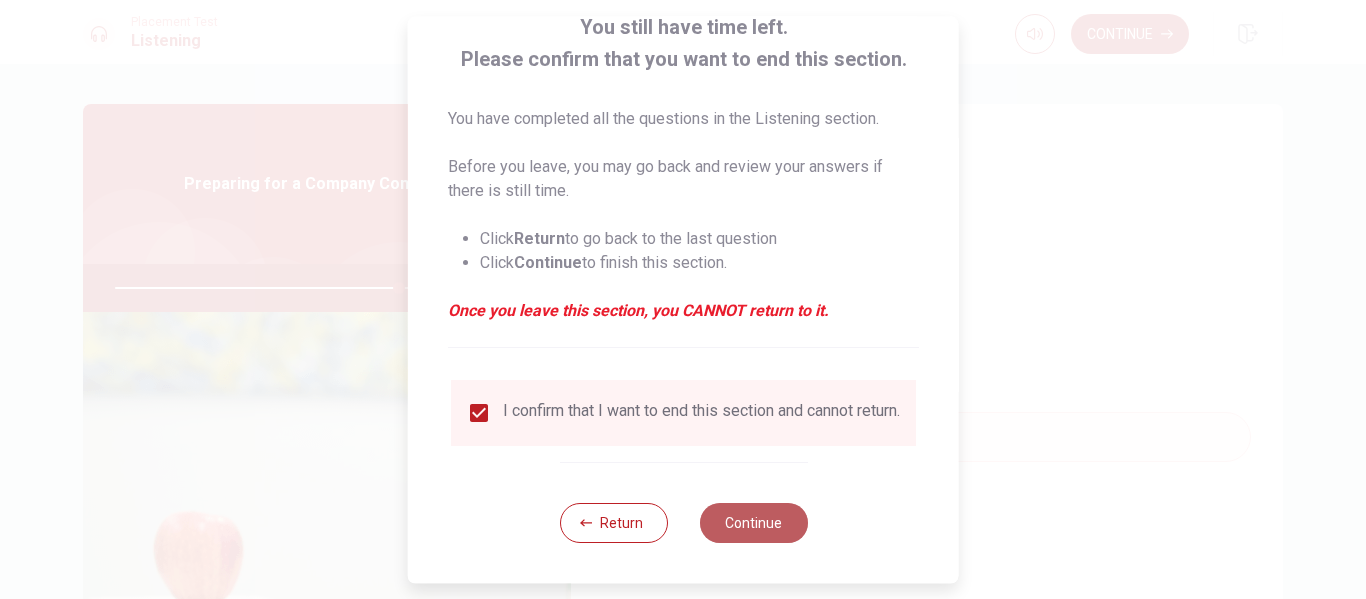click on "Continue" at bounding box center (753, 523) 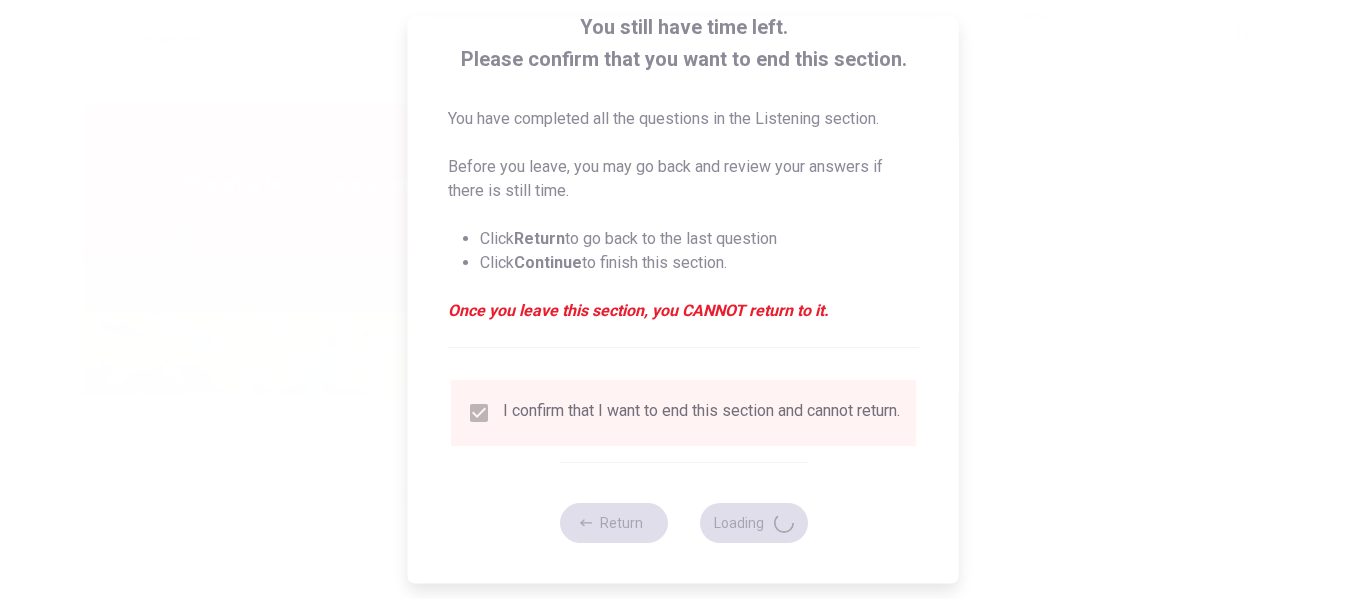 type on "81" 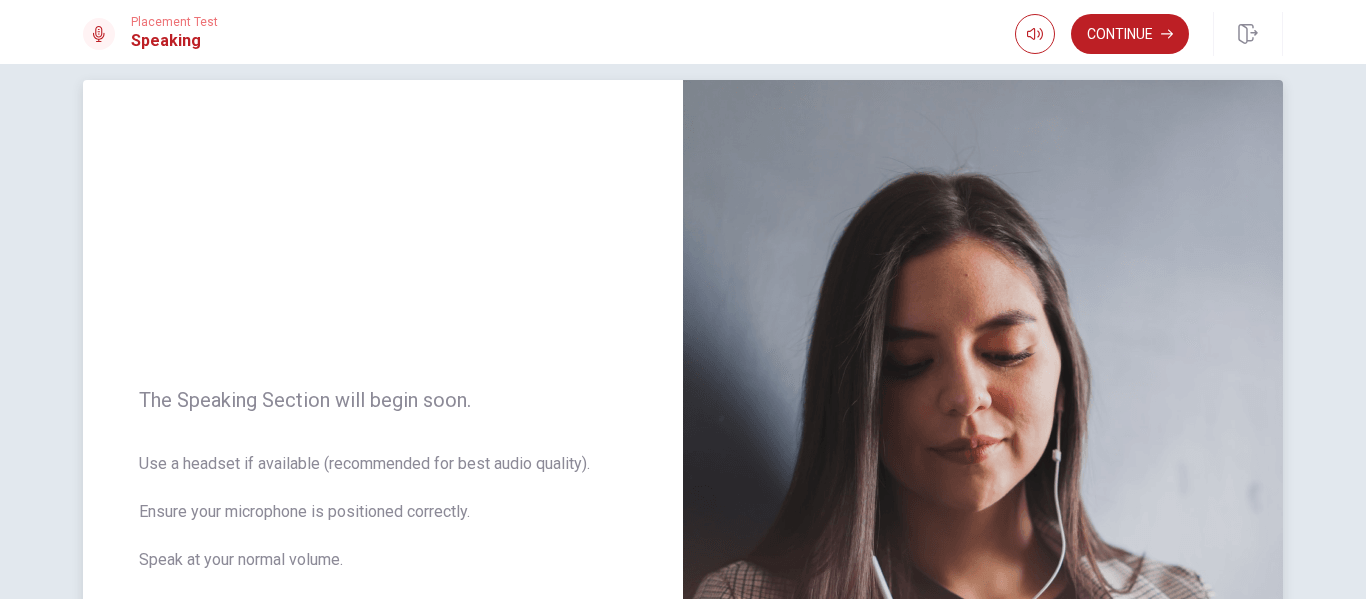 scroll, scrollTop: 0, scrollLeft: 0, axis: both 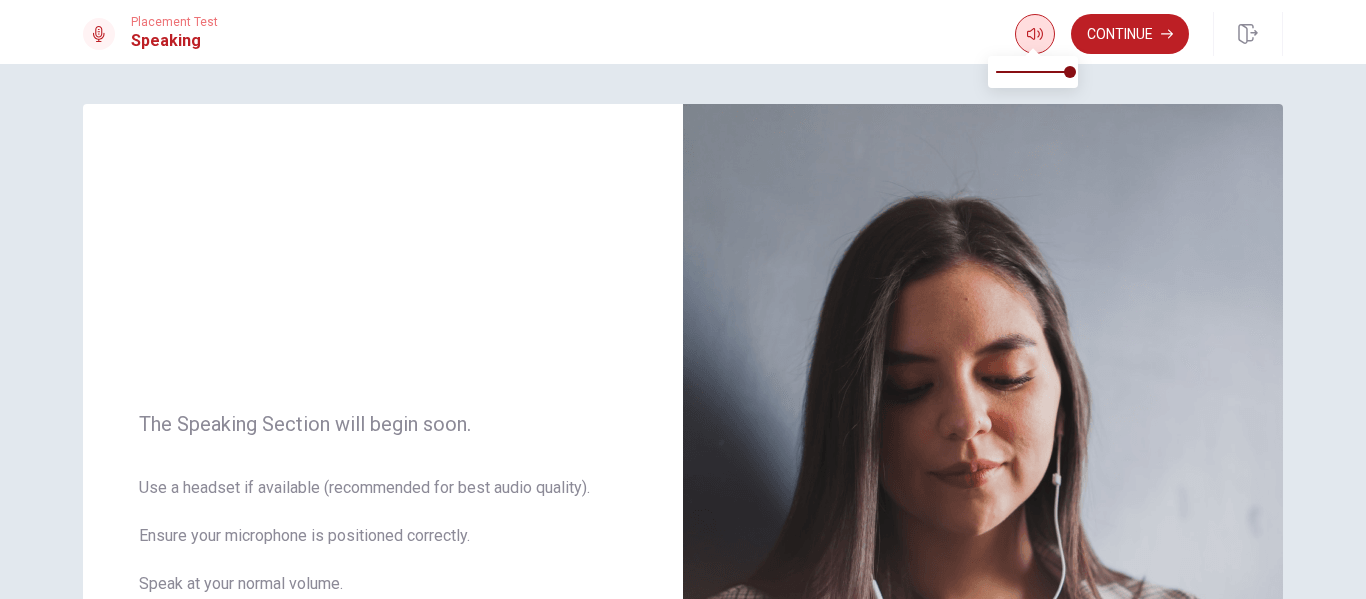 click at bounding box center [1035, 34] 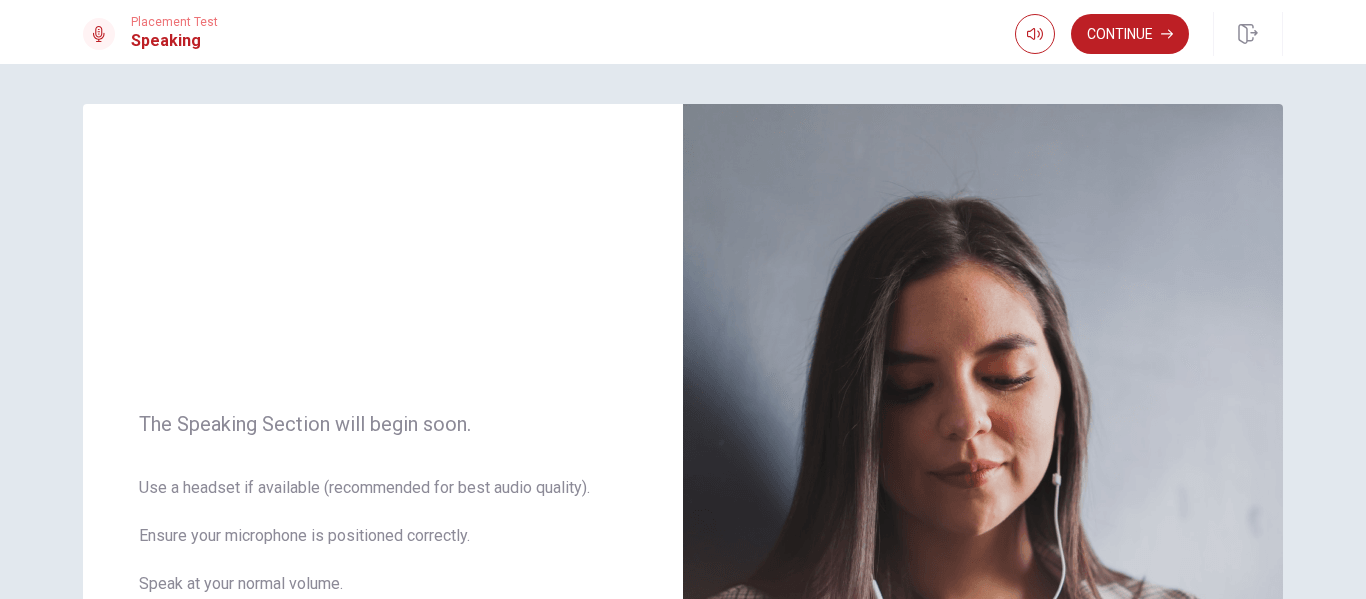 click on "The Speaking Section will begin soon. Use a headset if available (recommended for best audio quality).
Ensure your microphone is positioned correctly.
Speak at your normal volume.
Follow the instructions on each screen. © Copyright  2025" at bounding box center [683, 331] 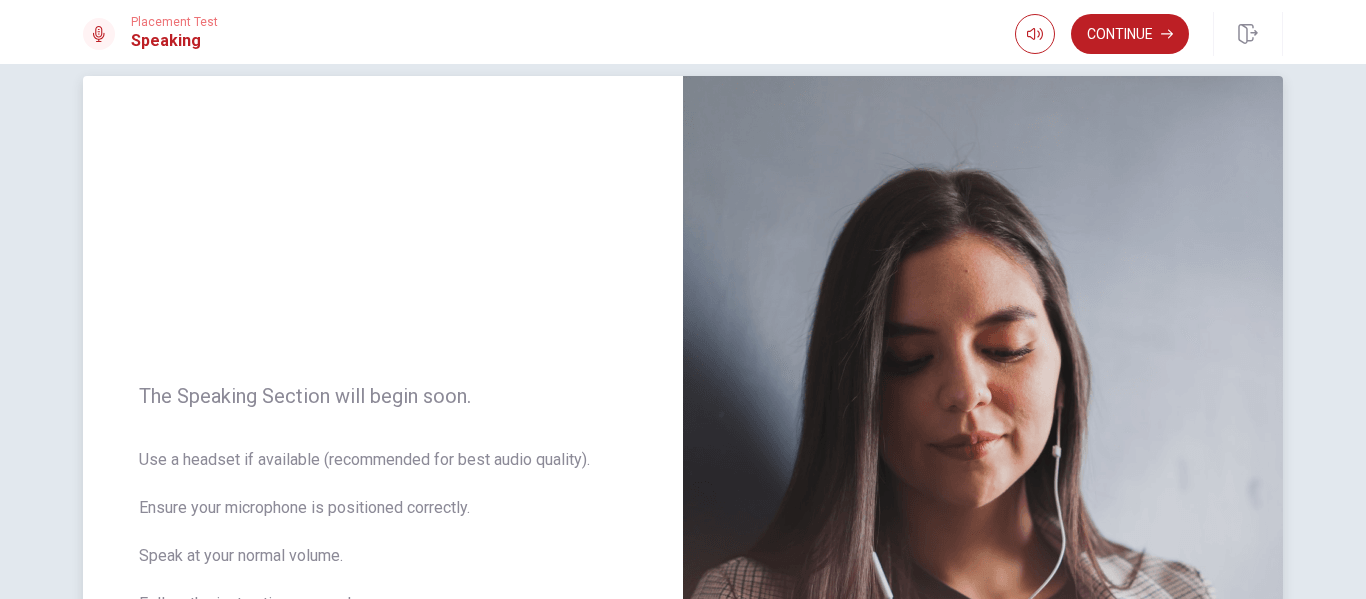 scroll, scrollTop: 0, scrollLeft: 0, axis: both 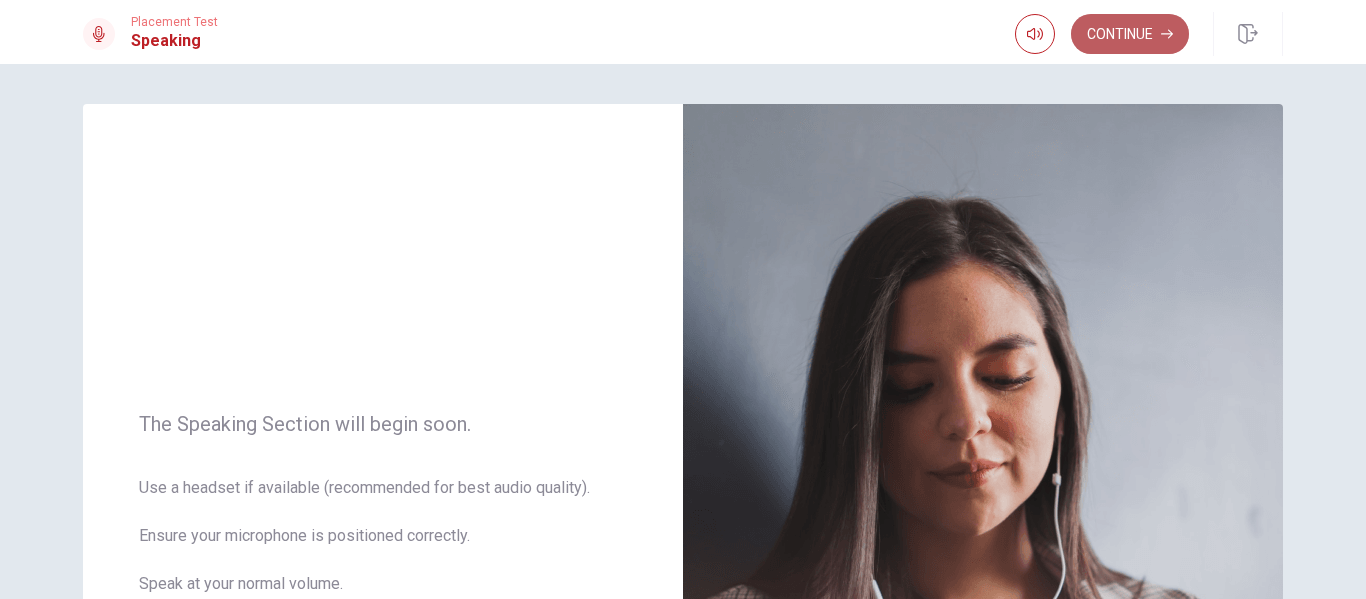 click on "Continue" at bounding box center (1130, 34) 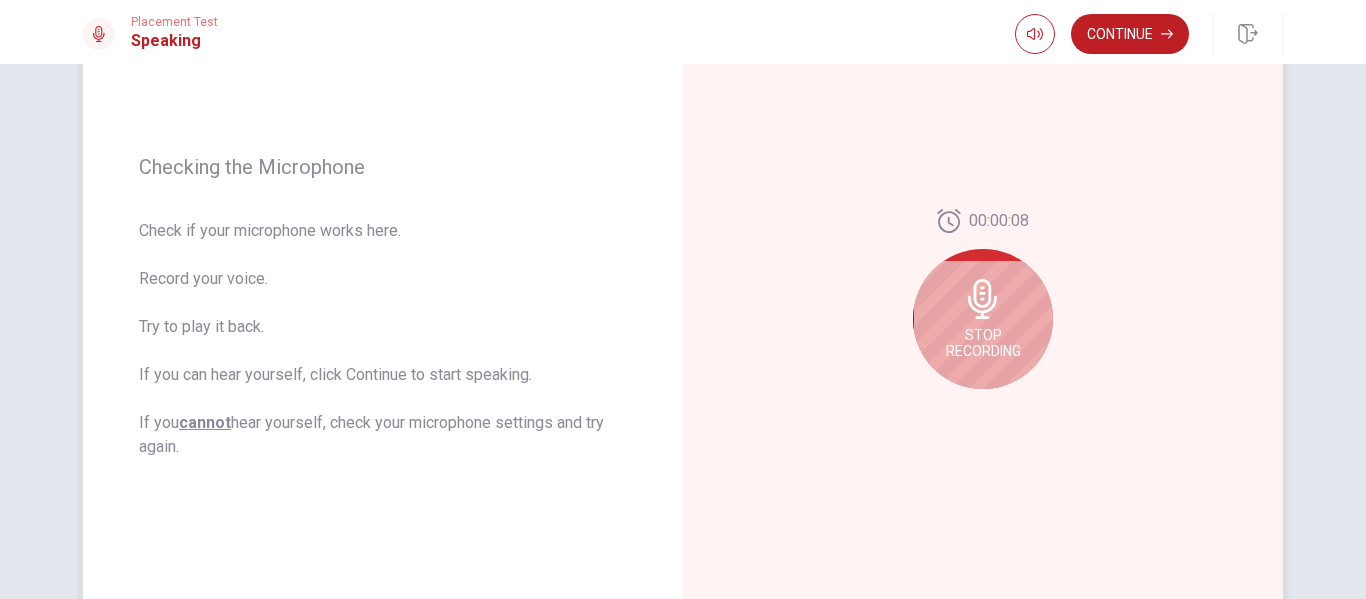 scroll, scrollTop: 300, scrollLeft: 0, axis: vertical 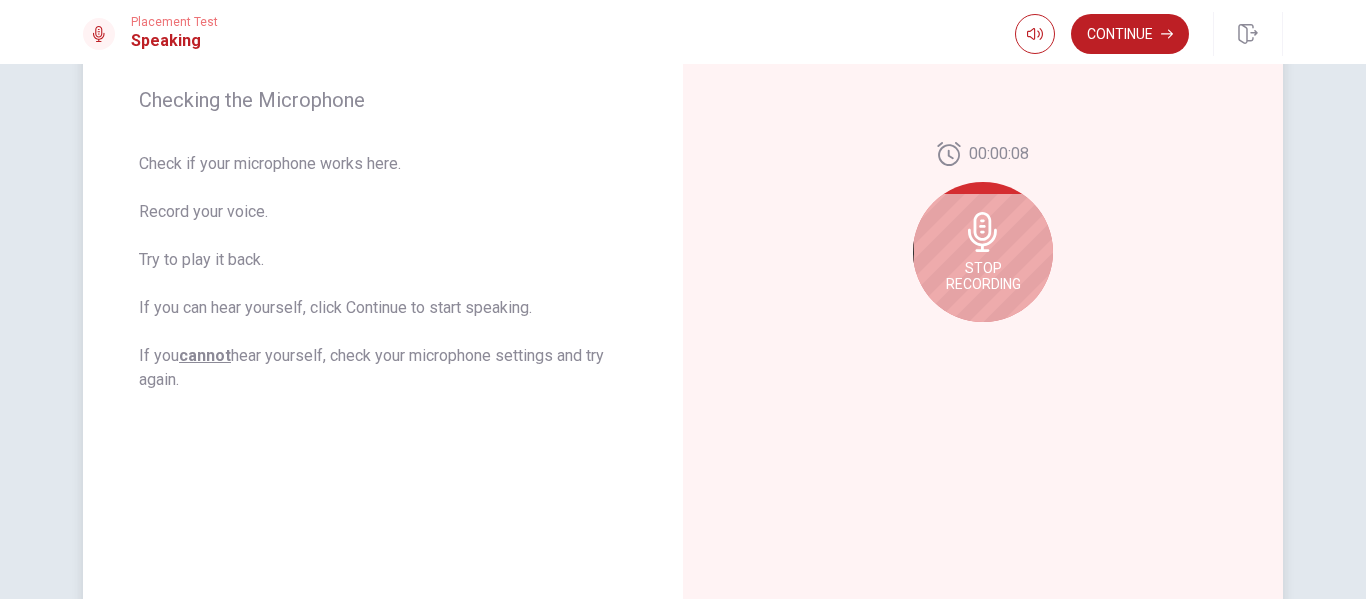 click on "Stop   Recording" at bounding box center [983, 252] 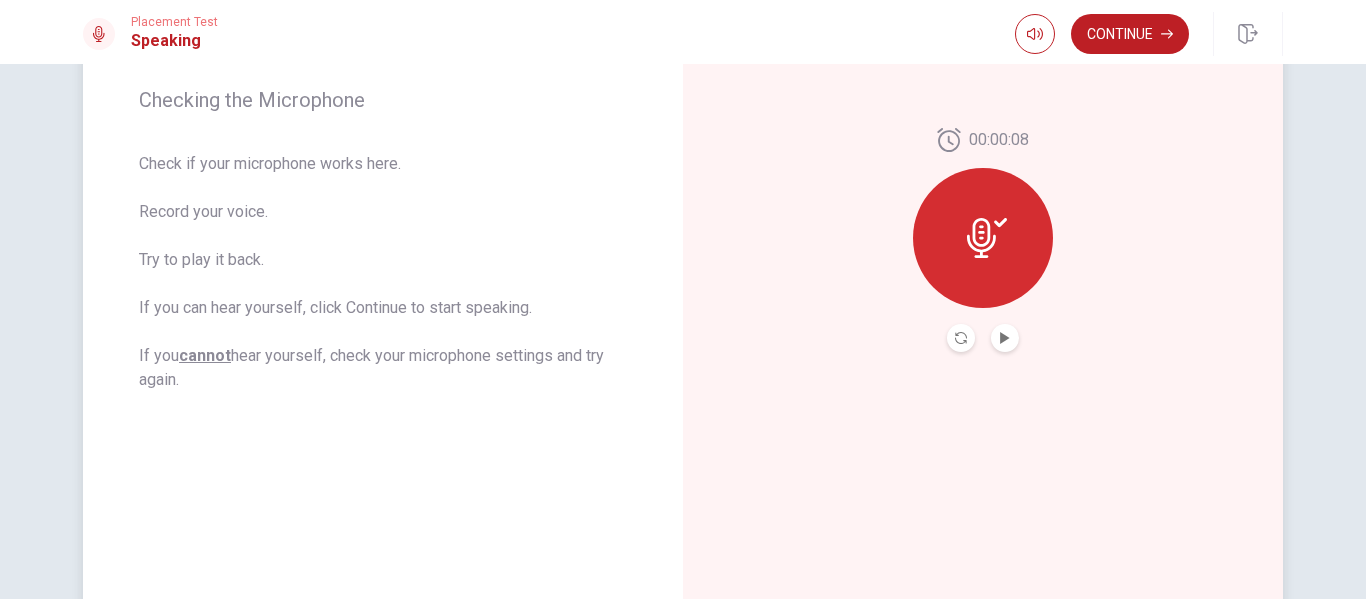 click at bounding box center [1005, 338] 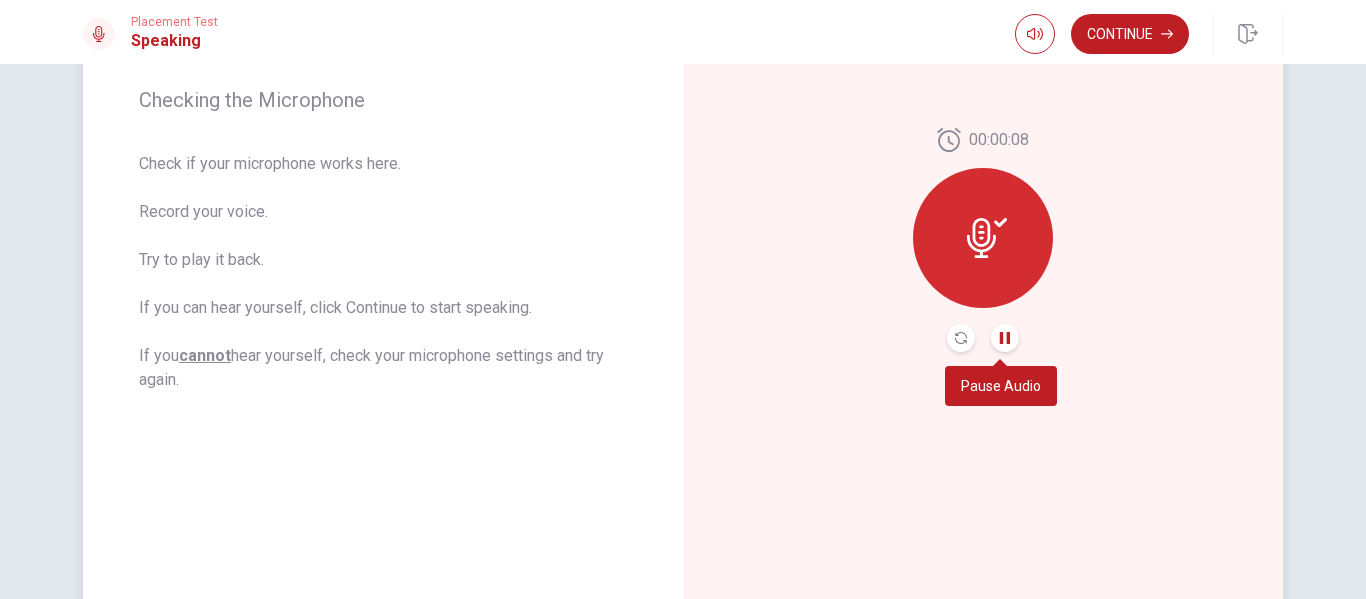click 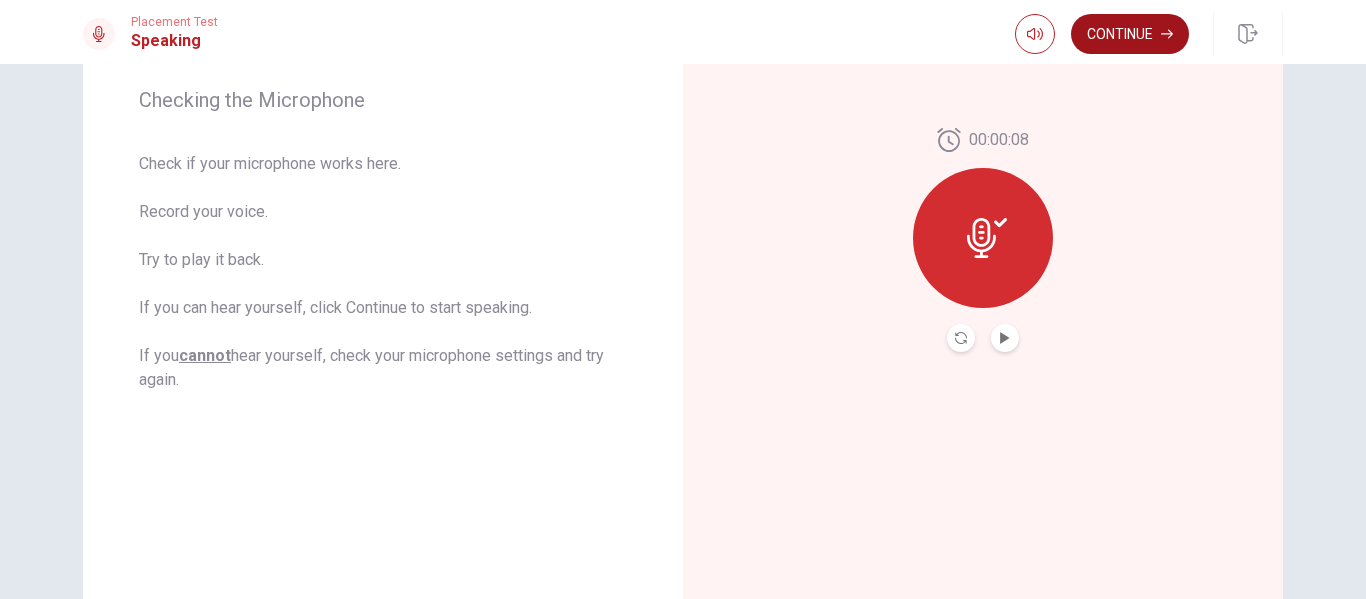 click on "Continue" at bounding box center [1130, 34] 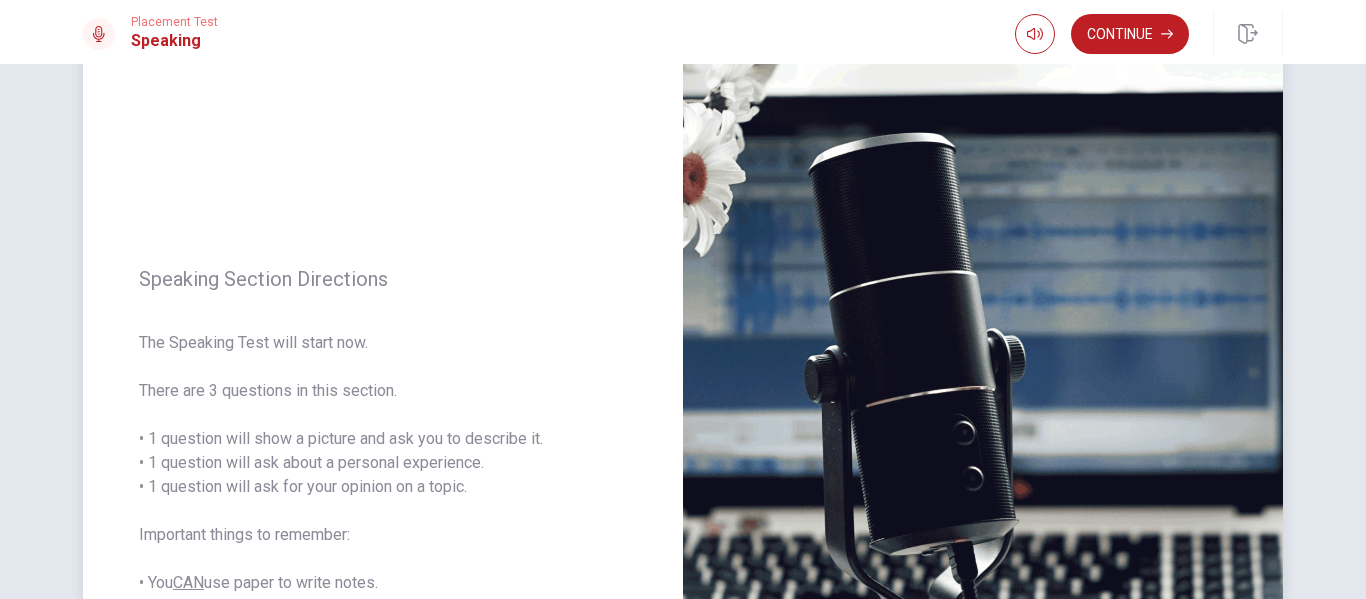 scroll, scrollTop: 81, scrollLeft: 0, axis: vertical 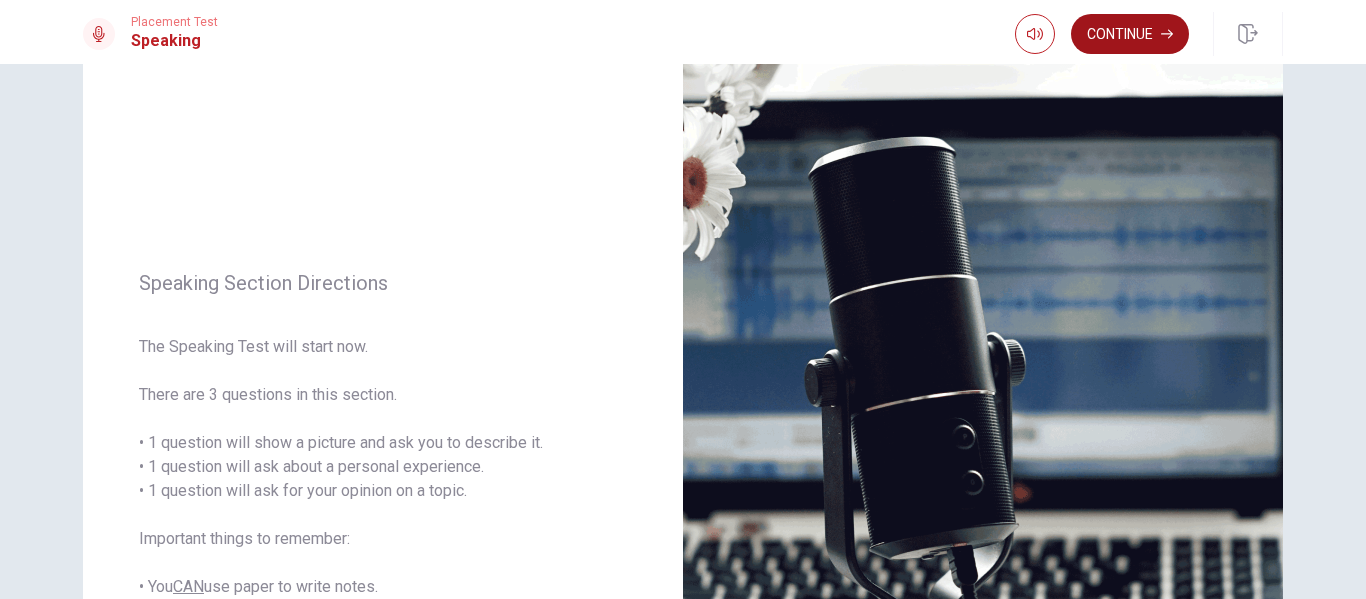 click on "Continue" at bounding box center (1130, 34) 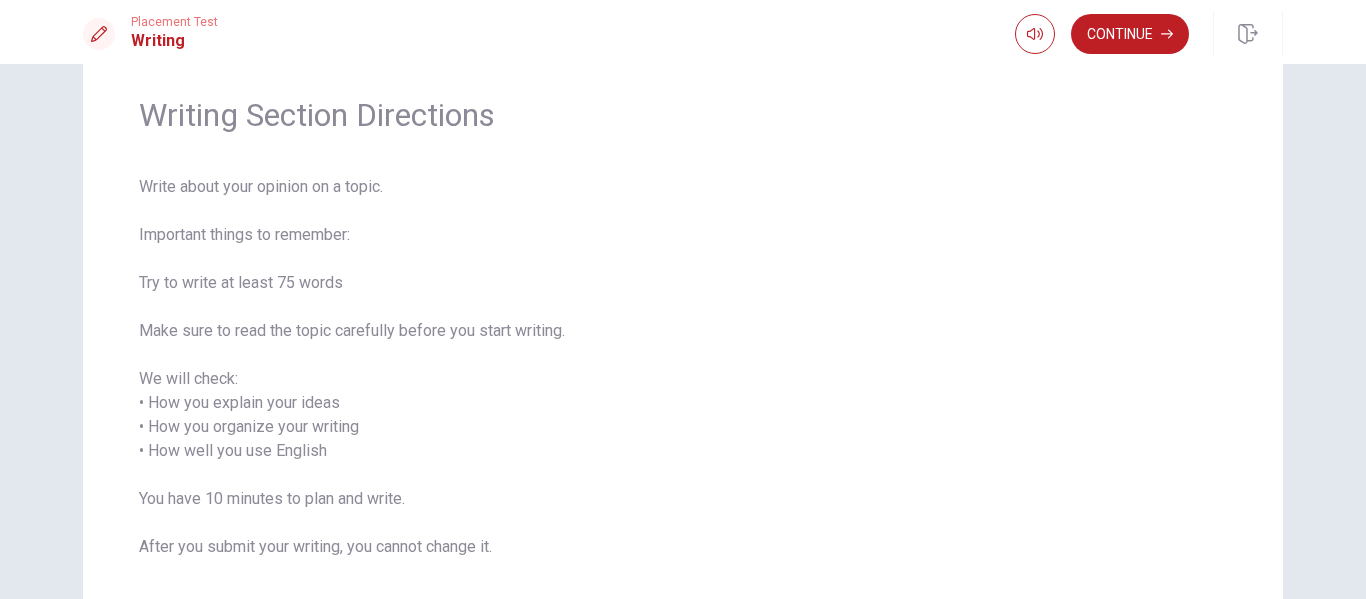 scroll, scrollTop: 0, scrollLeft: 0, axis: both 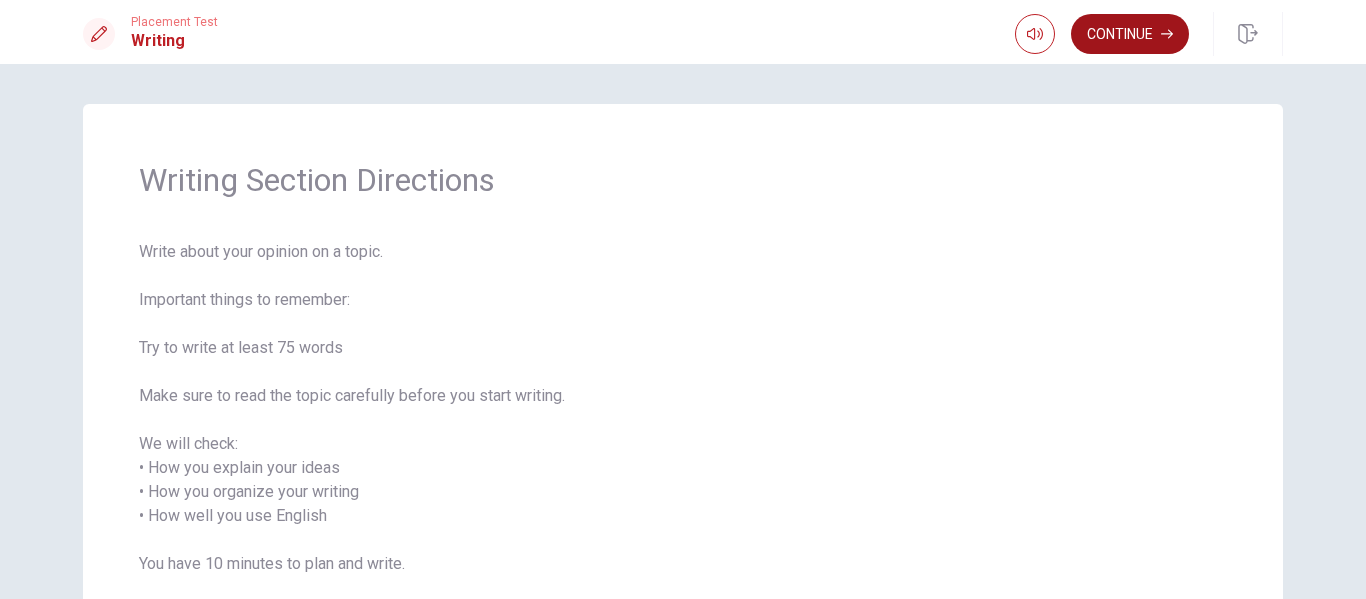 click on "Continue" at bounding box center [1130, 34] 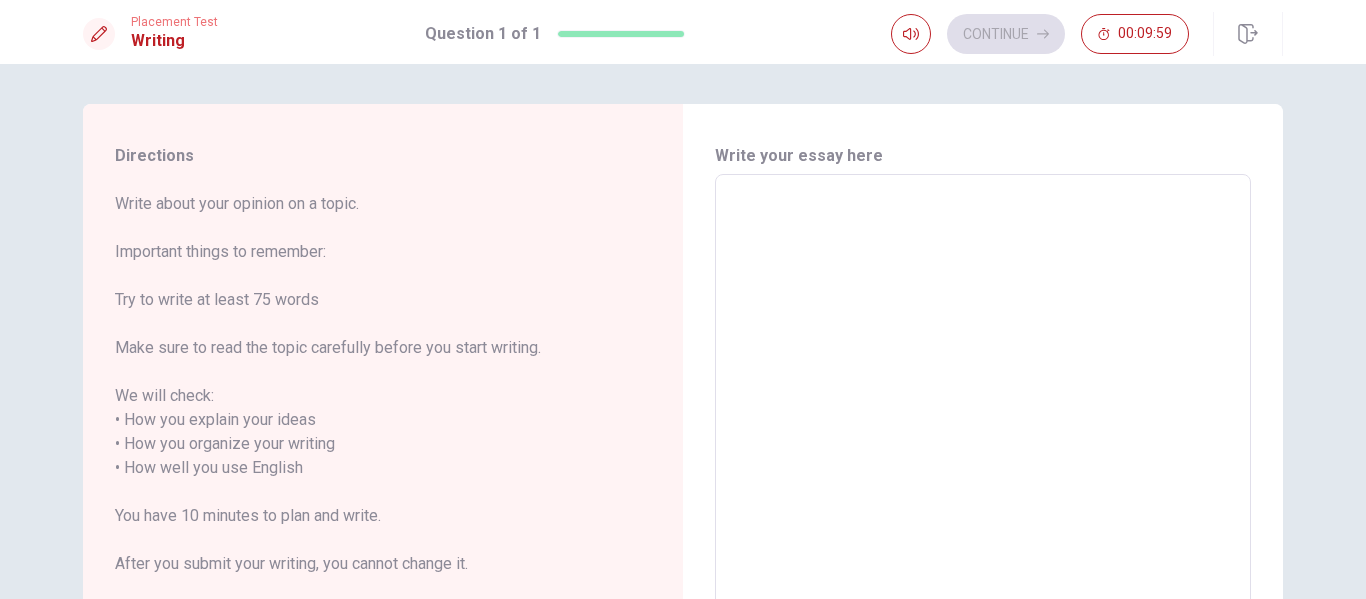 click at bounding box center [983, 456] 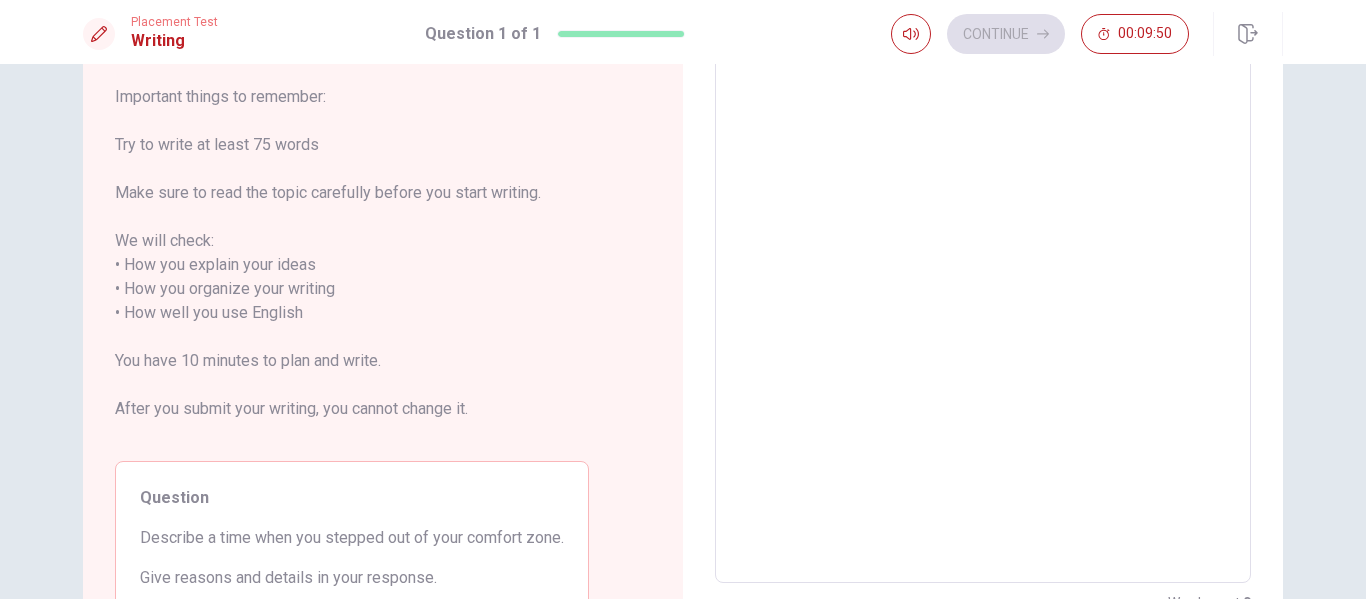 scroll, scrollTop: 0, scrollLeft: 0, axis: both 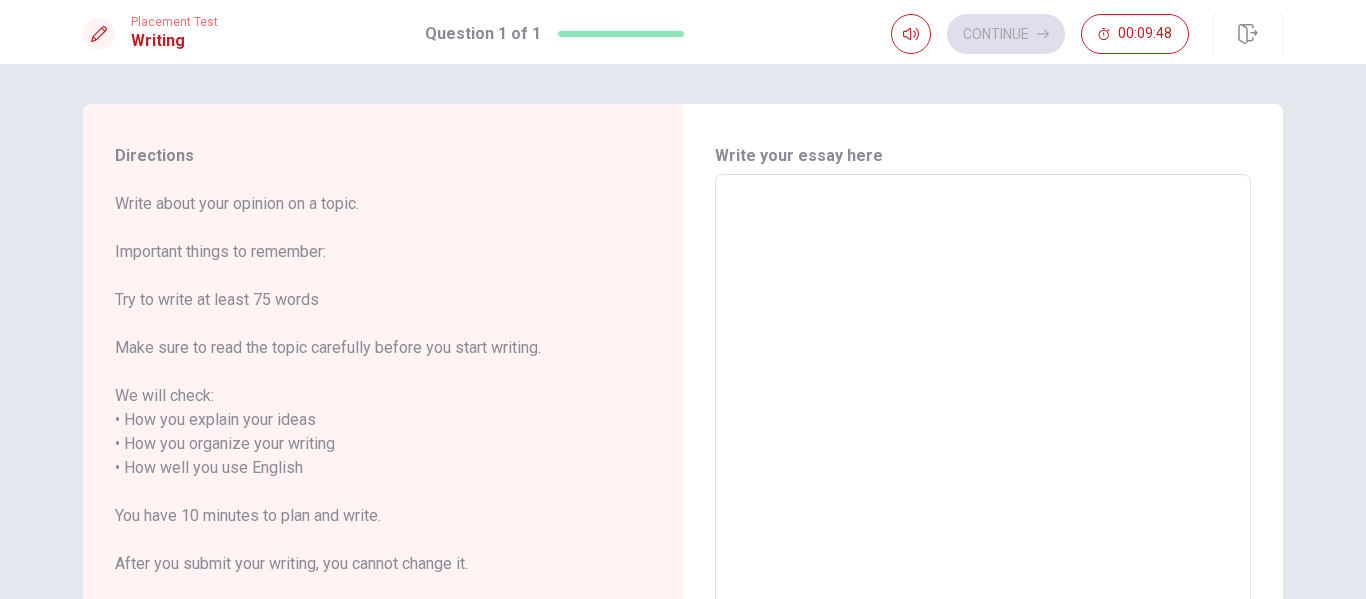 type on "A" 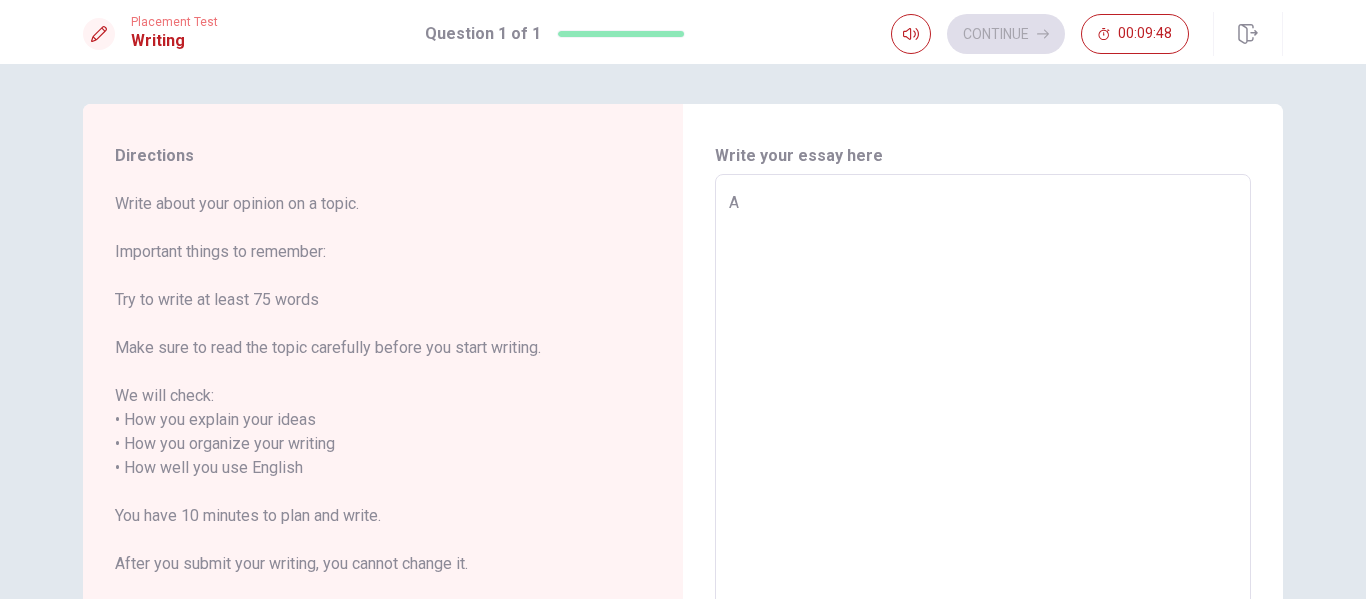 type on "x" 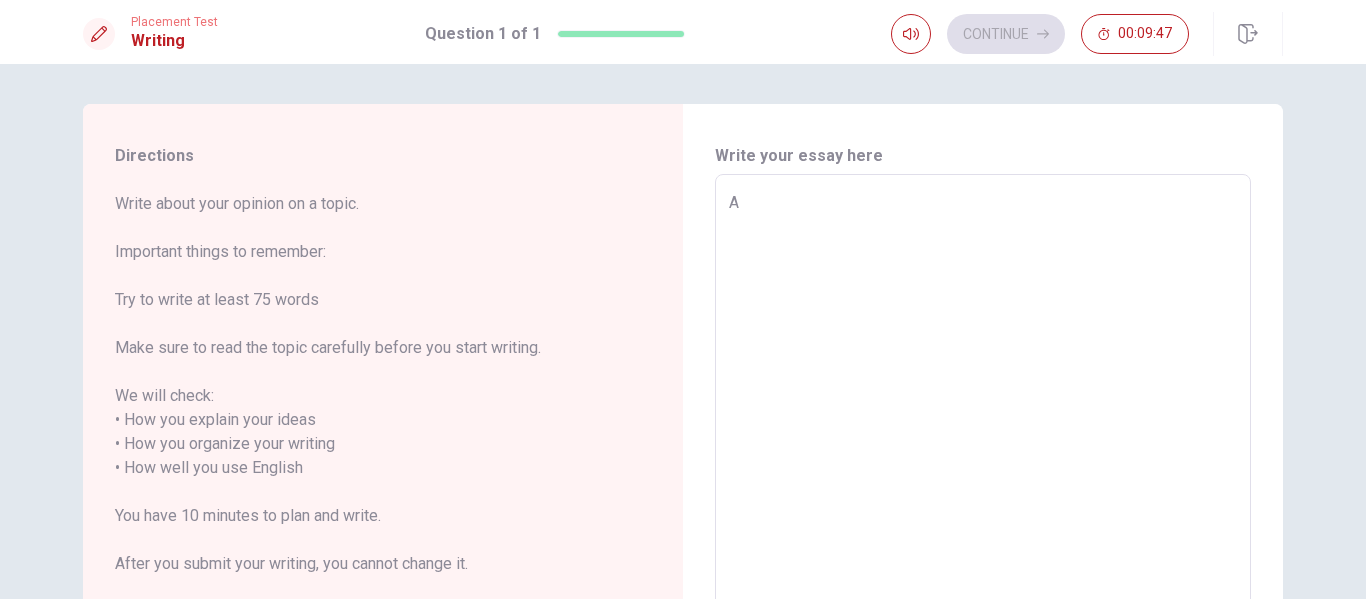 type on "A t" 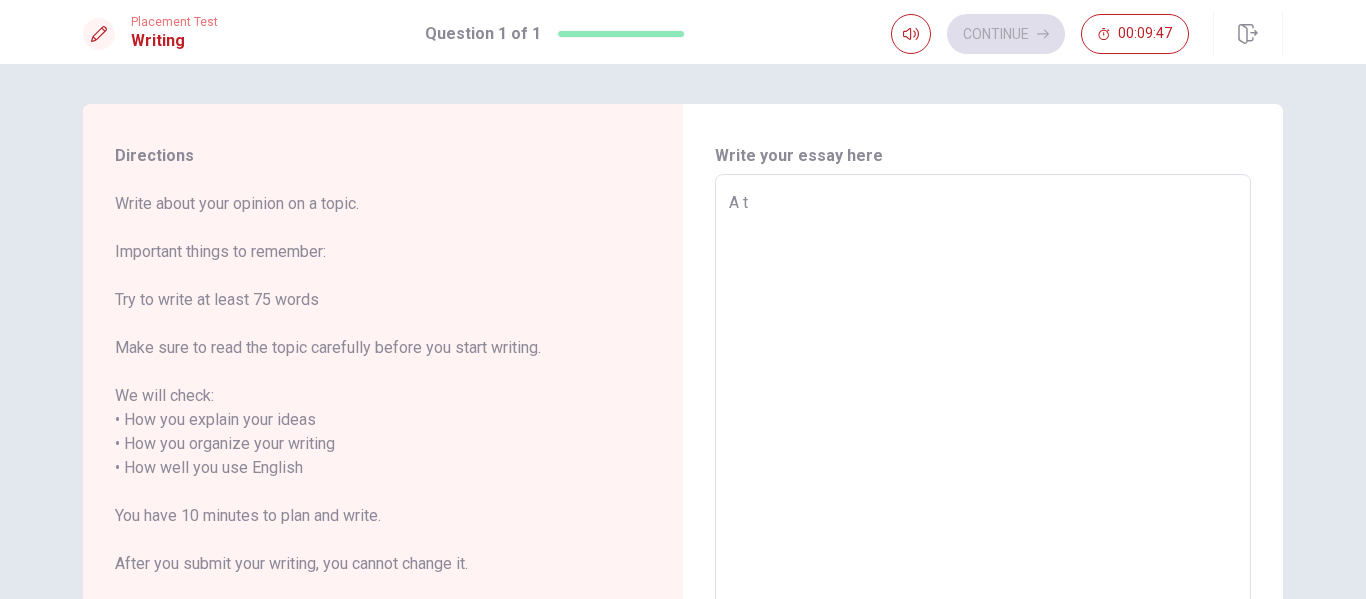 type on "x" 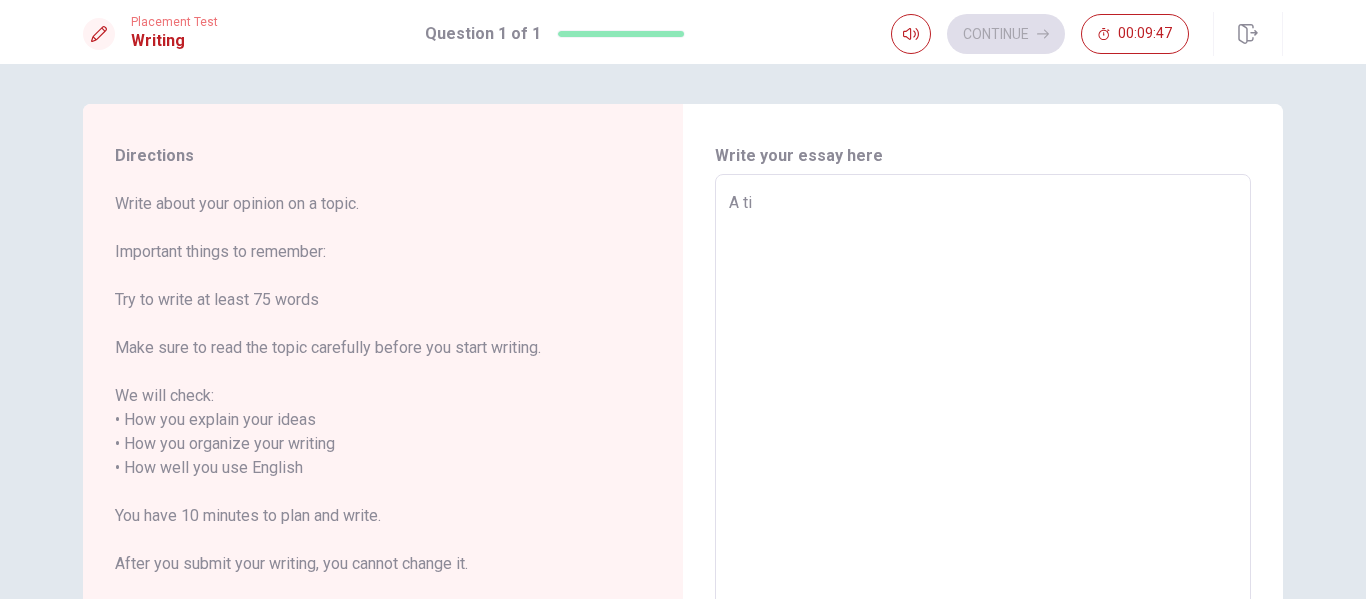 type on "x" 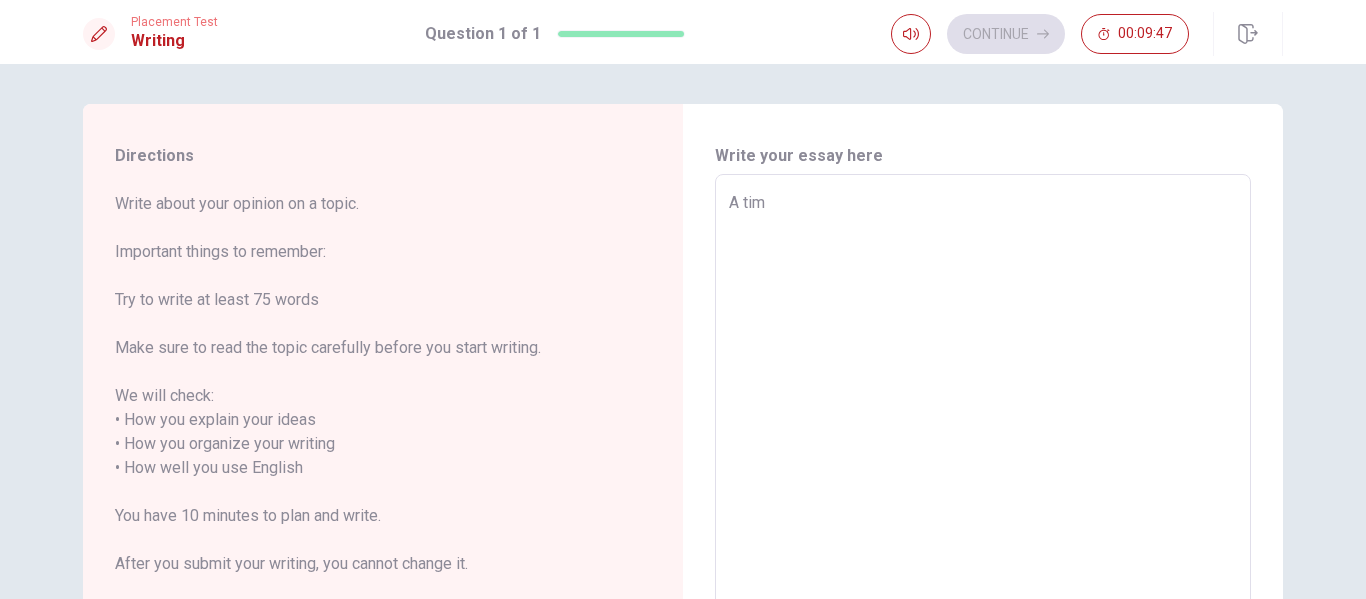 type on "x" 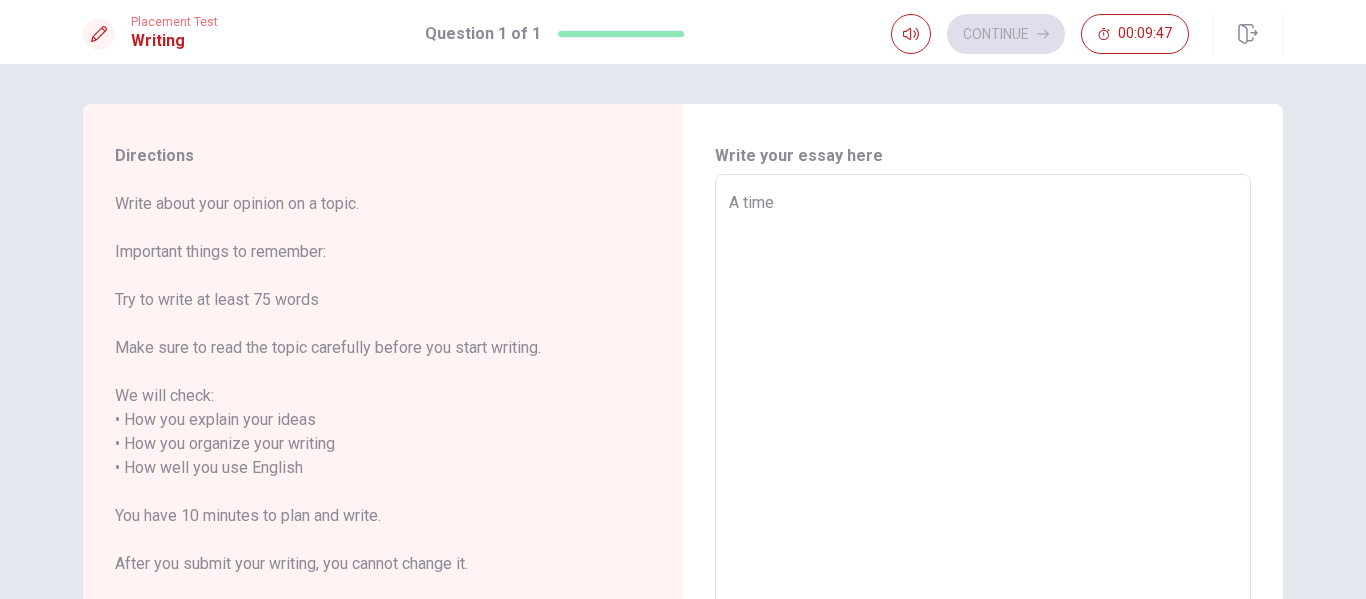 type on "A time" 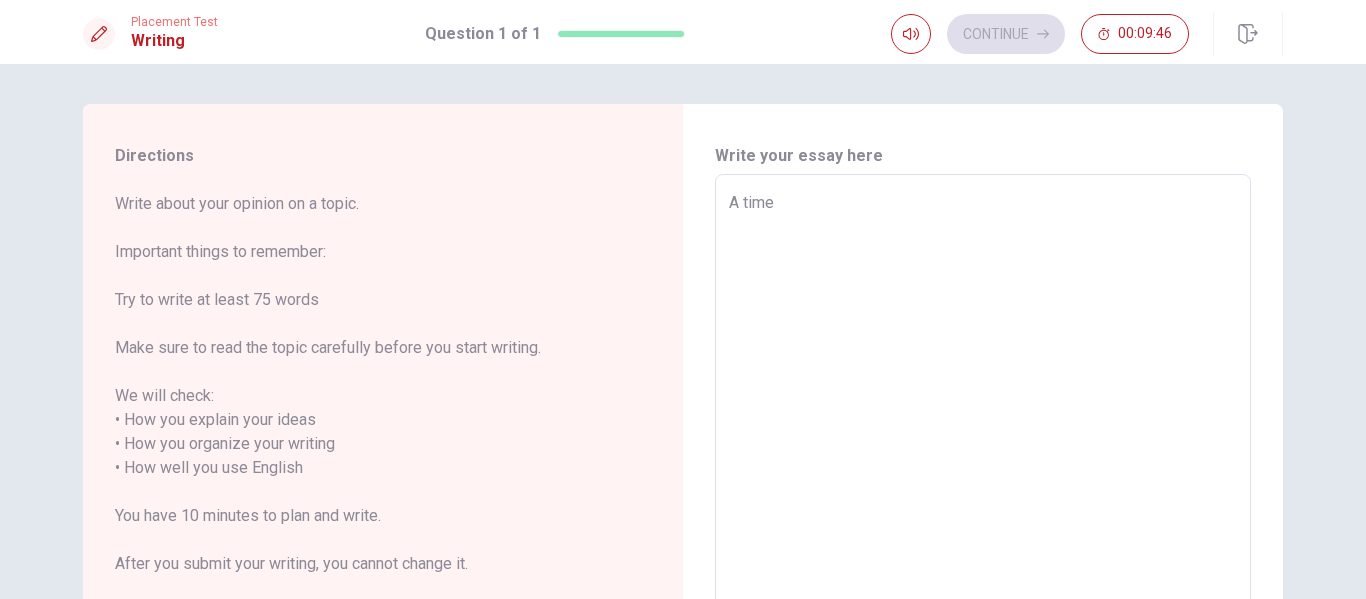 type on "A time w" 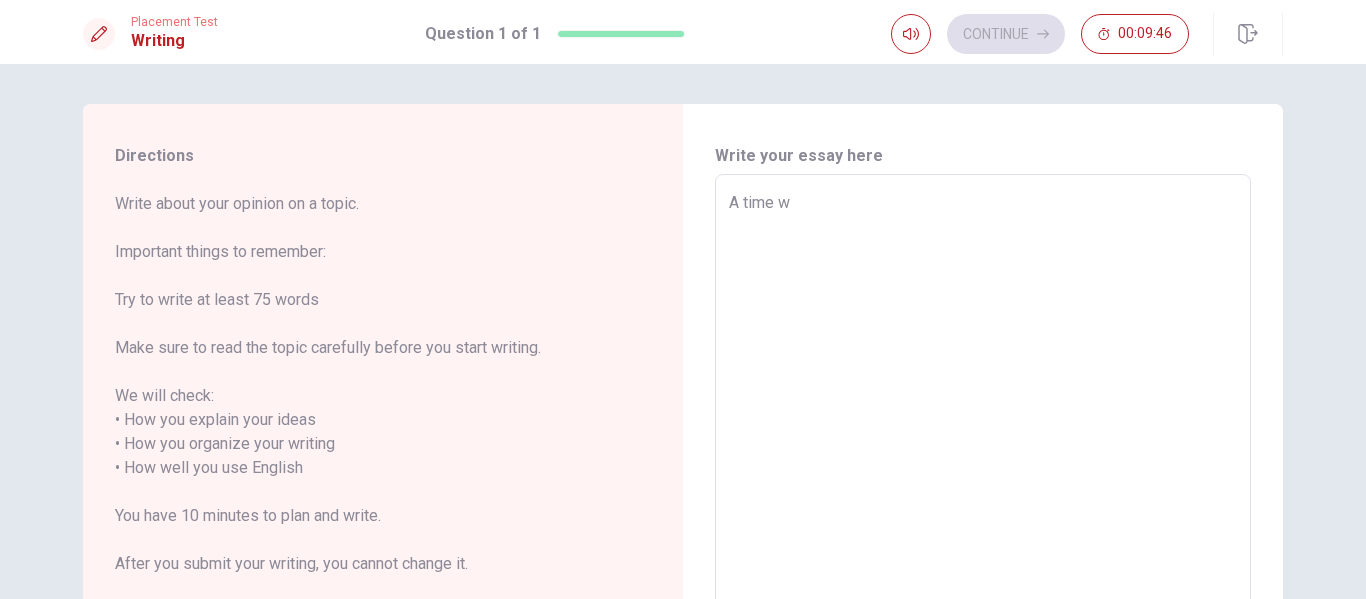 type on "x" 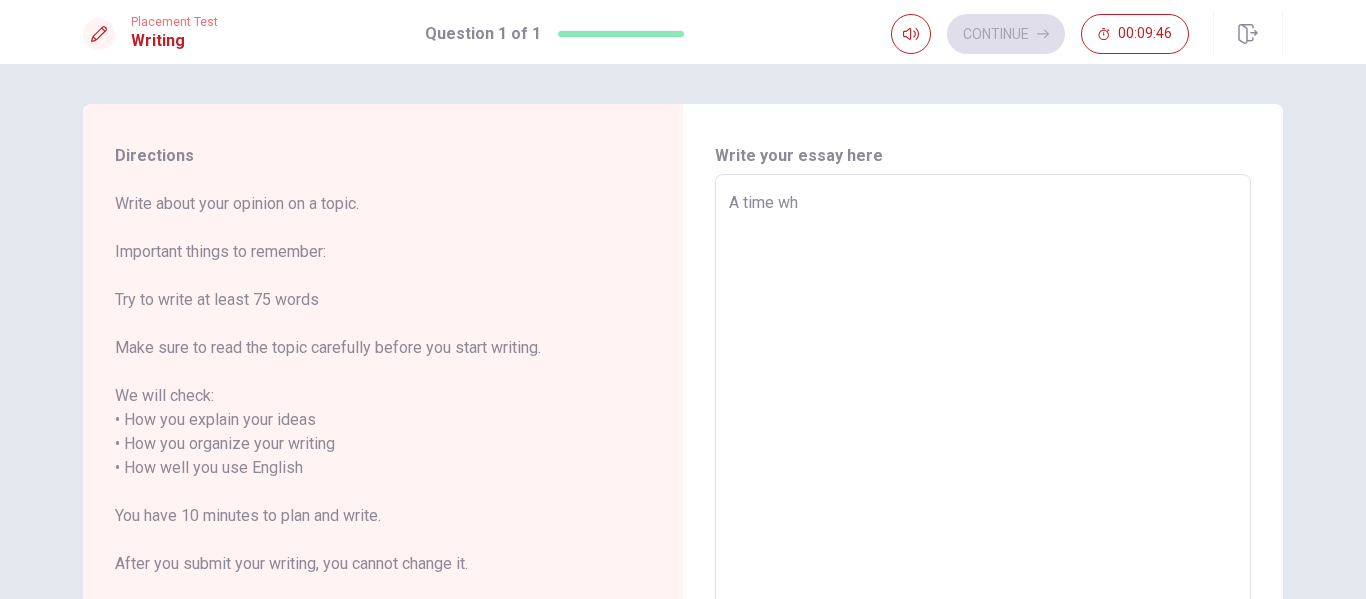 type on "A time whe" 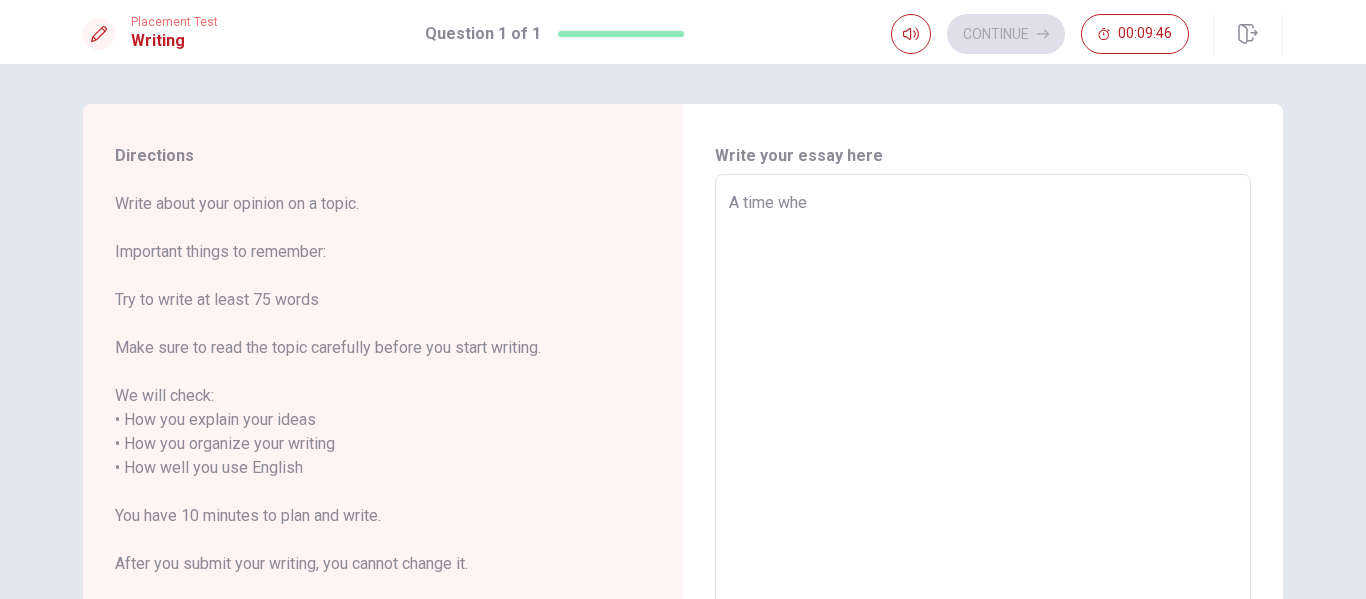 type on "x" 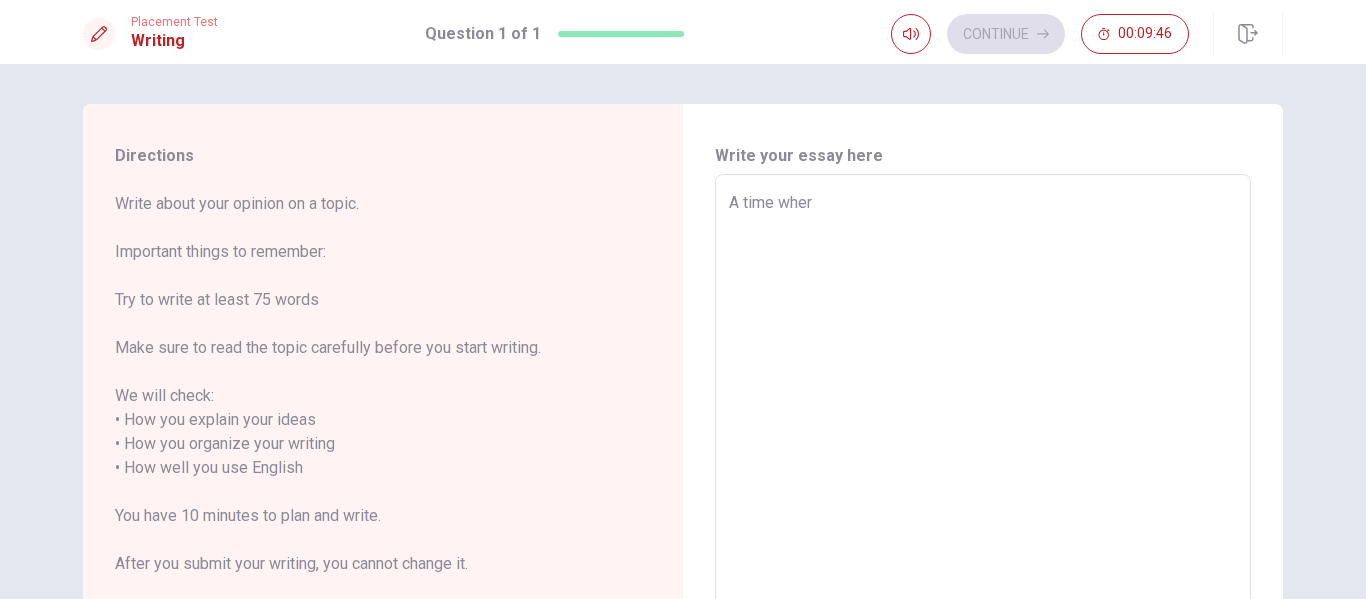 type on "x" 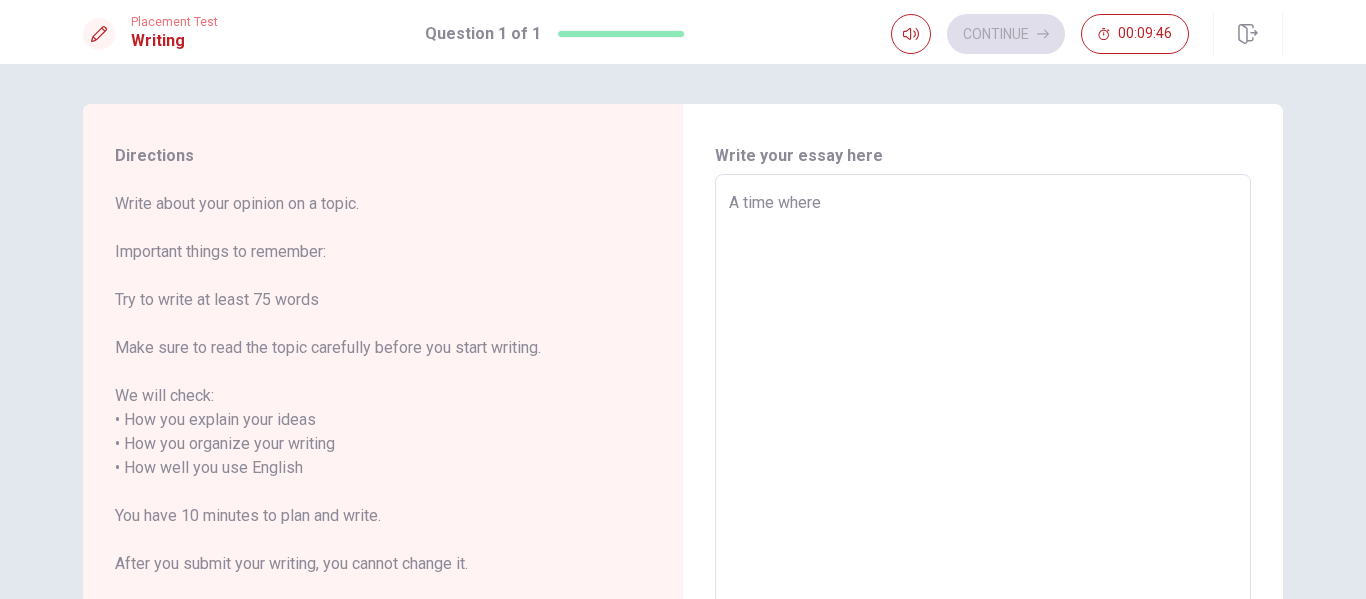 type on "x" 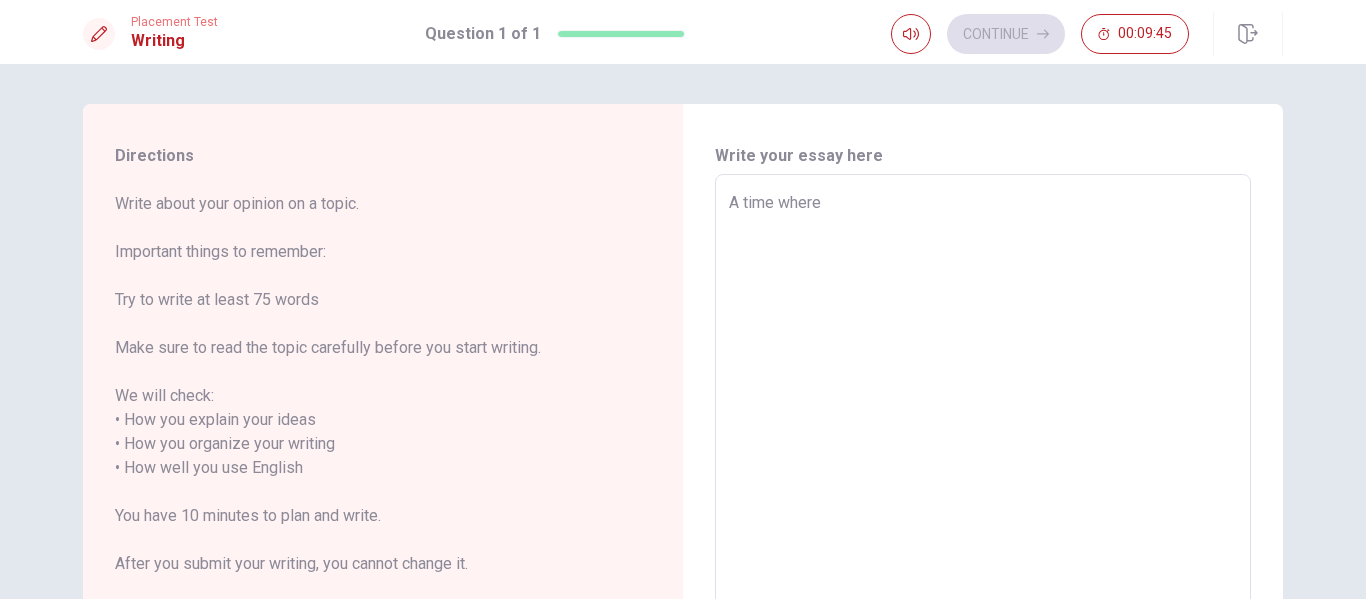 type on "x" 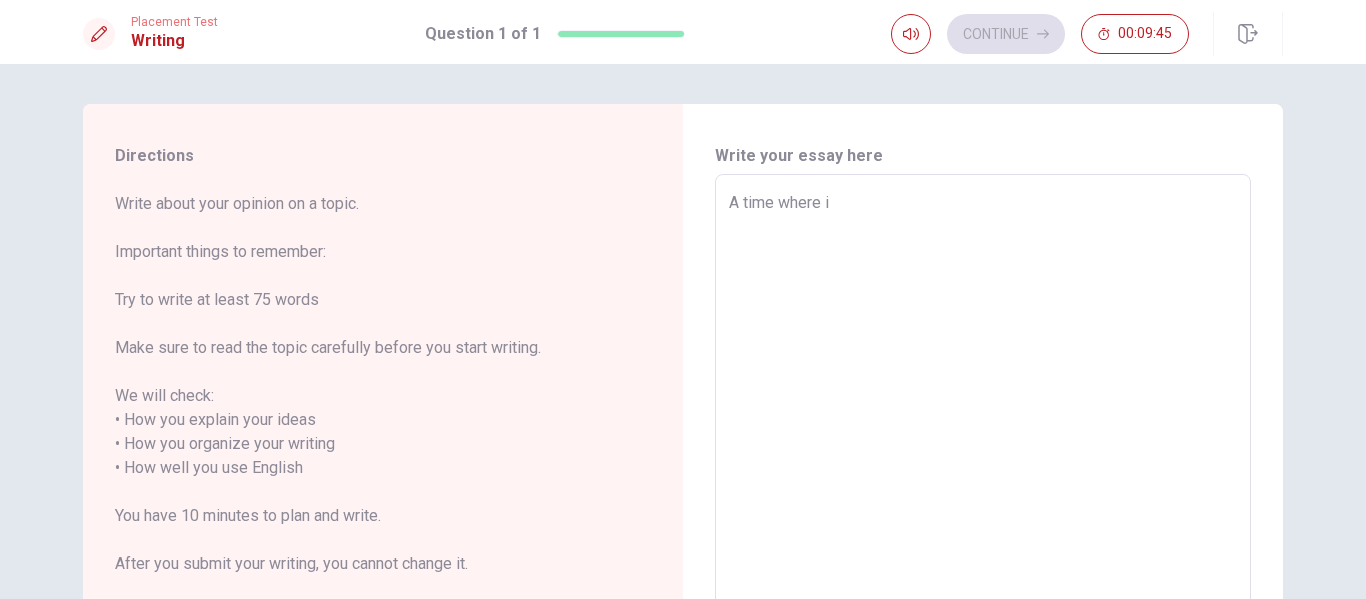 type on "x" 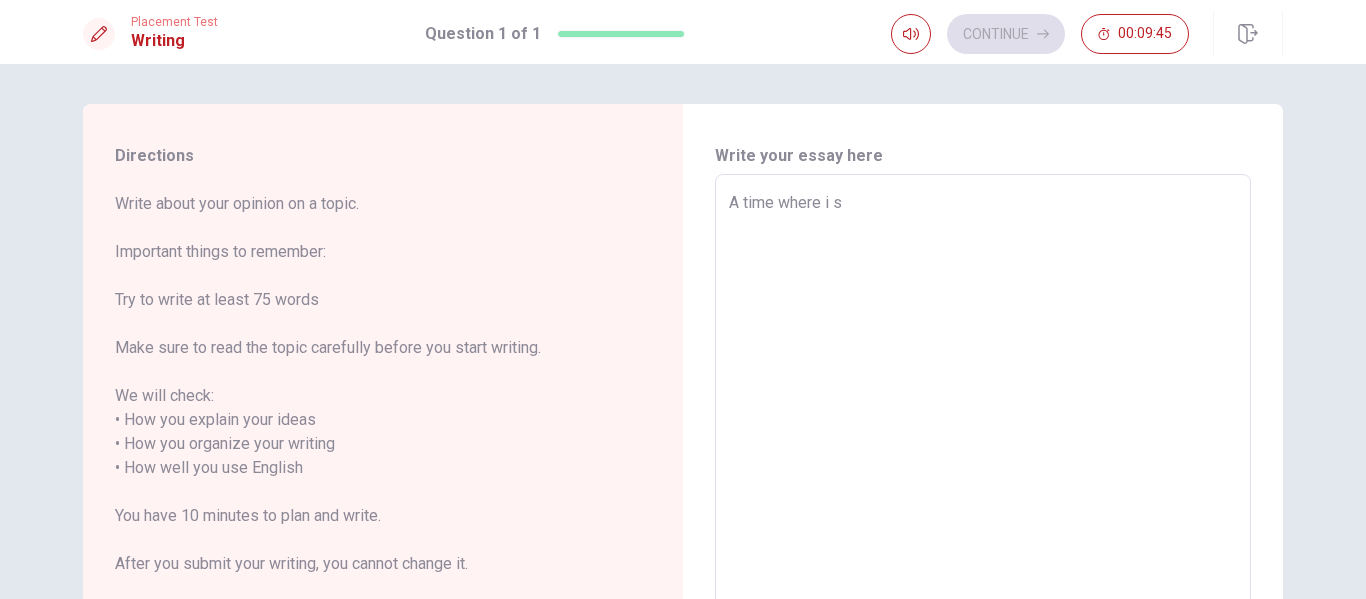 type on "x" 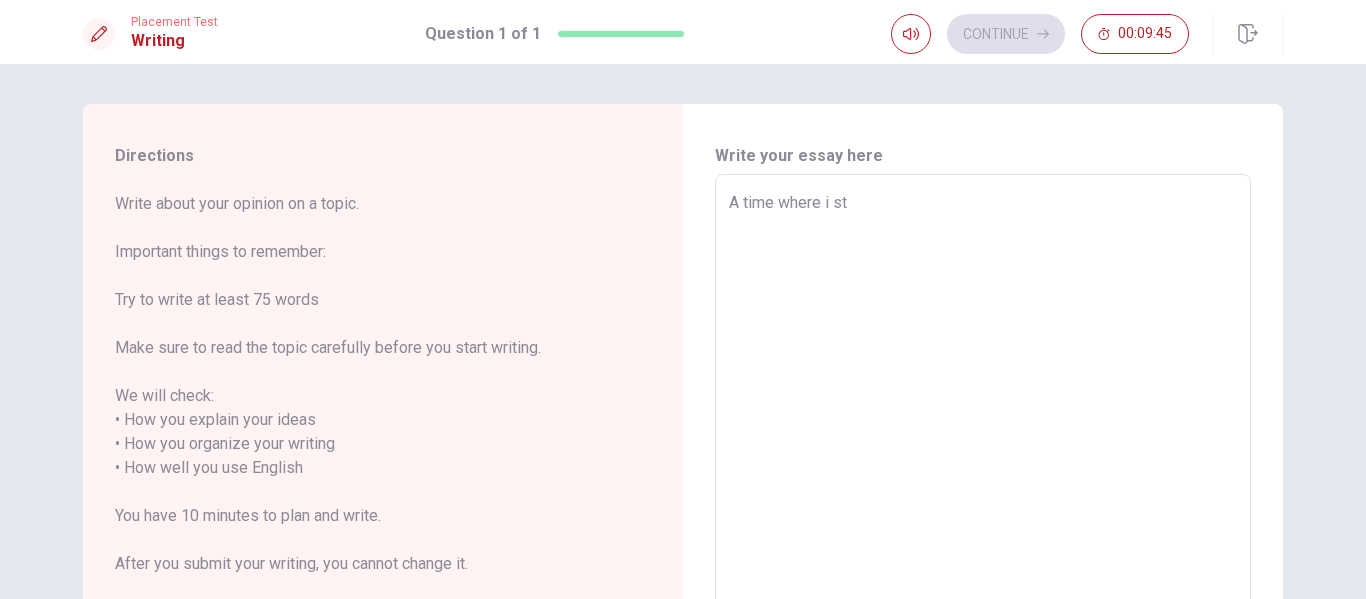 type on "x" 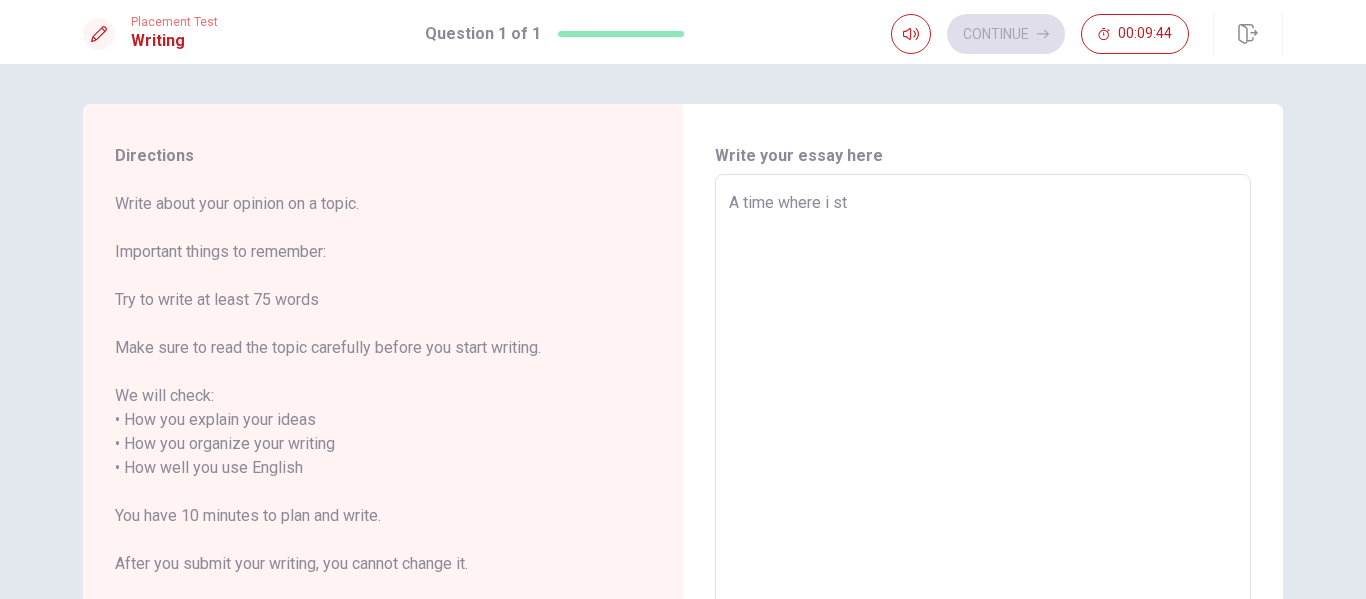 type on "A time where i ste" 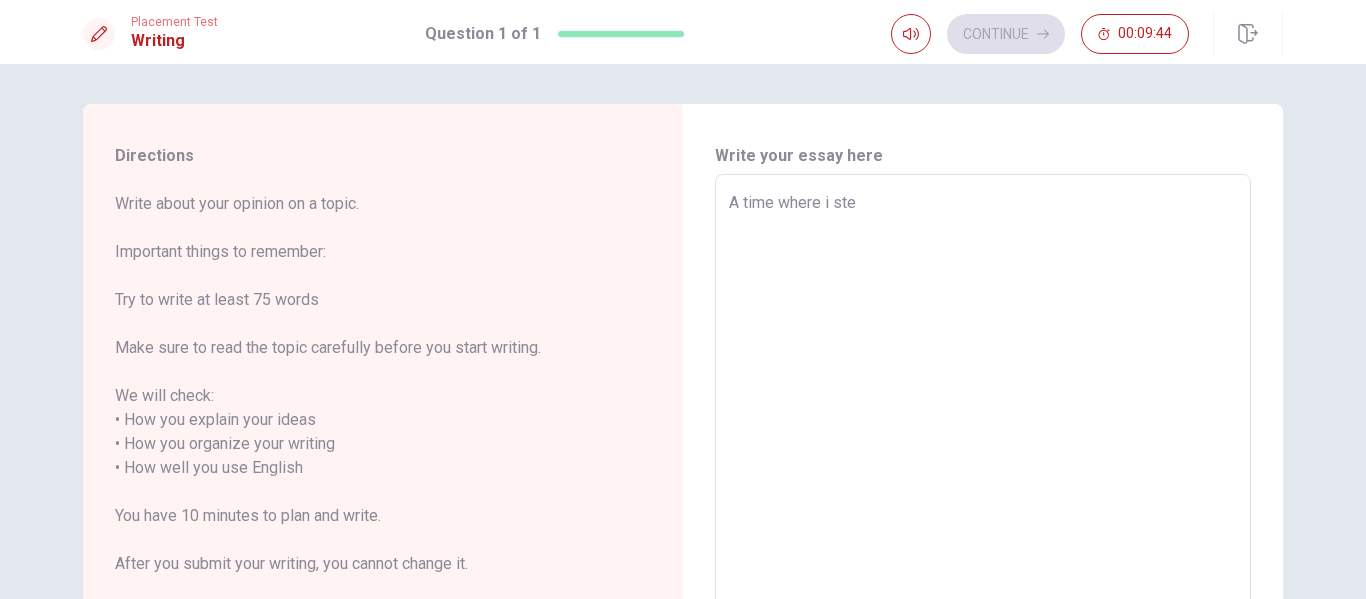 type on "x" 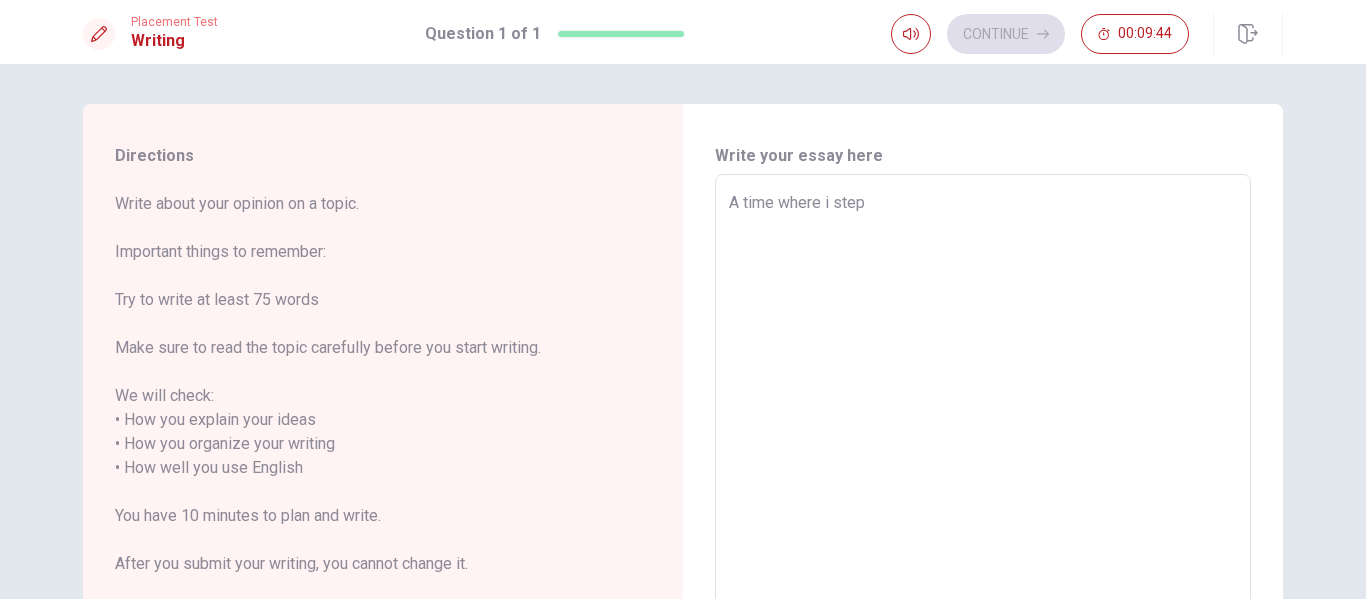 type on "x" 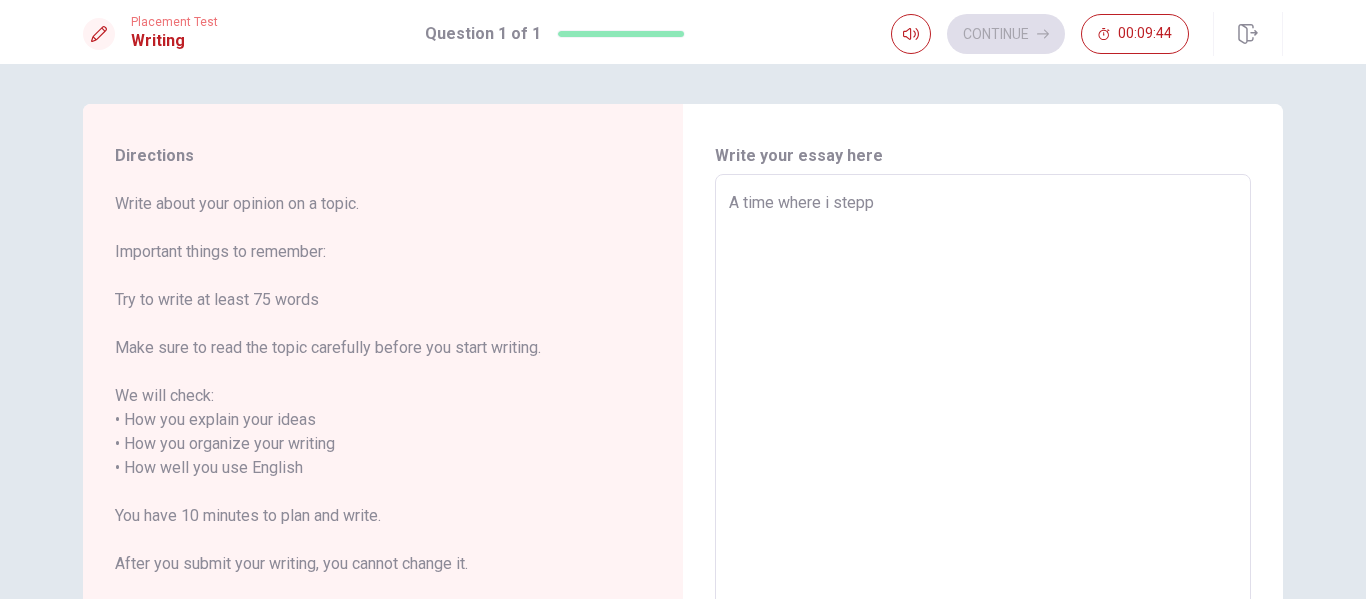 type on "A time where i steppe" 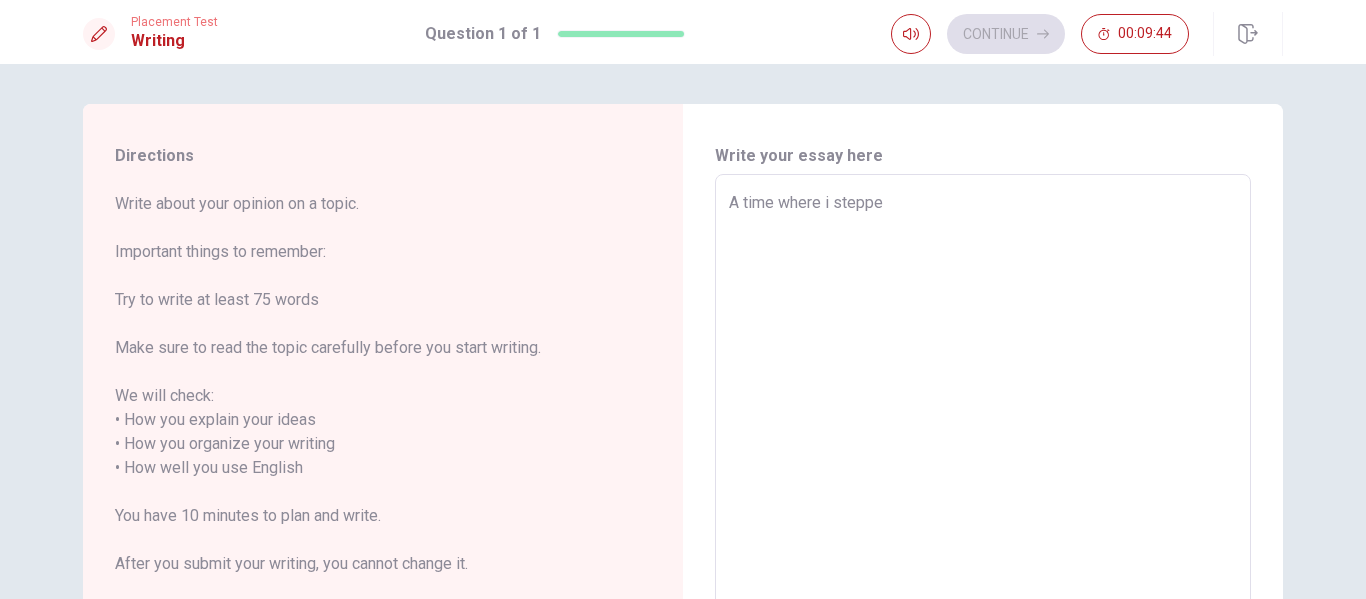 type on "x" 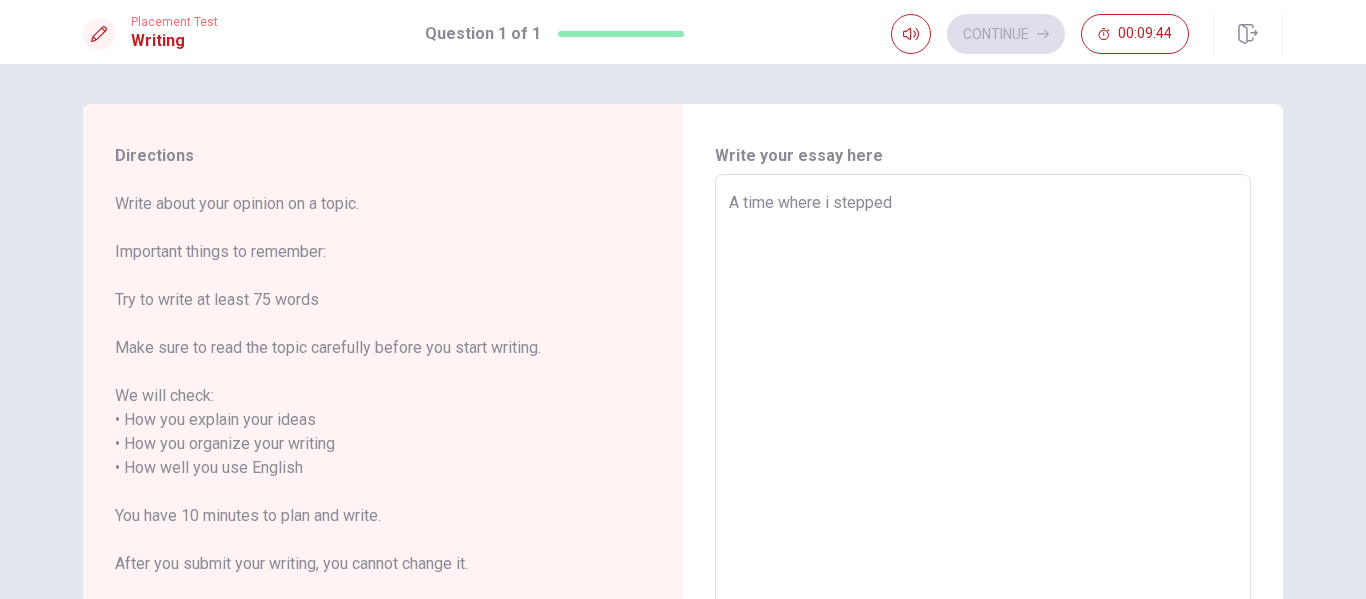 type on "x" 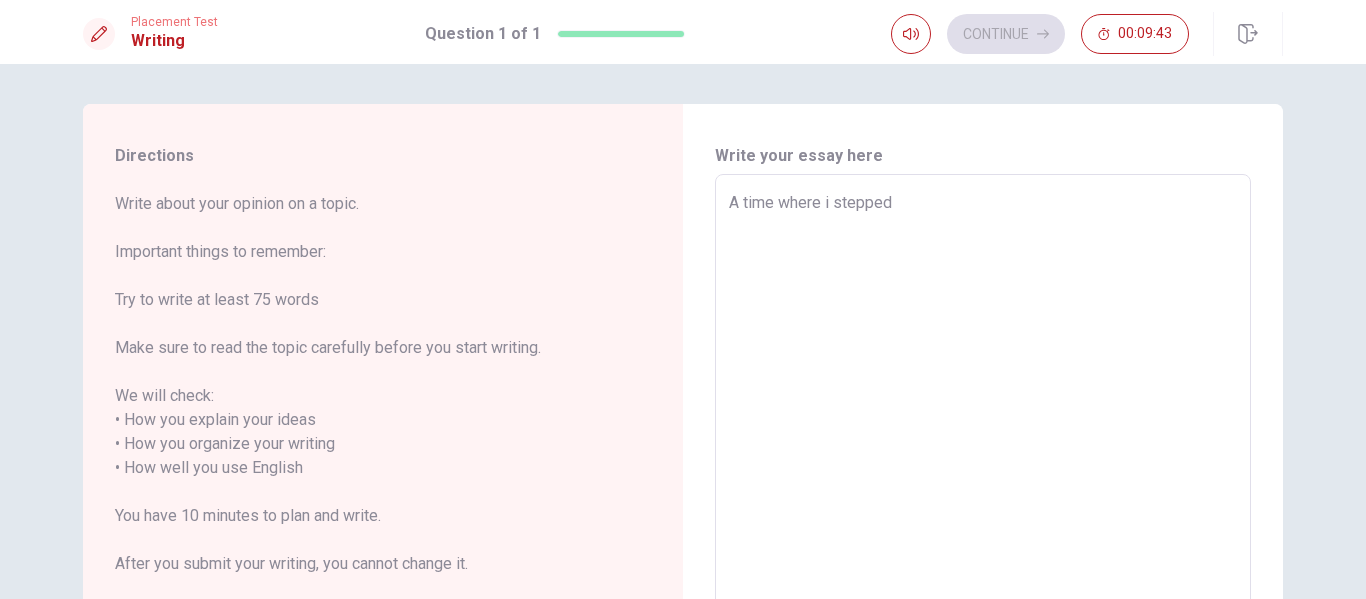 type on "A time where i stepped" 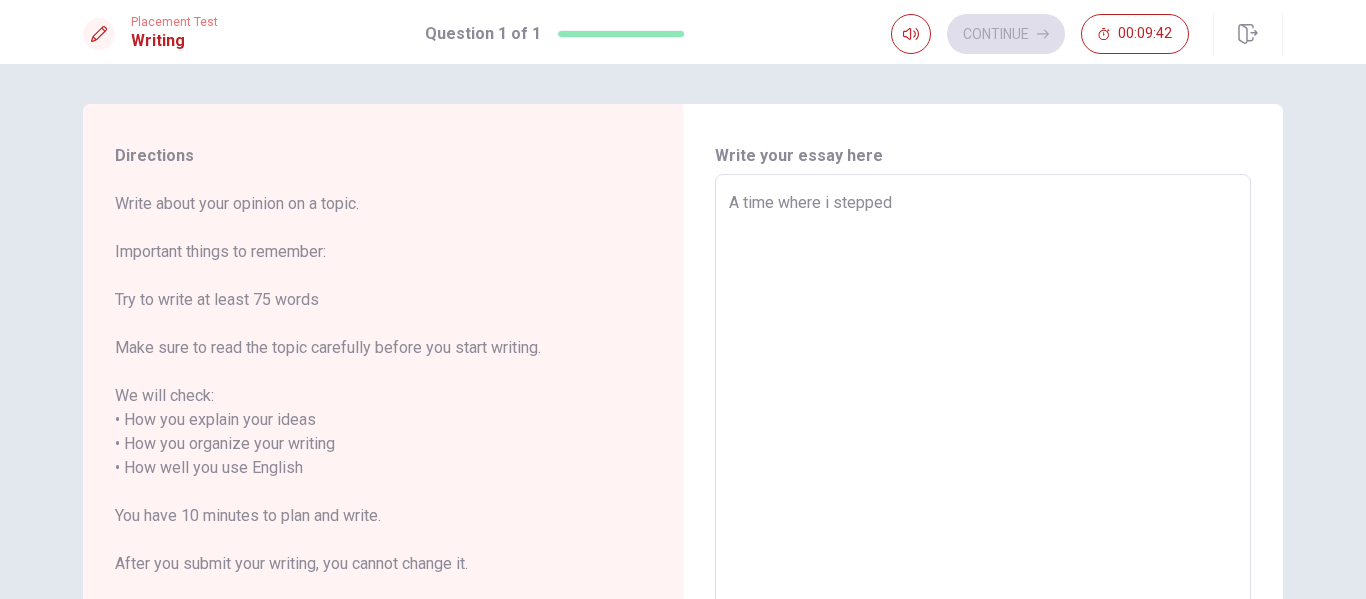 type on "x" 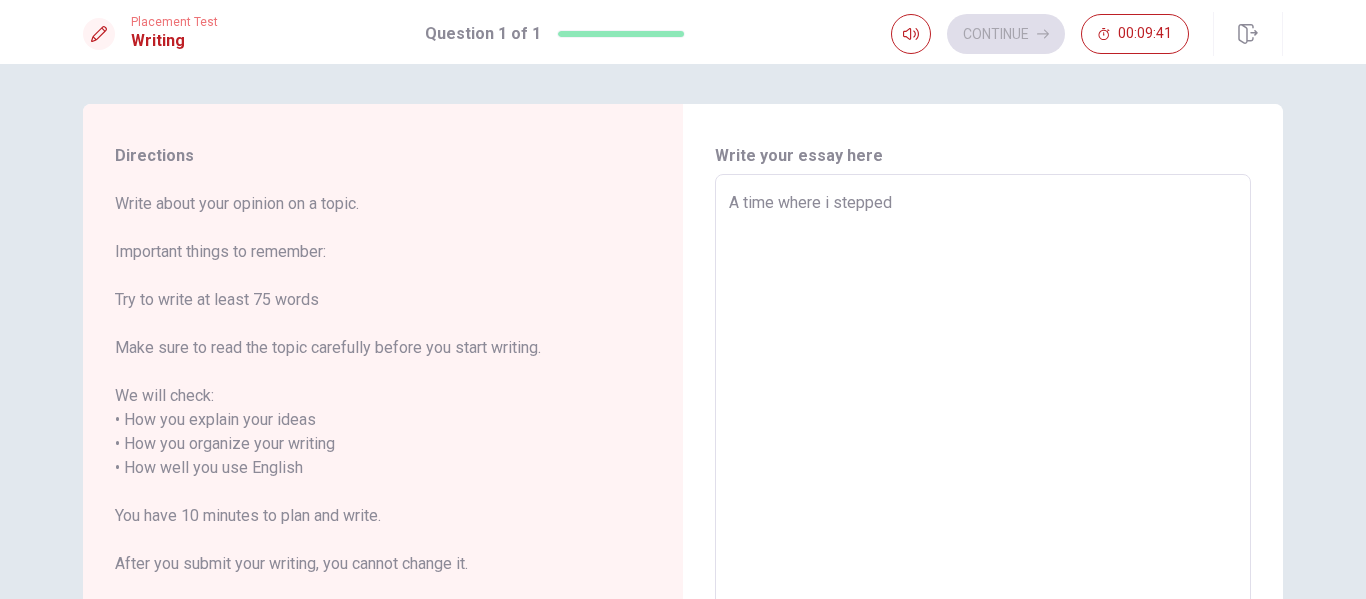 type on "A time where i stepped o" 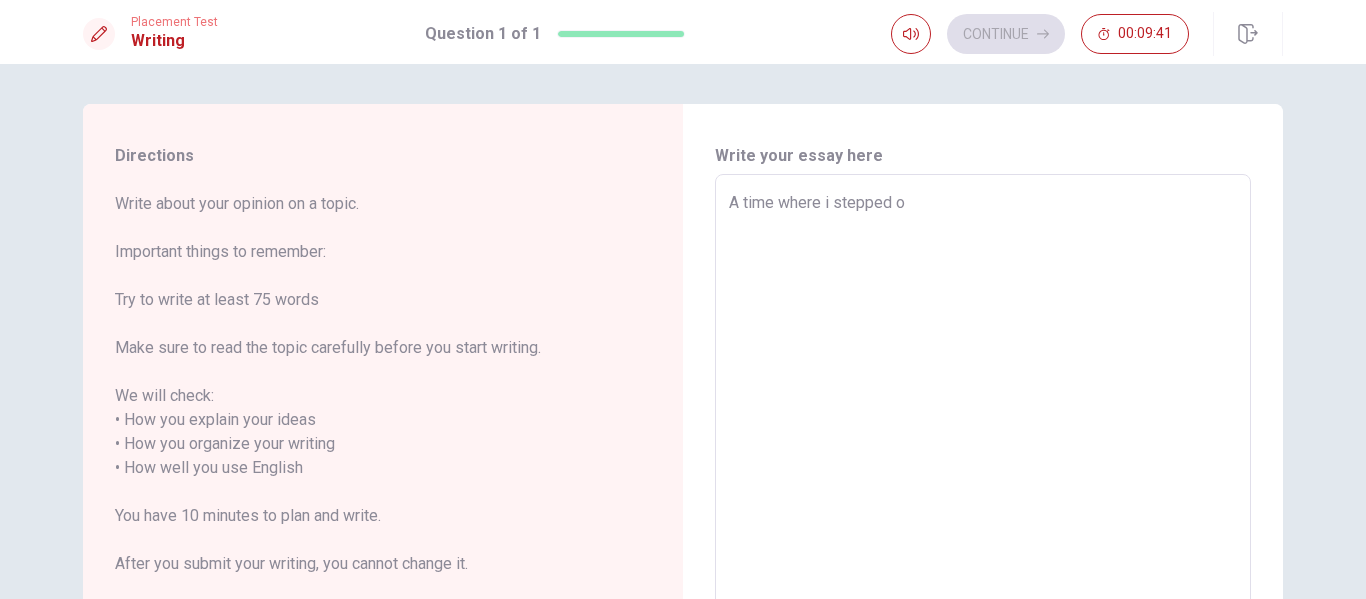 type on "x" 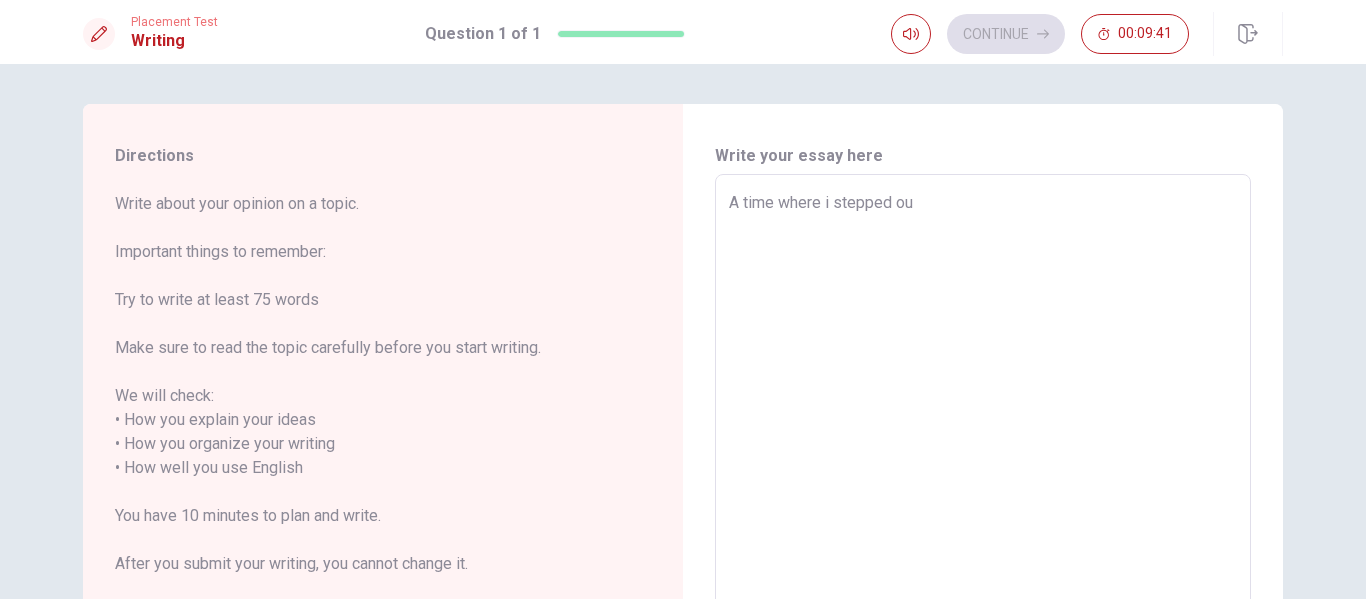 type on "x" 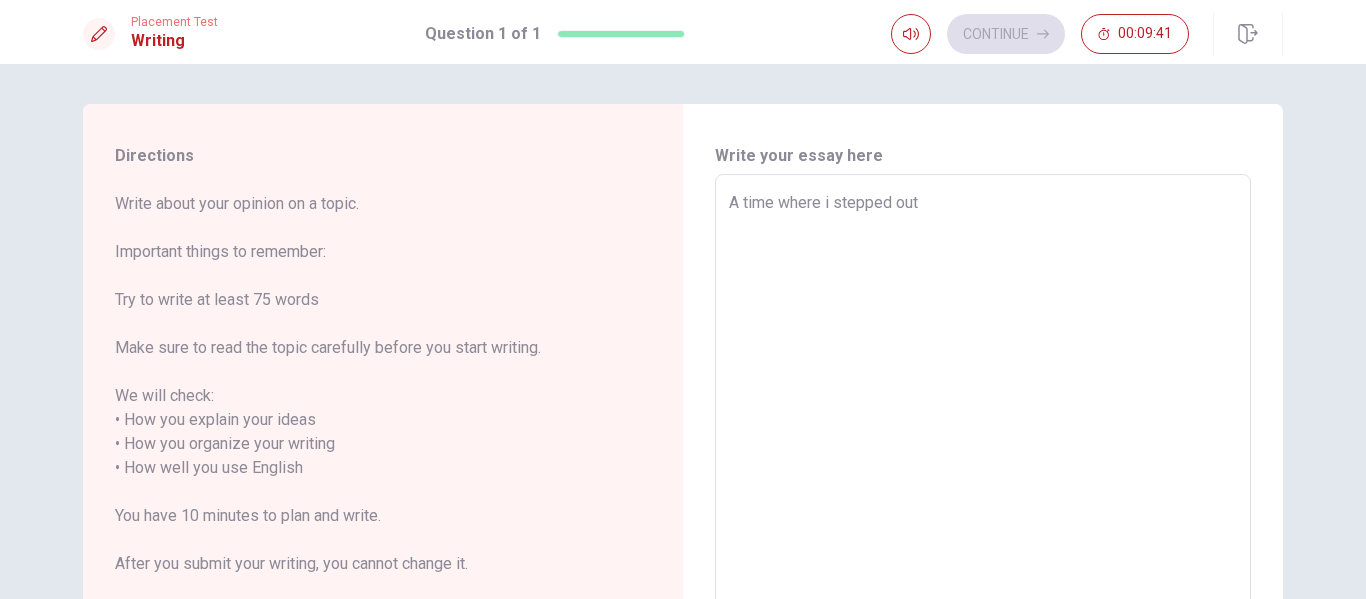 type on "x" 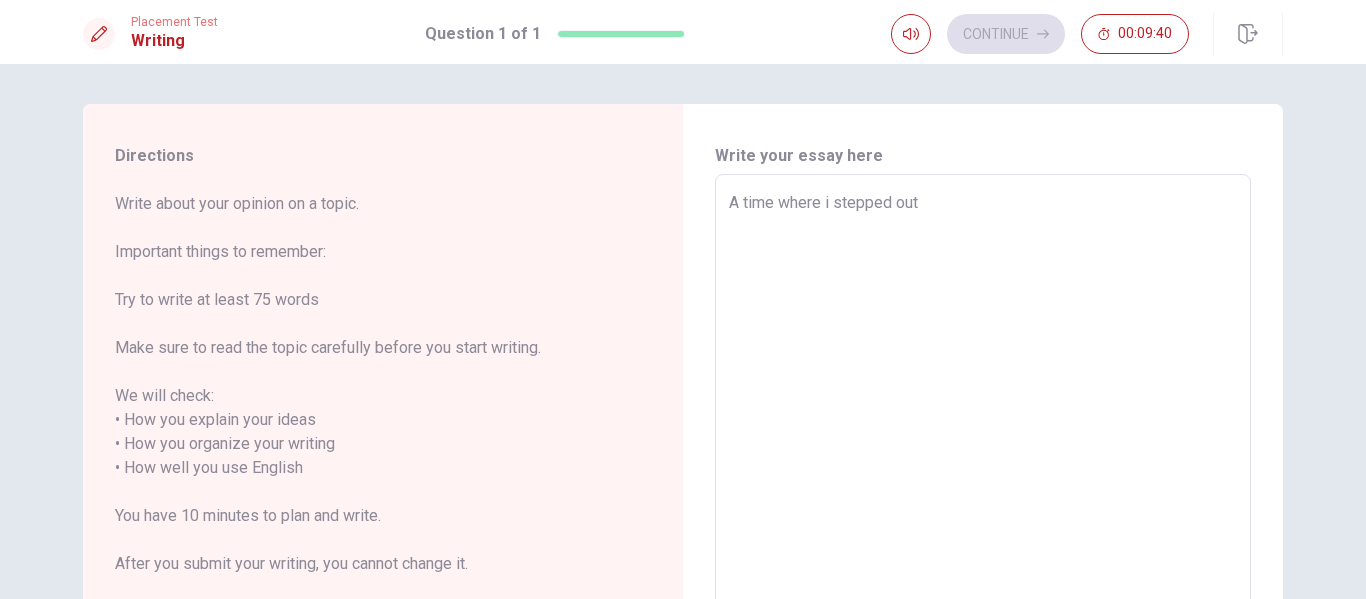 type on "A time where i stepped out" 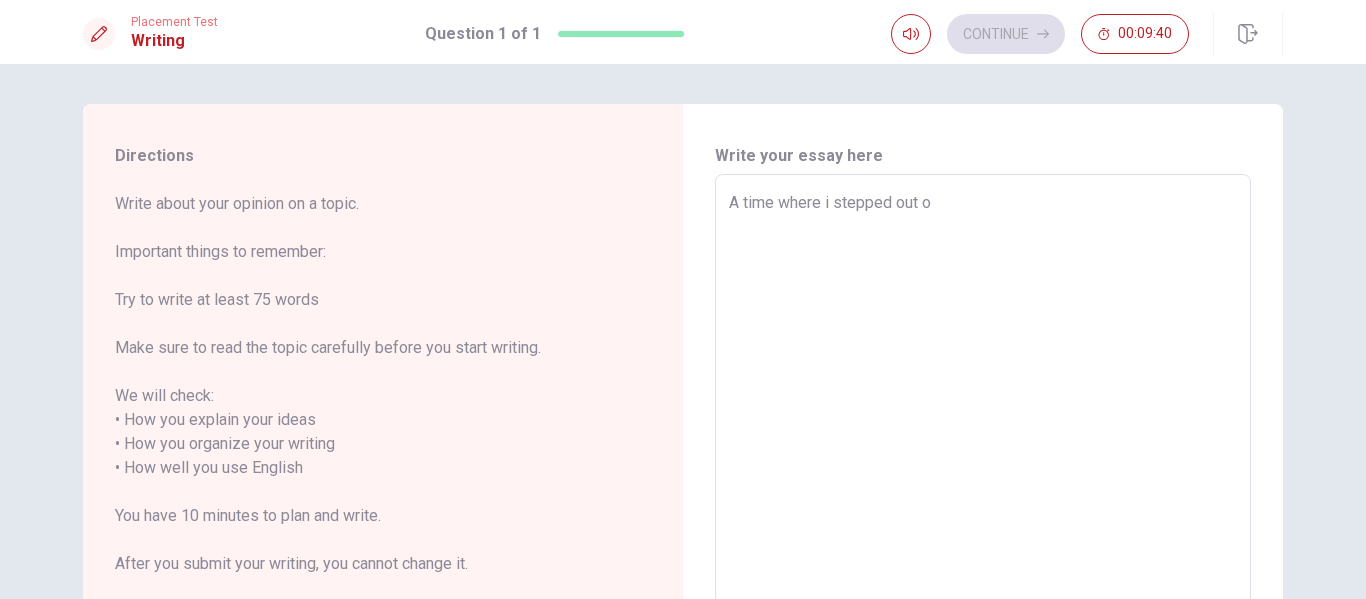type on "x" 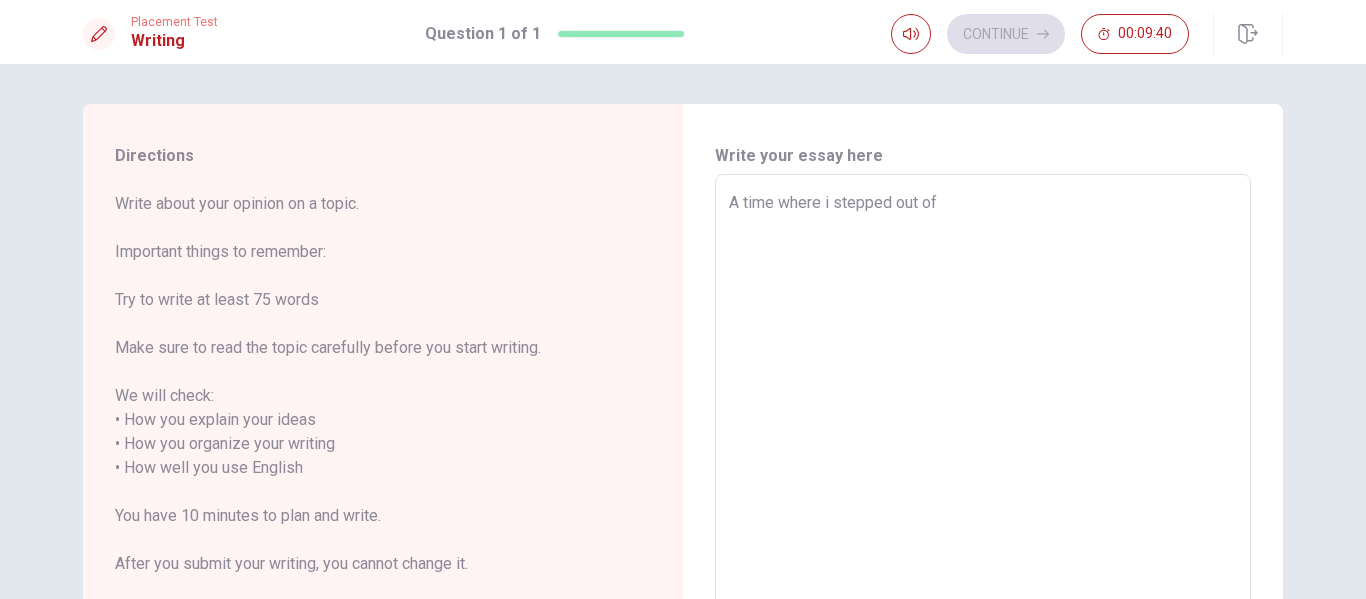 type on "x" 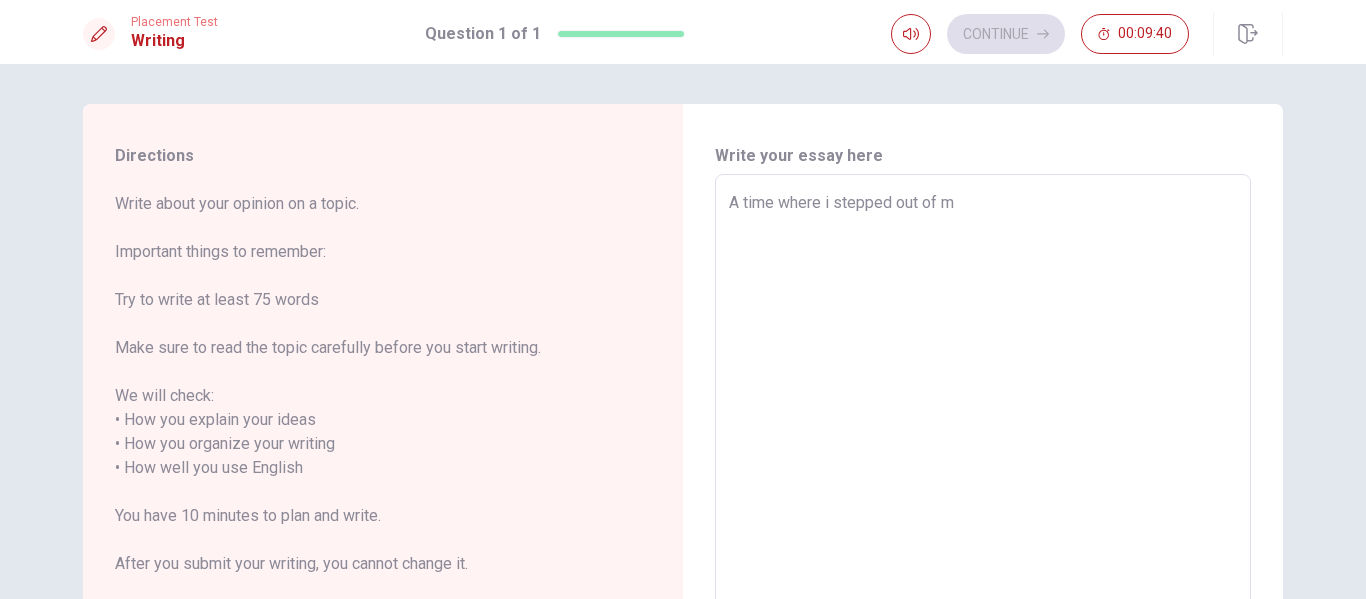 type on "x" 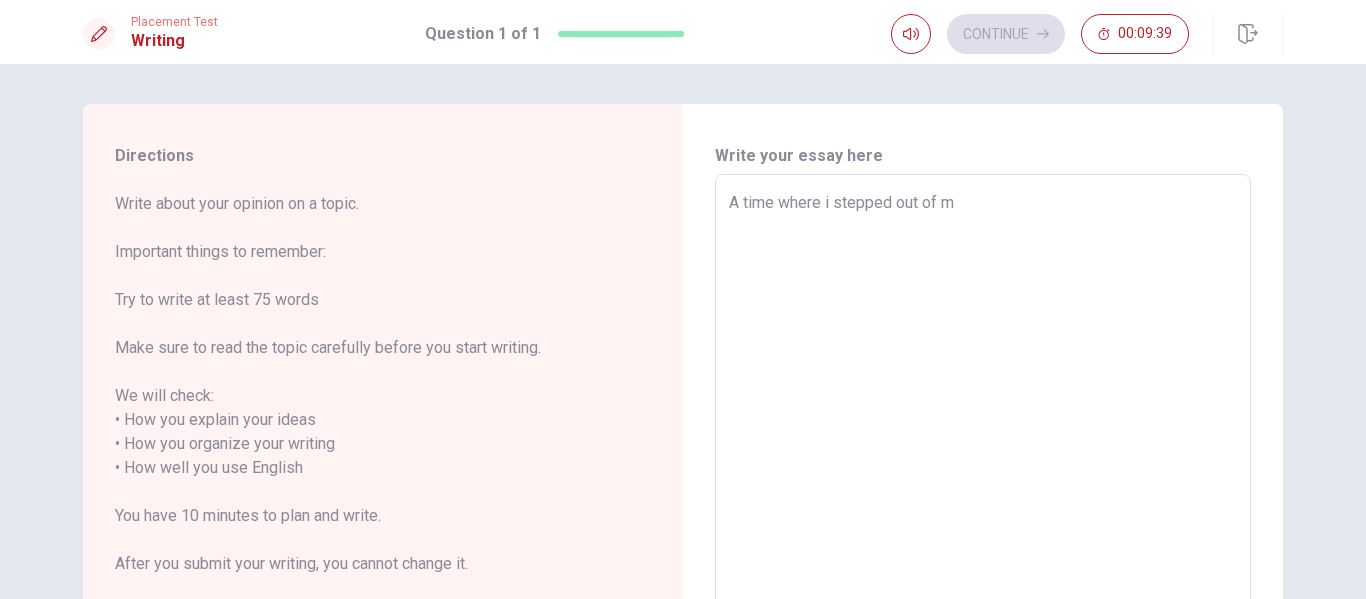type on "A time where i stepped out of my" 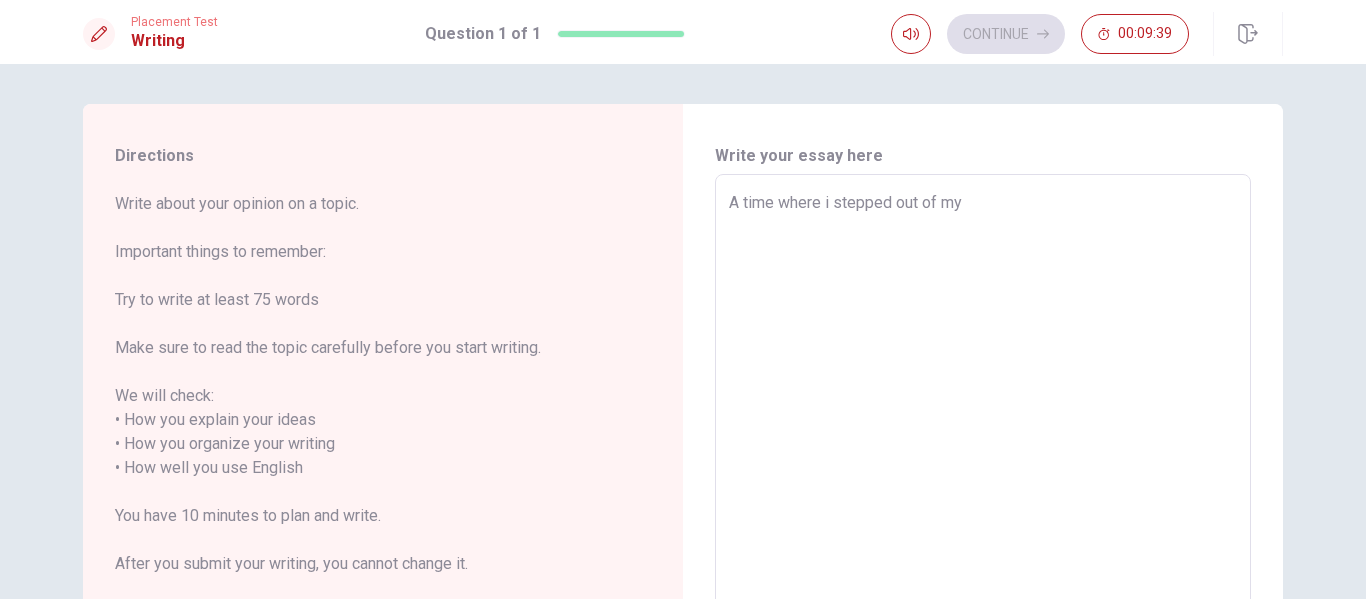 type on "x" 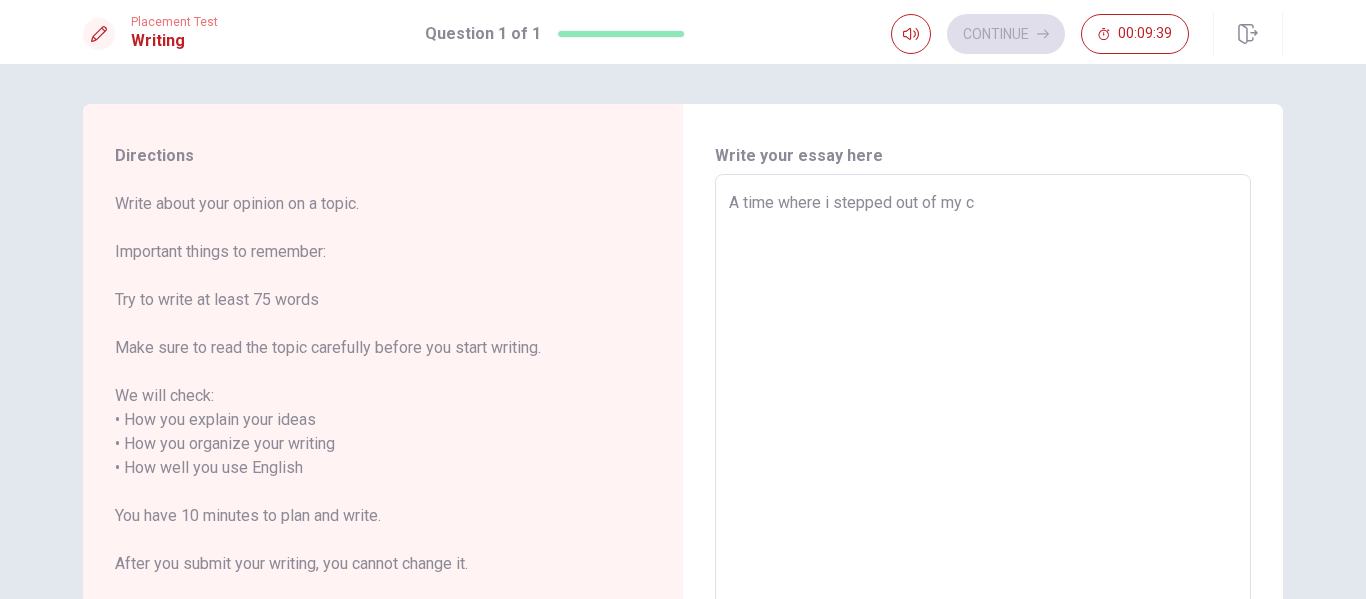 type on "A time where i stepped out of my co" 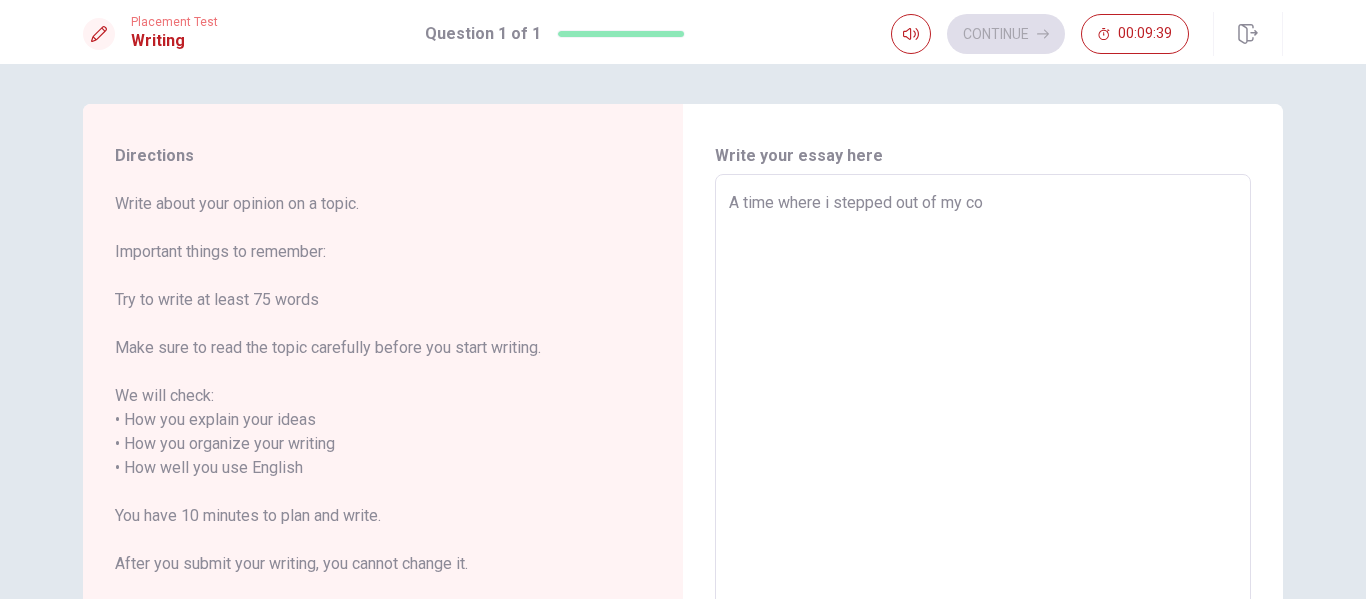 type on "x" 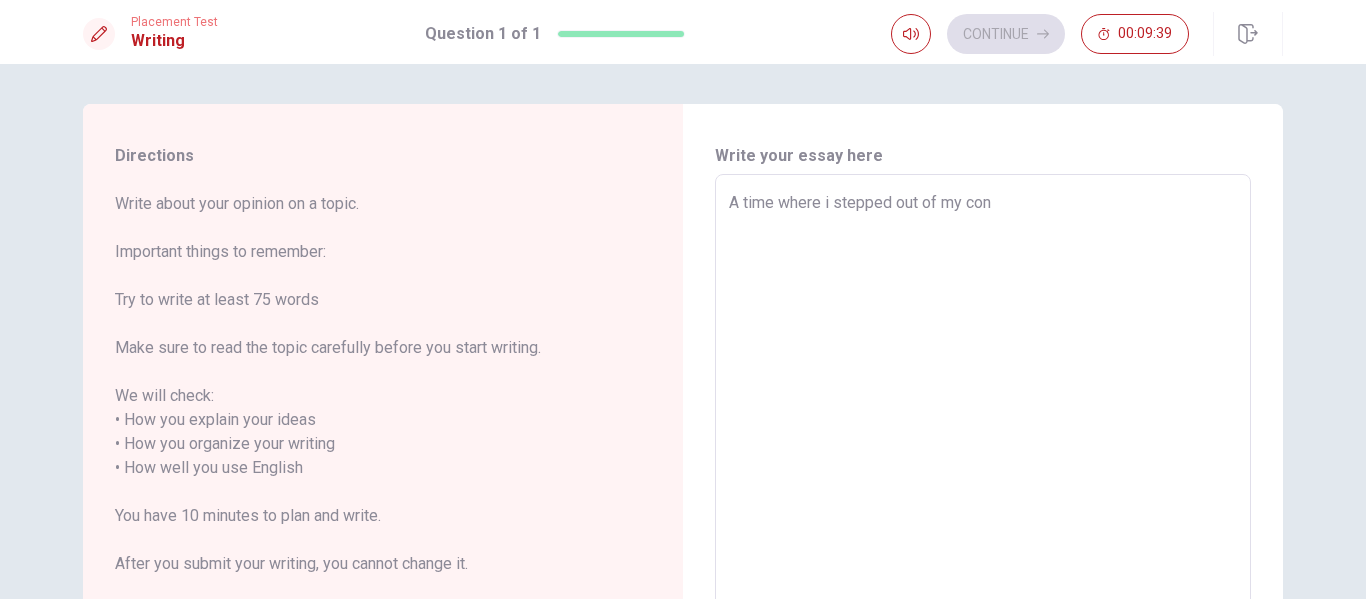 type on "x" 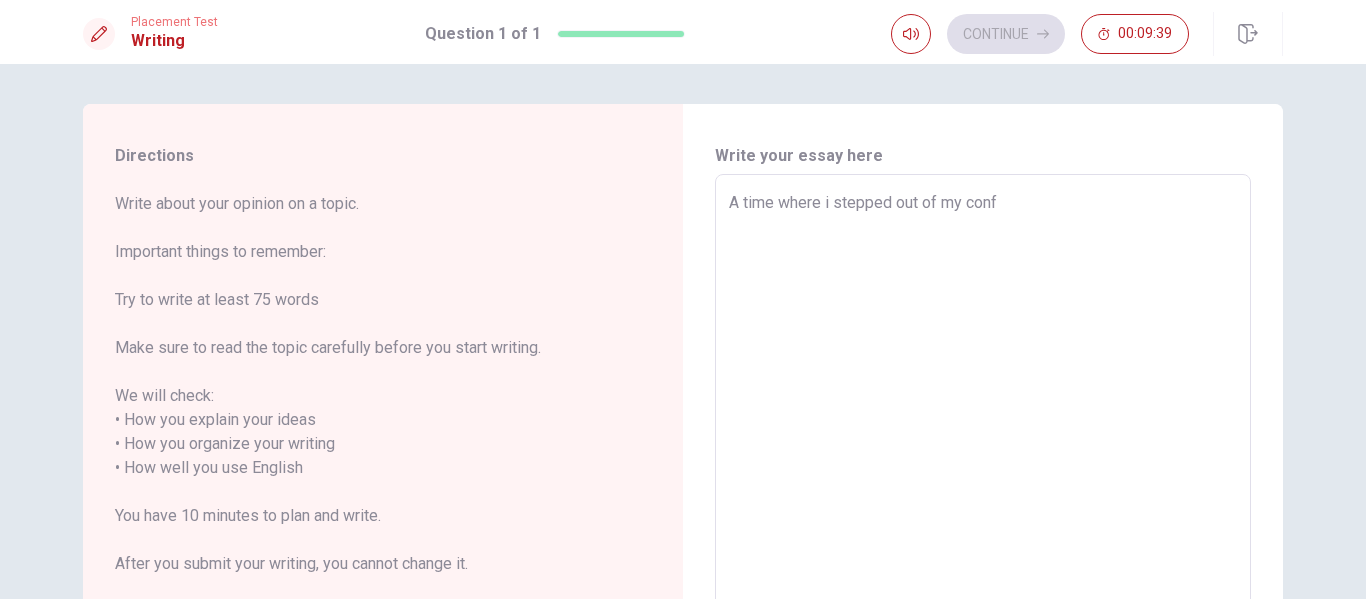 type on "x" 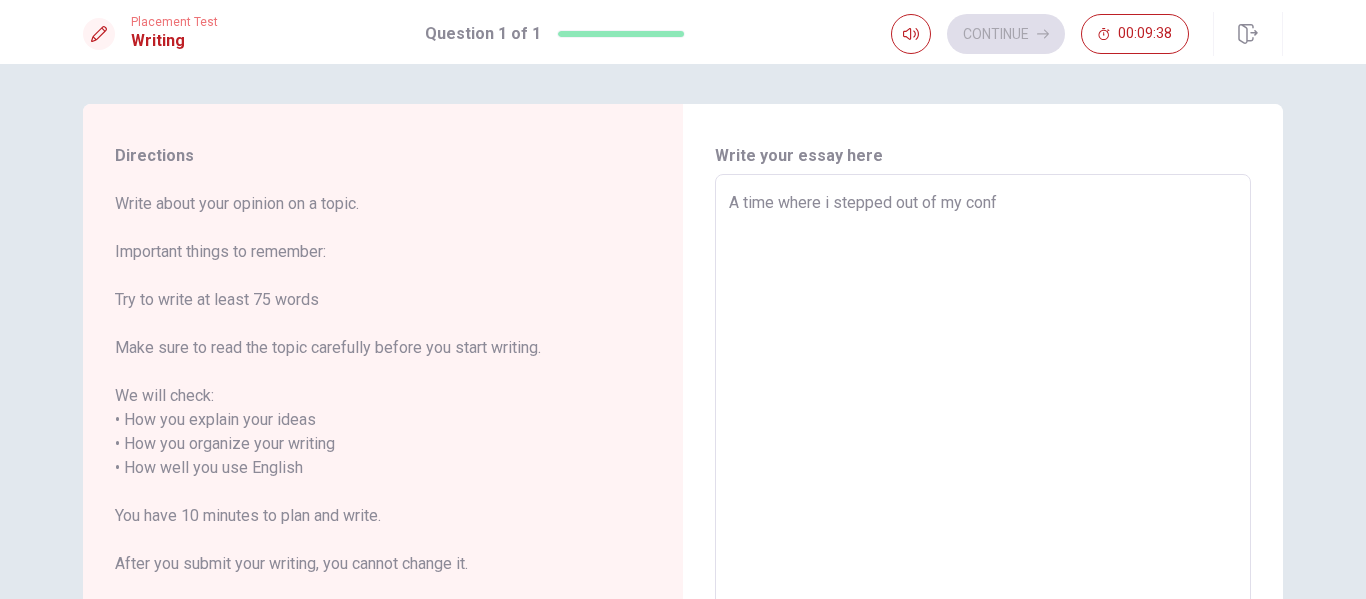 type on "A time where i stepped out of my confo" 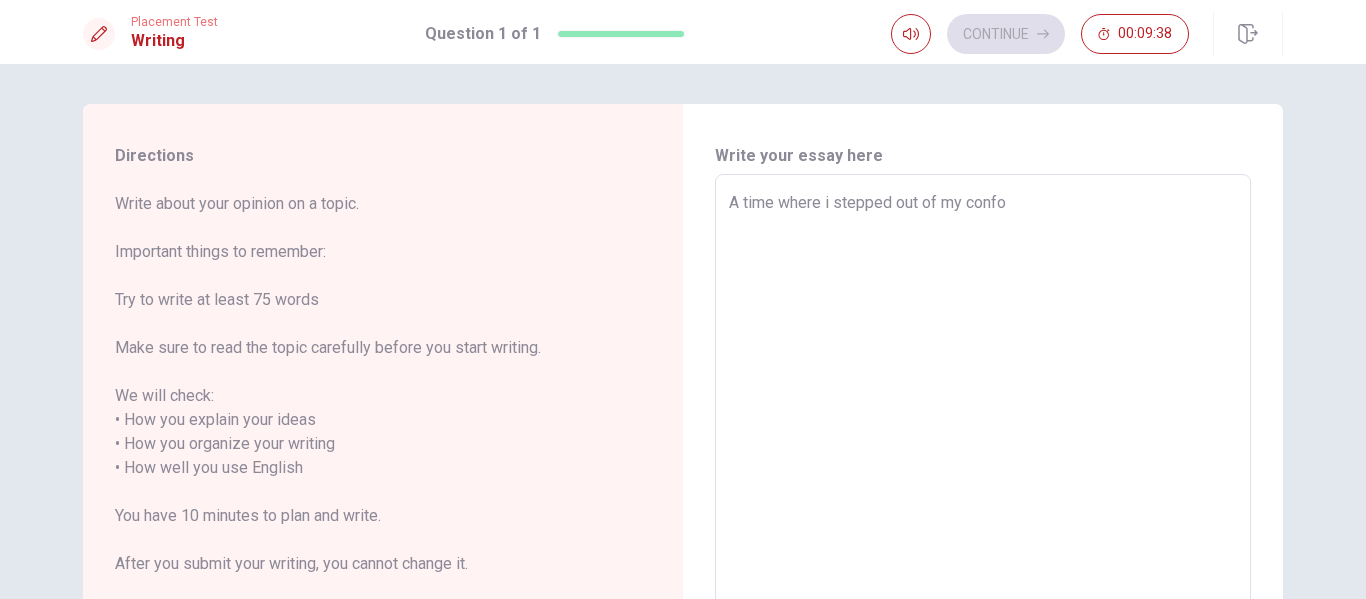 type on "x" 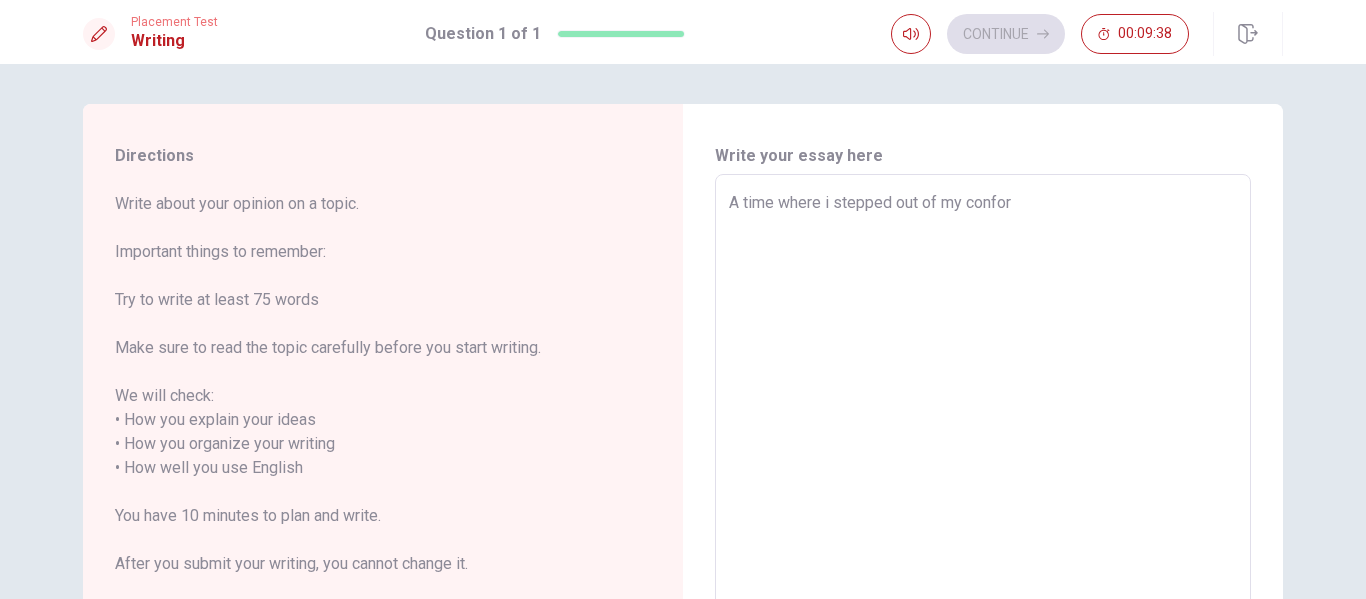 type on "x" 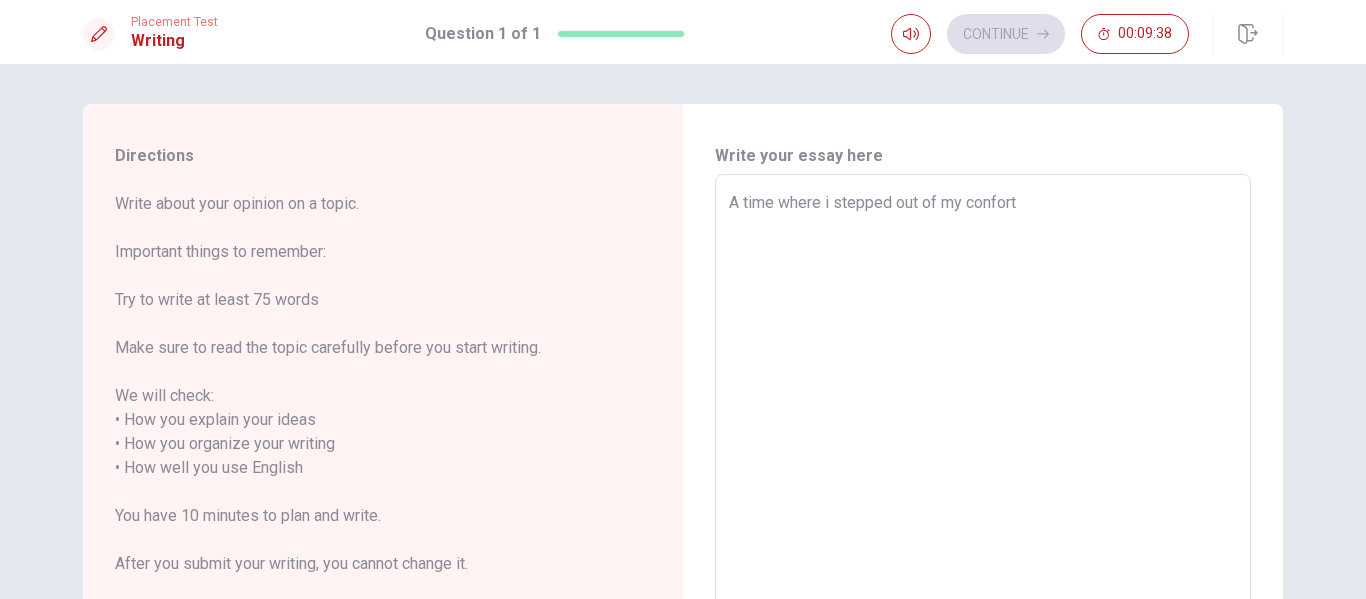 type on "x" 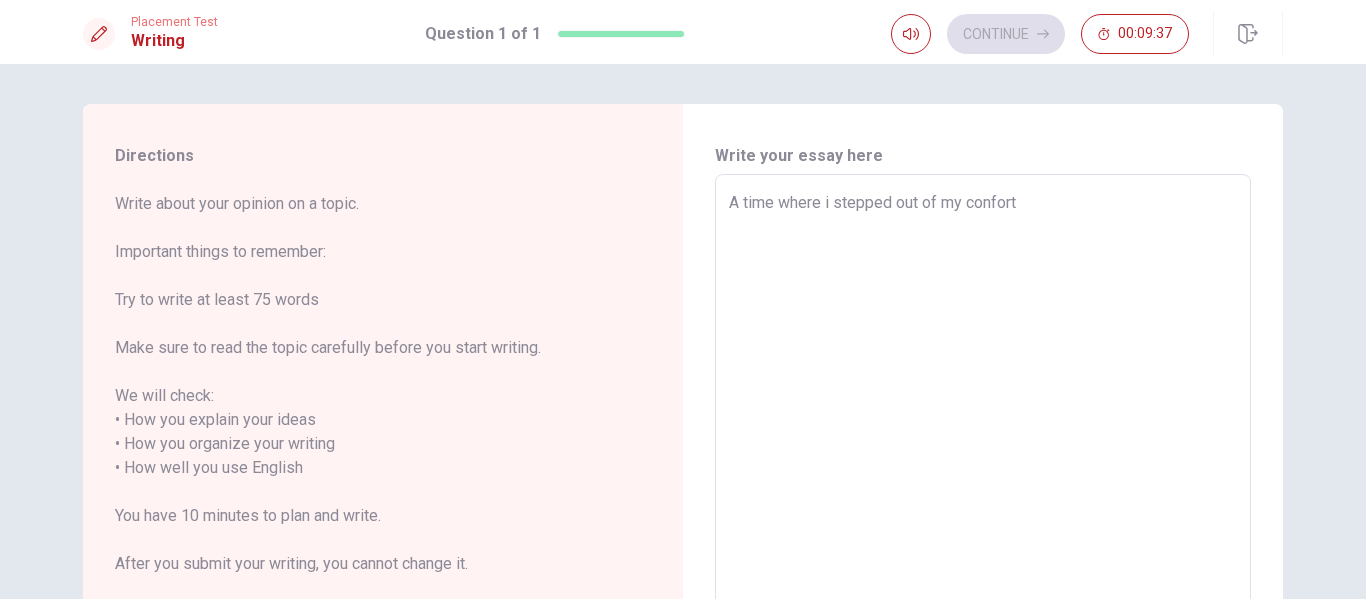 type on "A time where i stepped out of my confort" 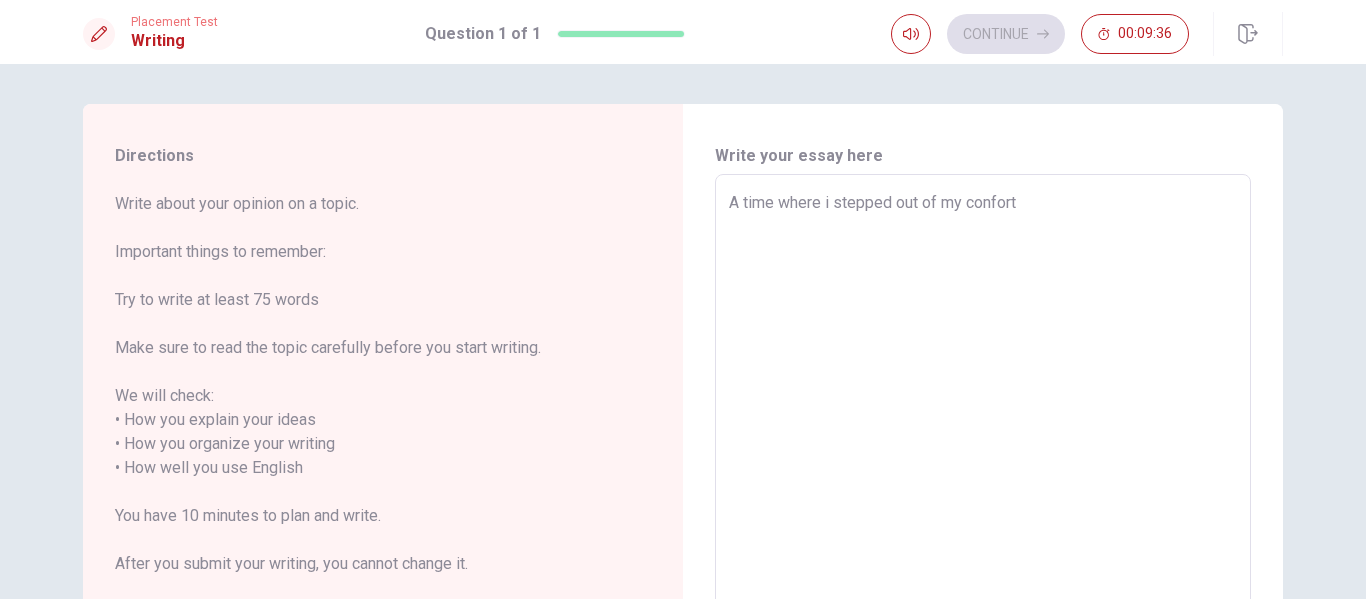 type on "A time where i stepped out of my confort" 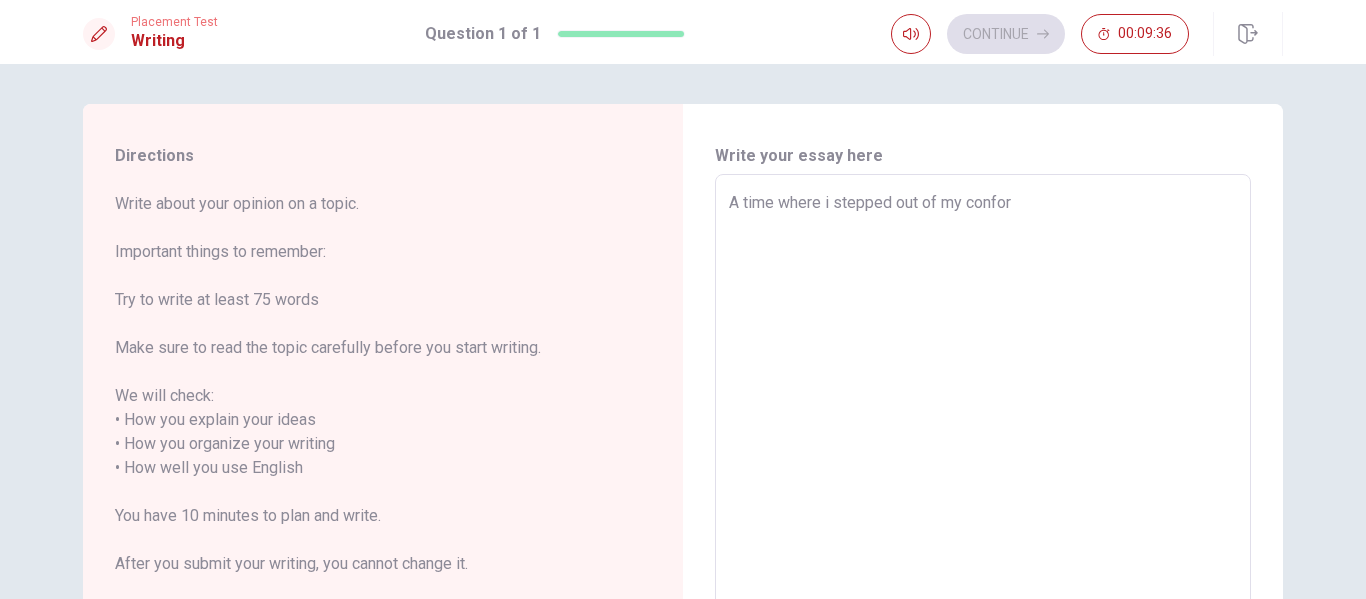type on "x" 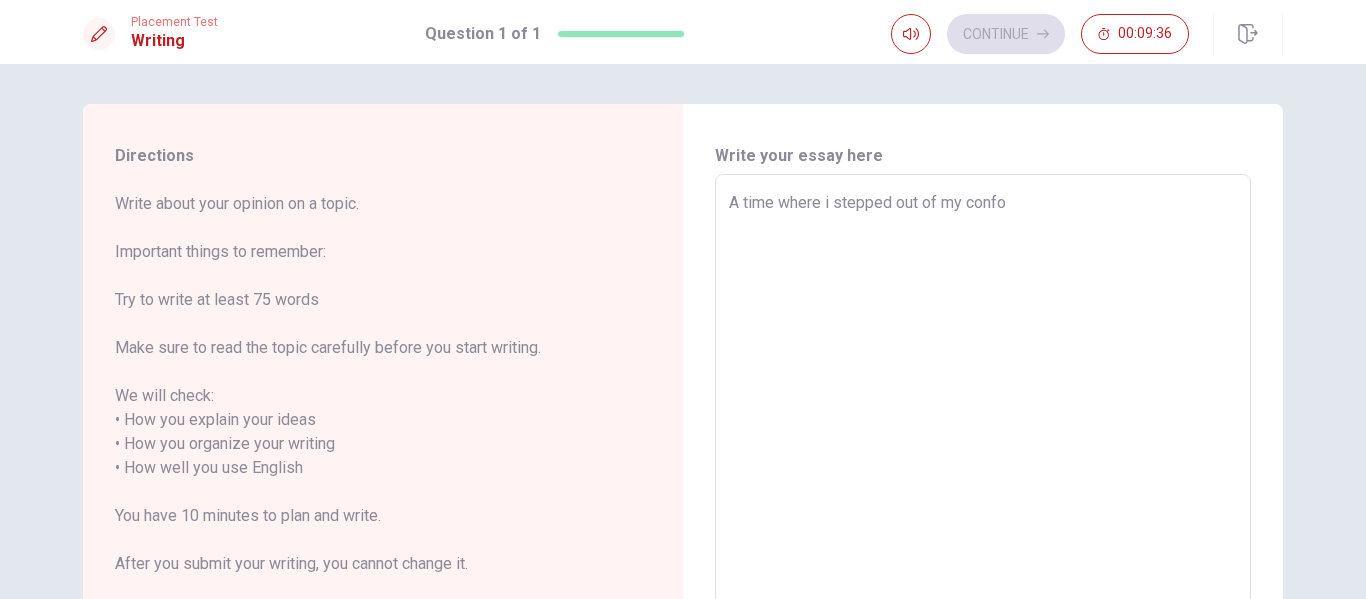 type on "A time where i stepped out of my conf" 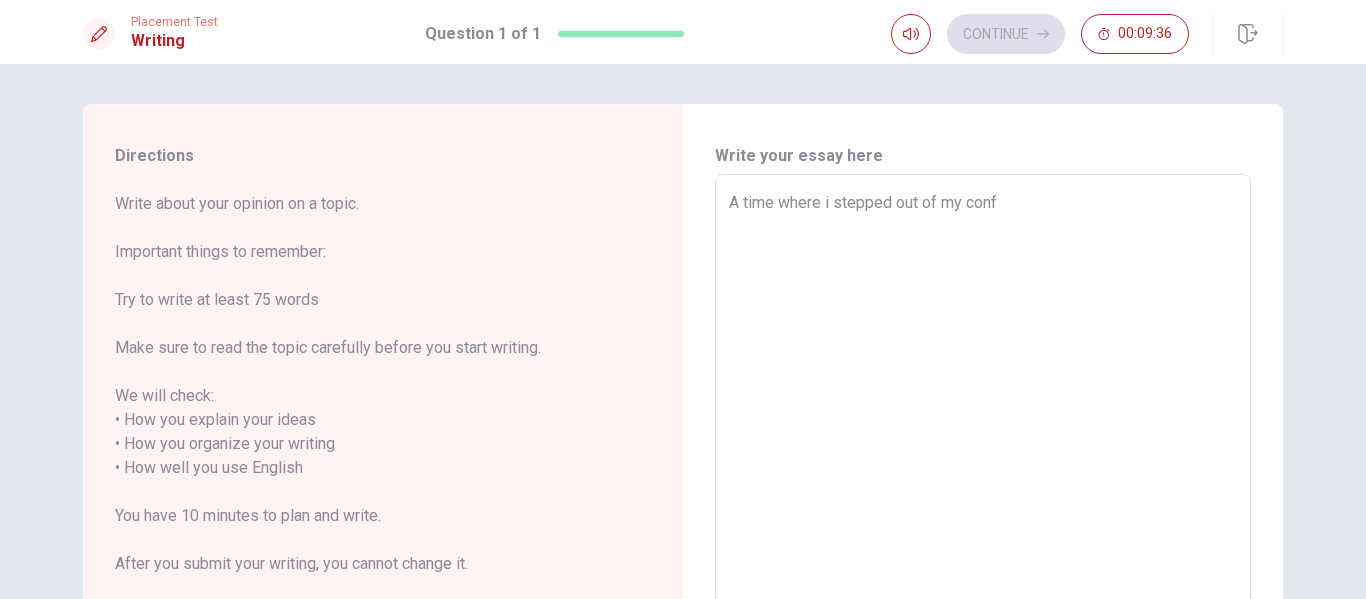 type on "x" 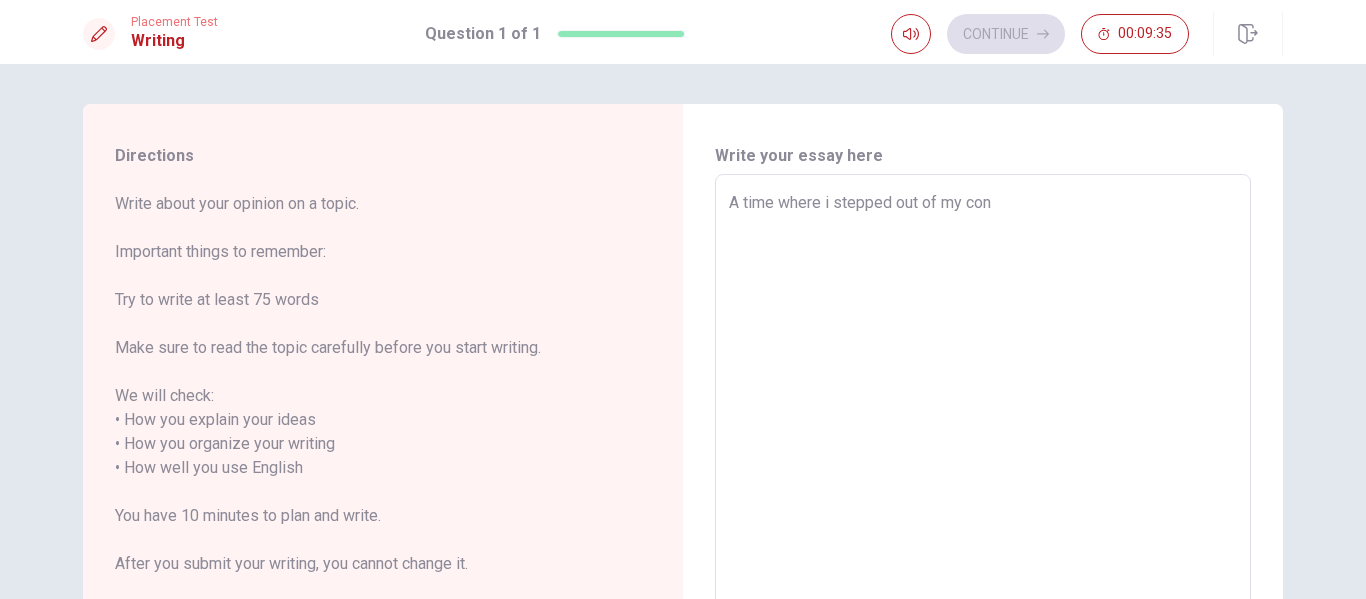 type on "A time where i stepped out of my co" 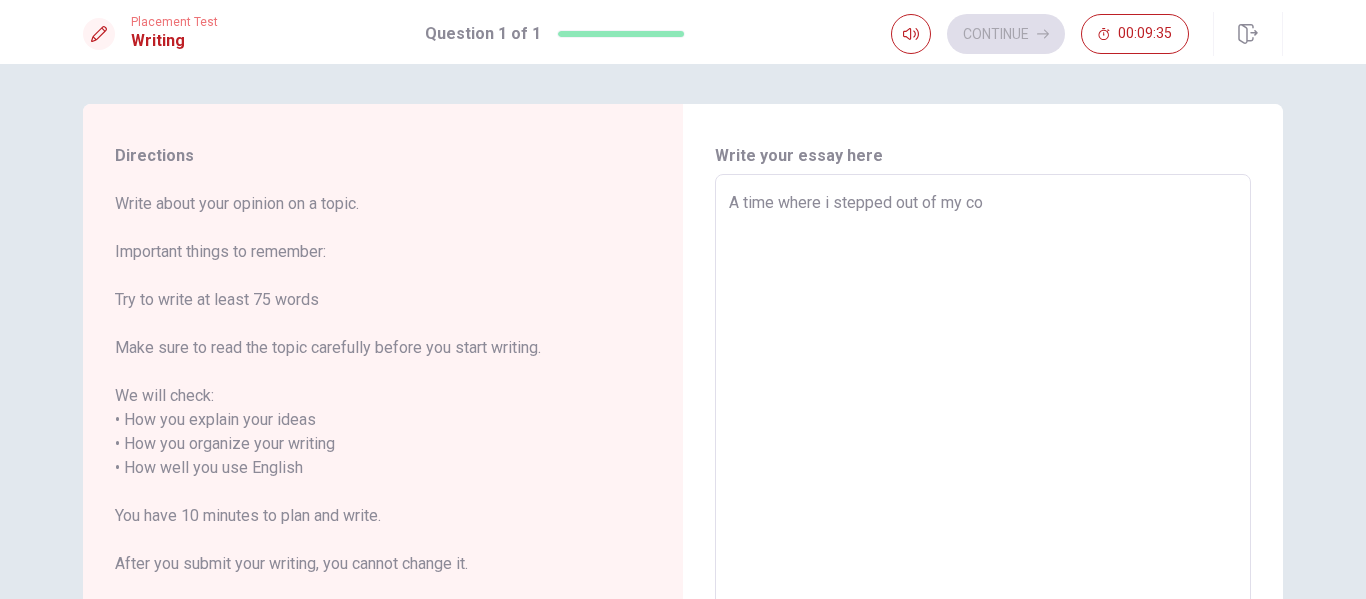 type on "A time where i stepped out of my com" 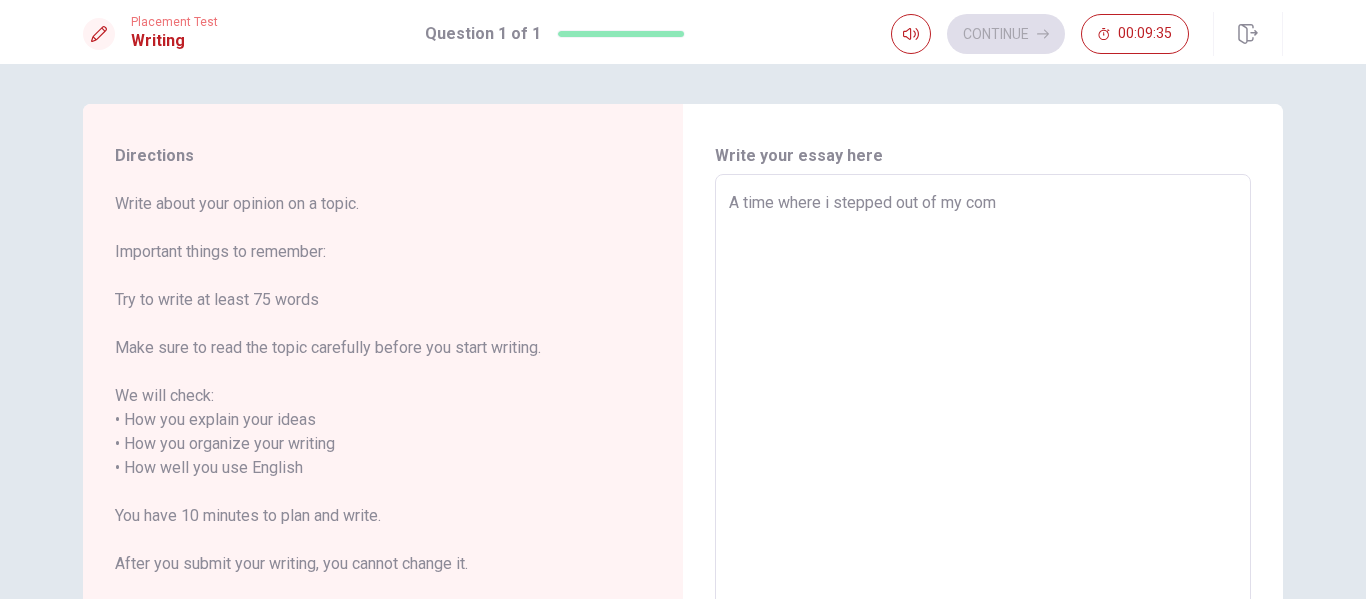 type on "x" 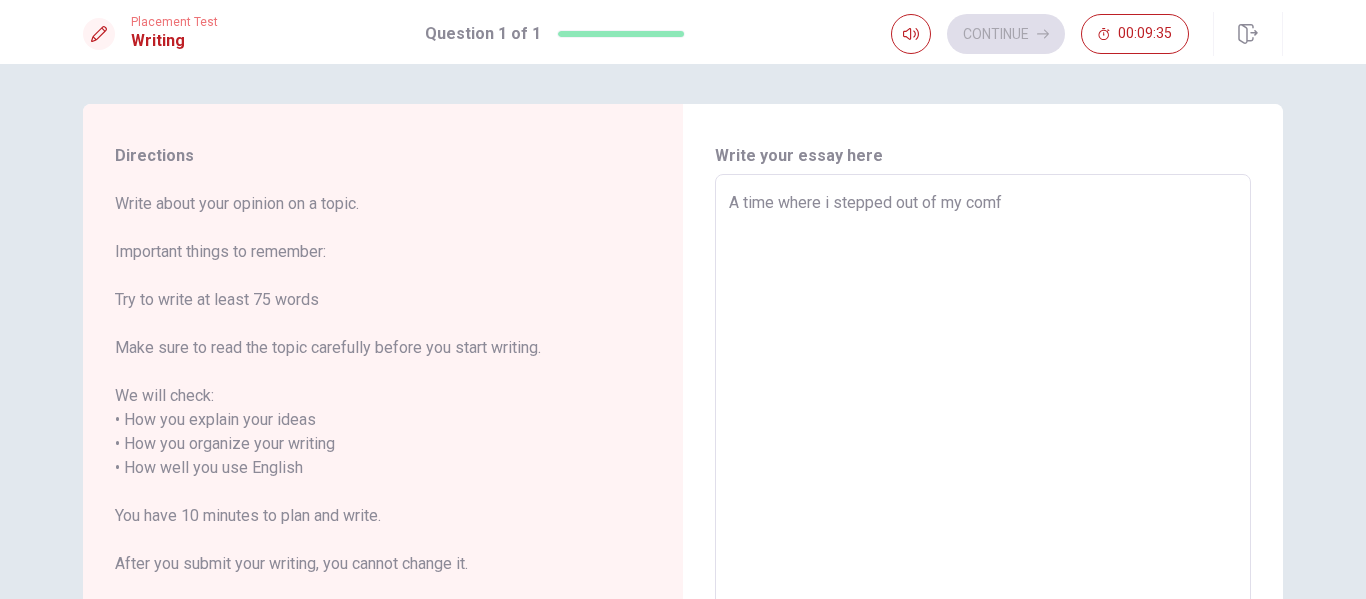 type on "A time where i stepped out of my comfo" 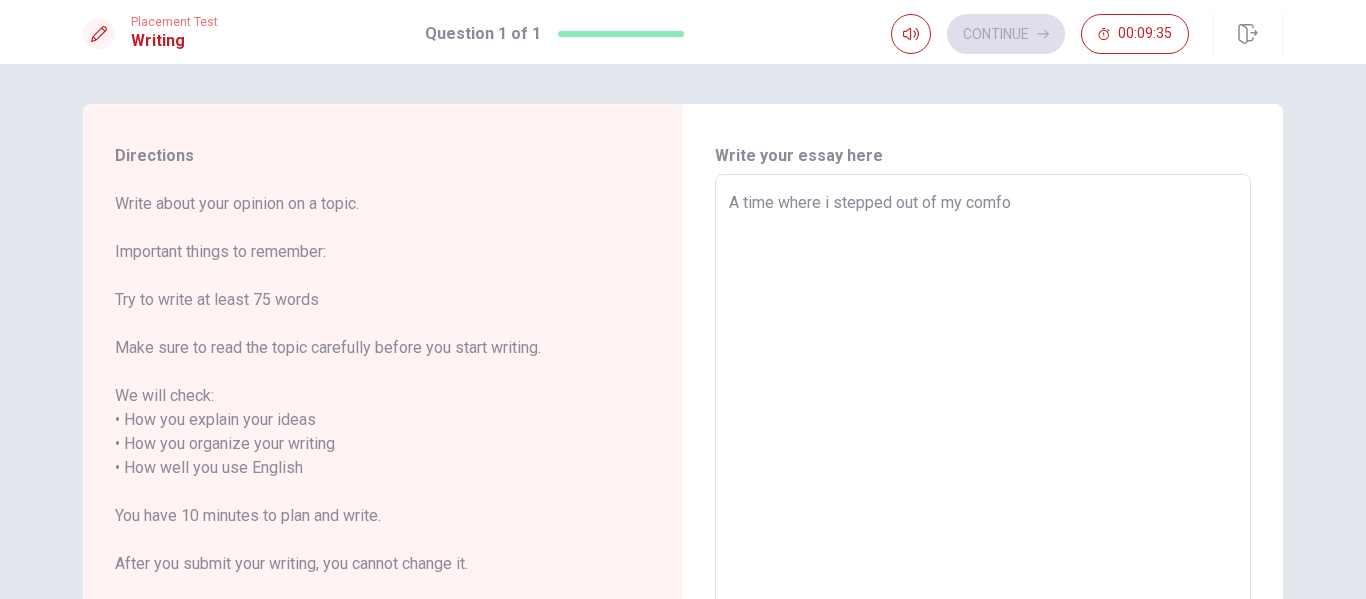 type on "x" 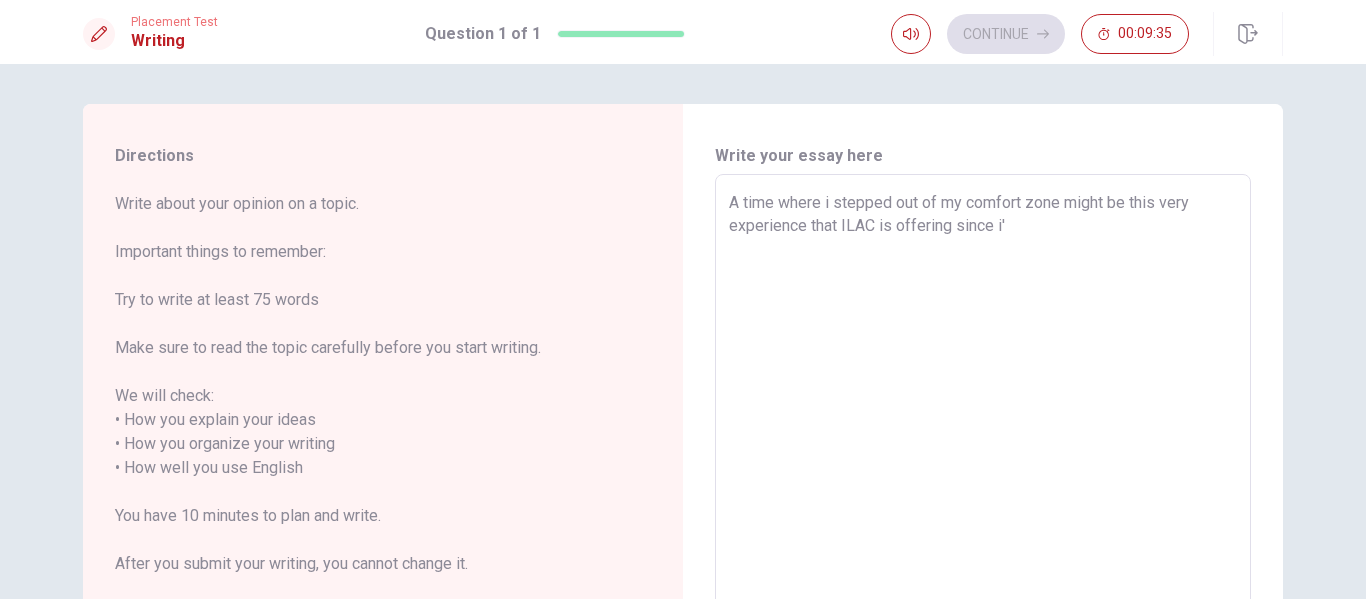 type on "x" 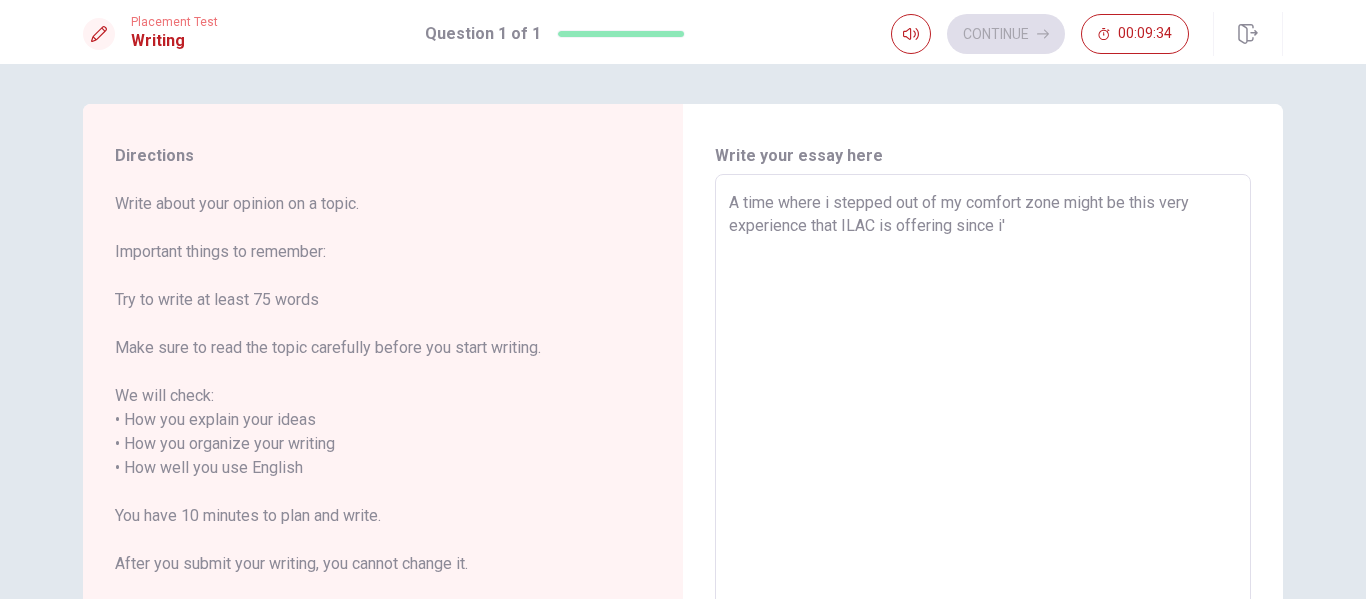 type on "A time where i stepped out of my comfort" 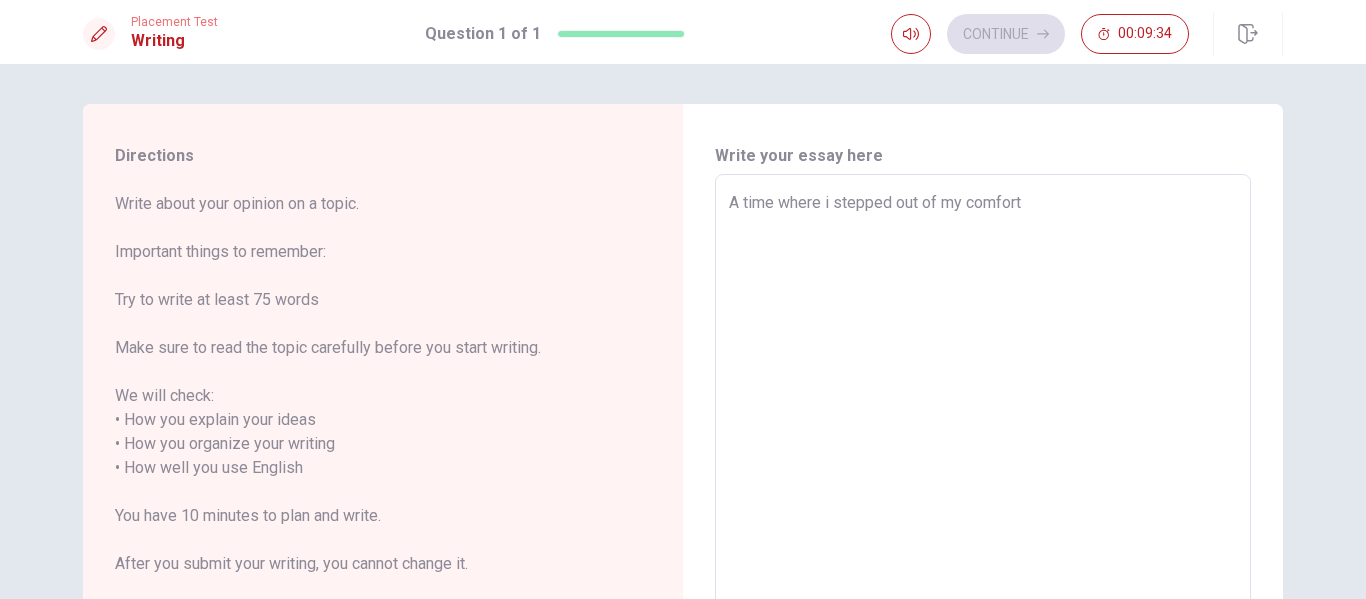 type on "x" 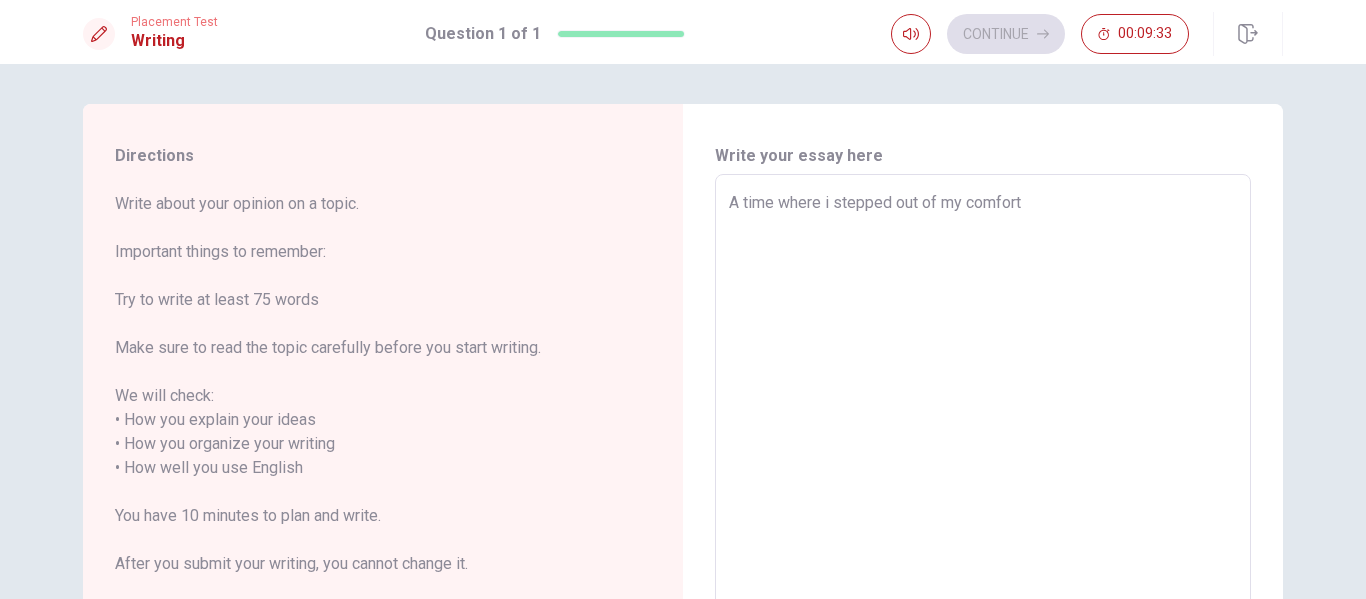 type on "A time where i stepped out of my comfort z" 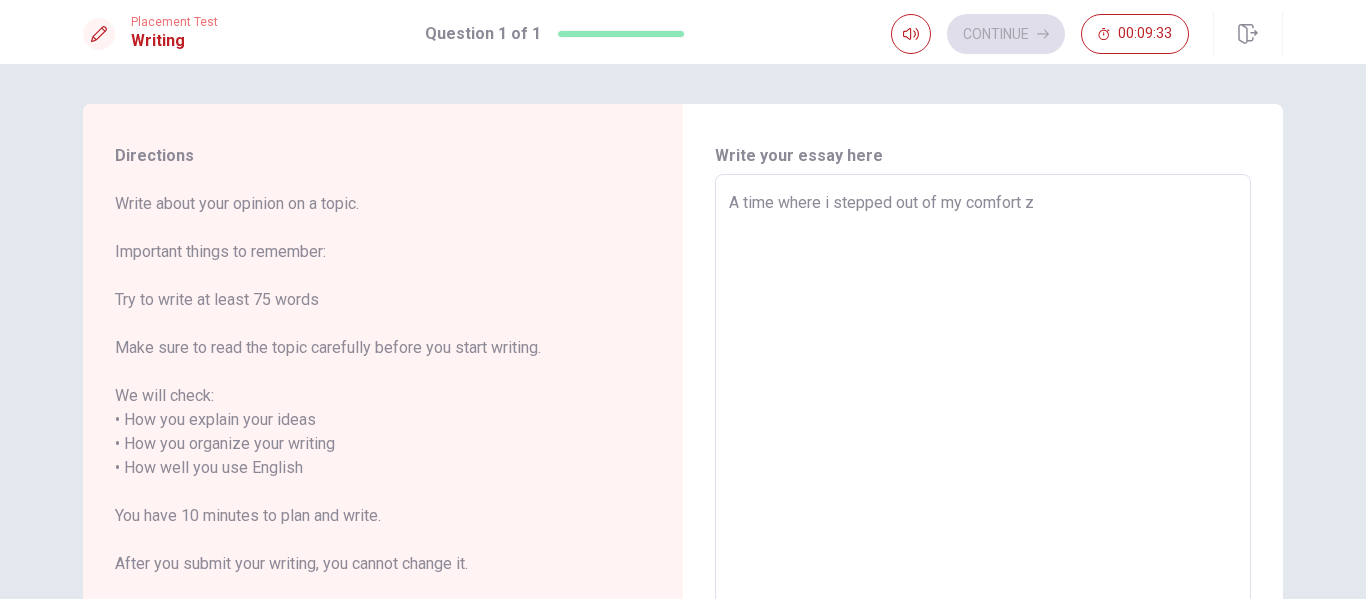 type on "x" 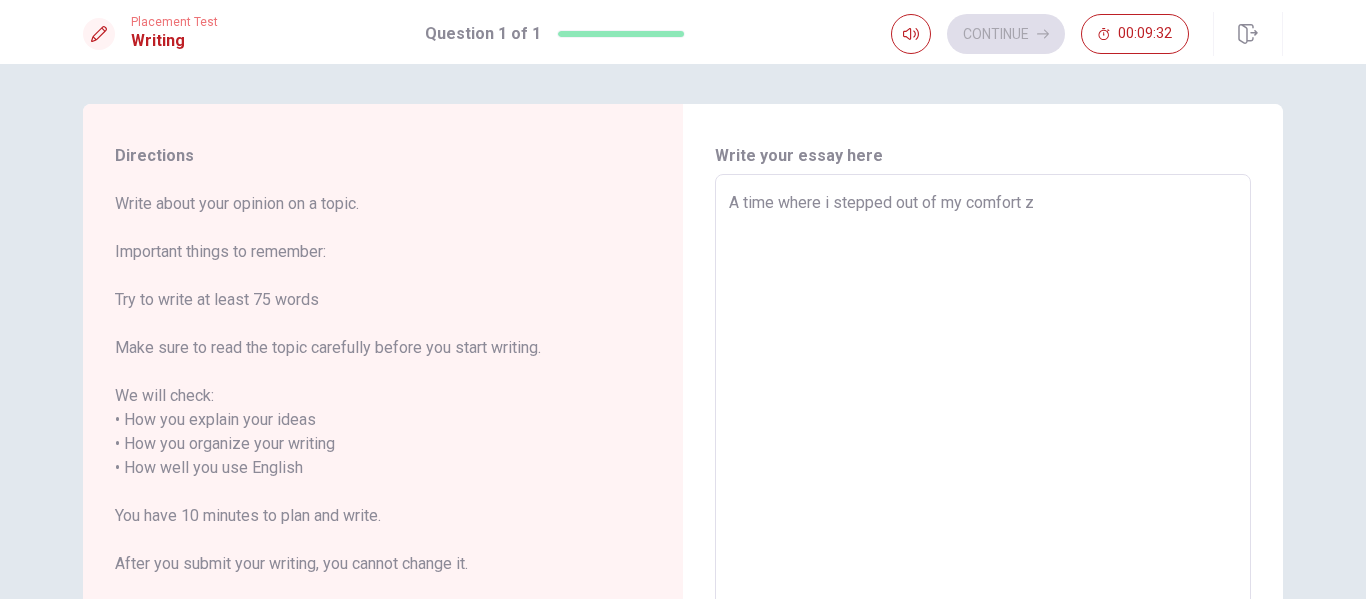type on "A time where i stepped out of my comfort zo" 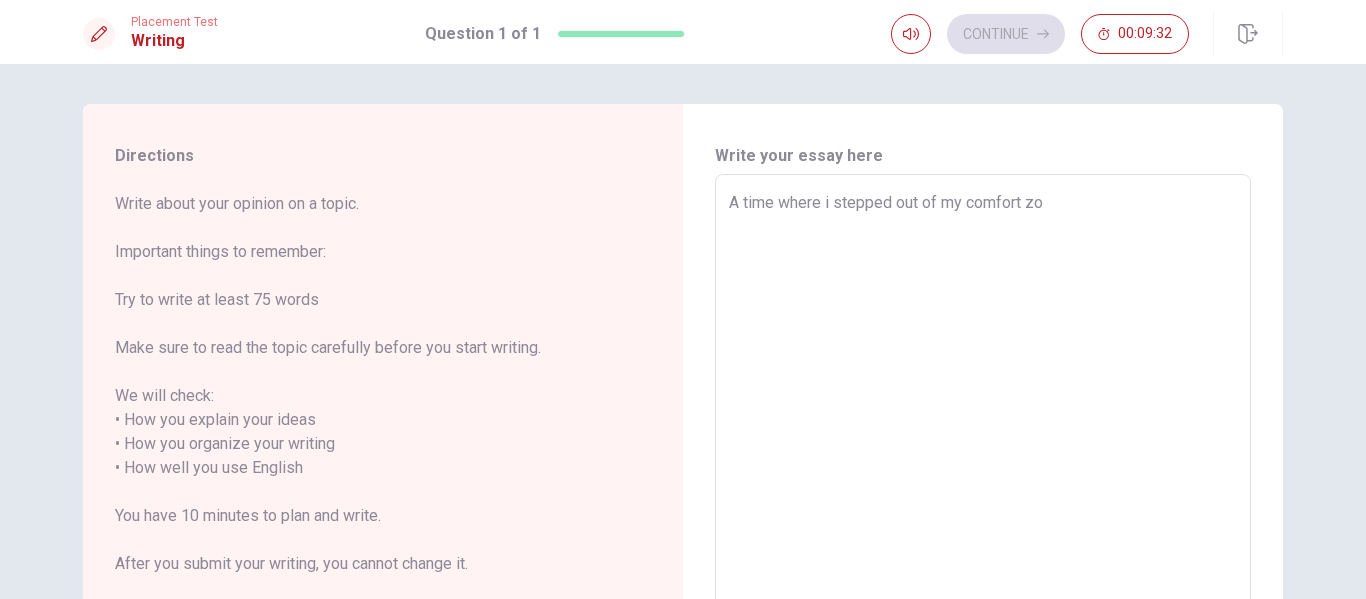 type on "x" 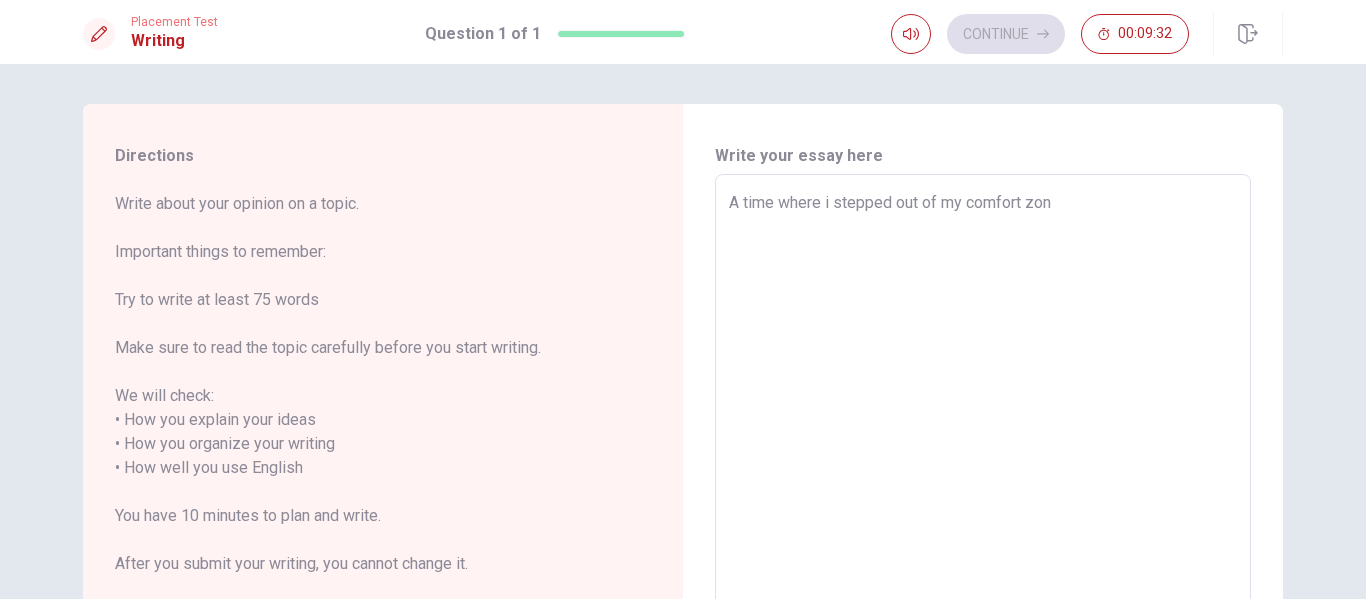 type on "x" 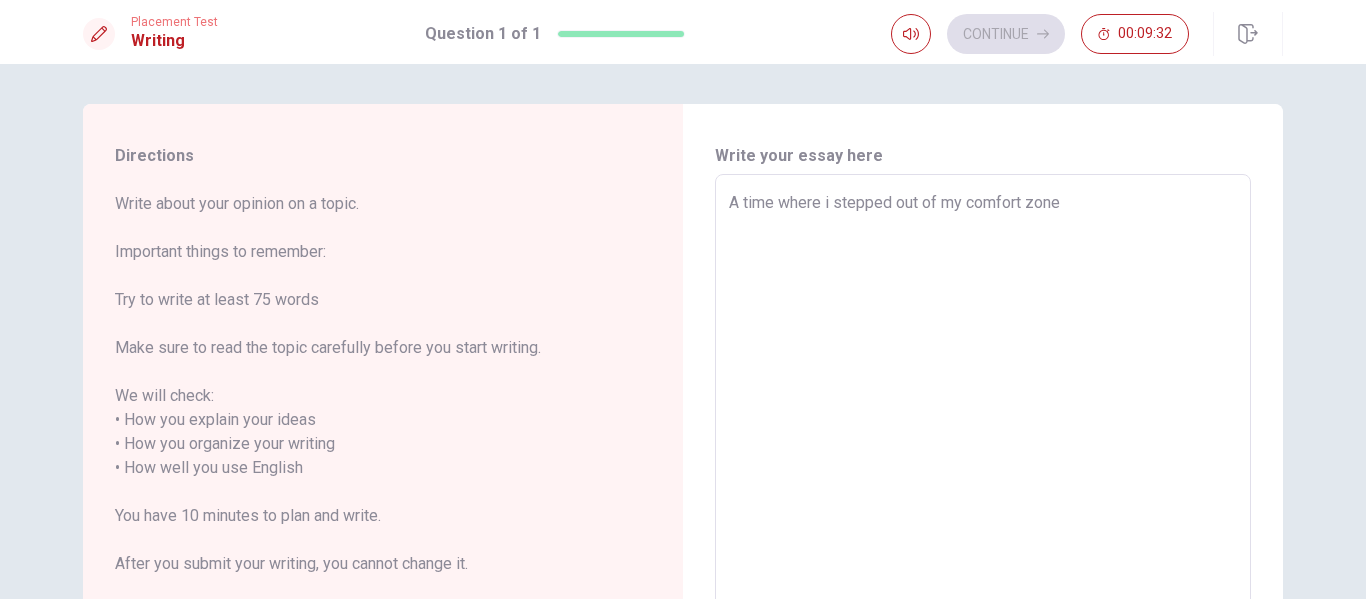 type on "x" 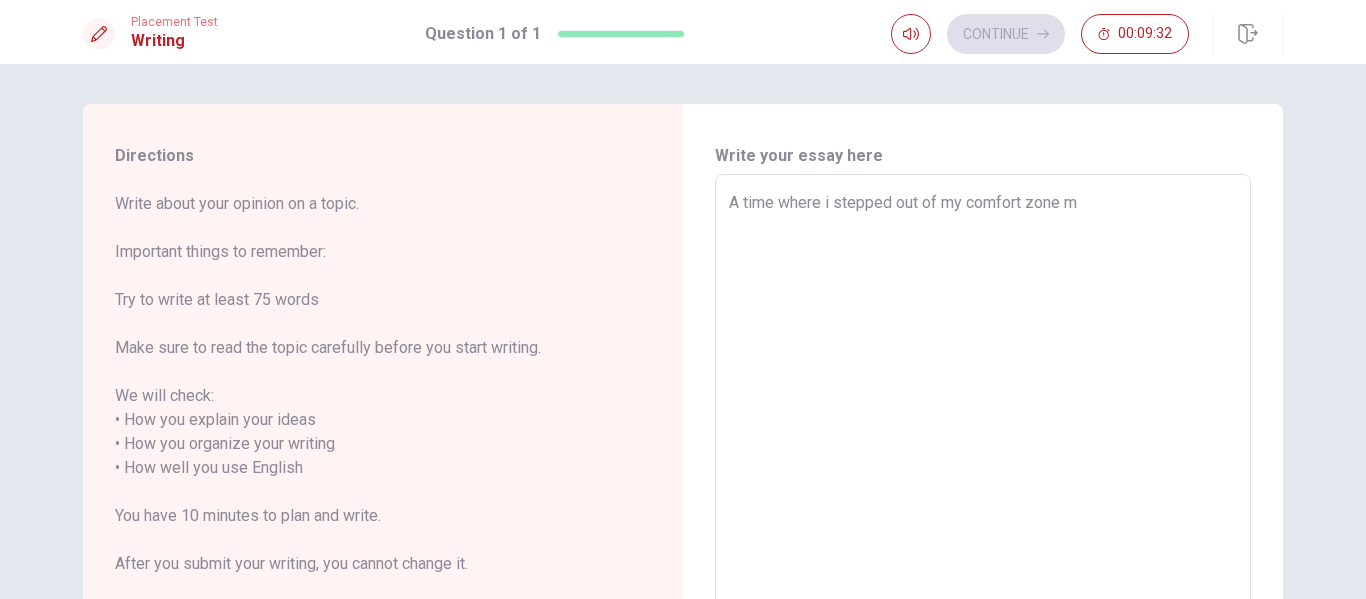 type on "x" 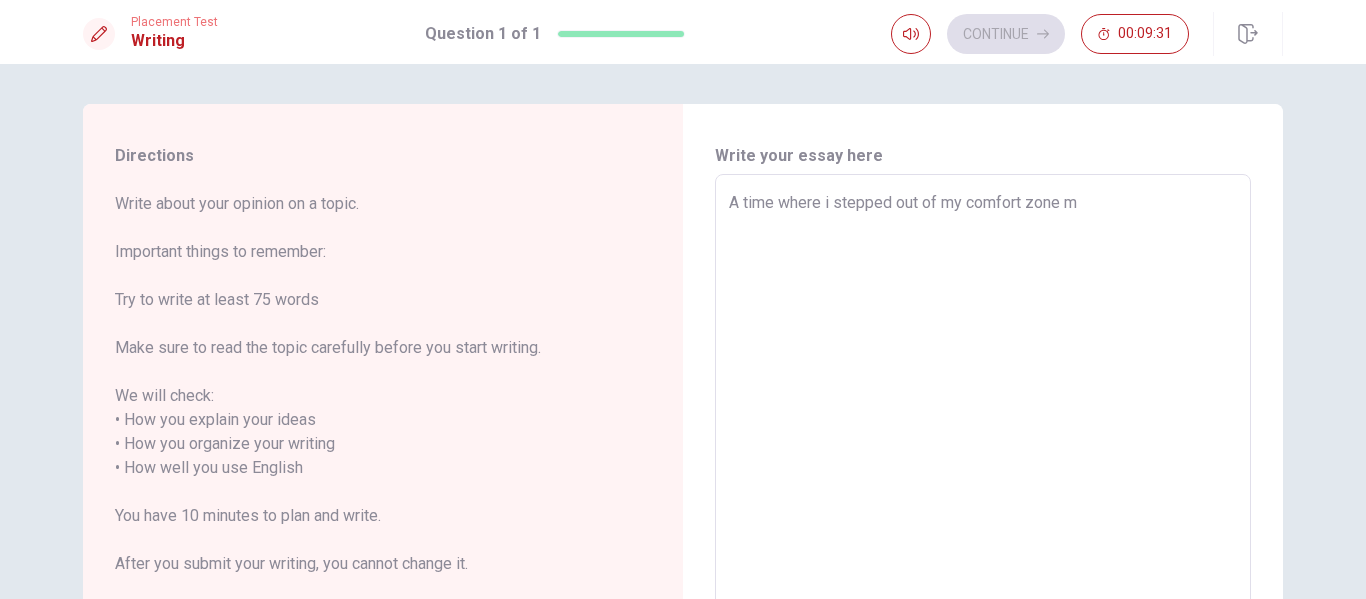 type on "A time where i stepped out of my comfort zone mi" 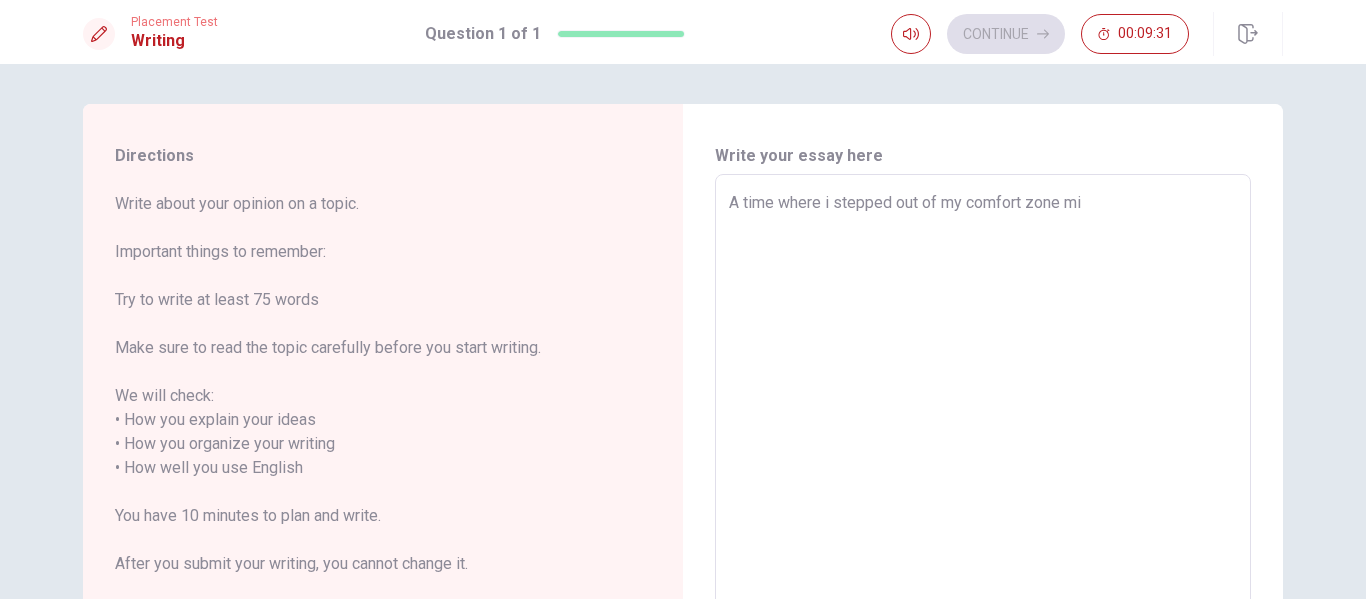 type on "x" 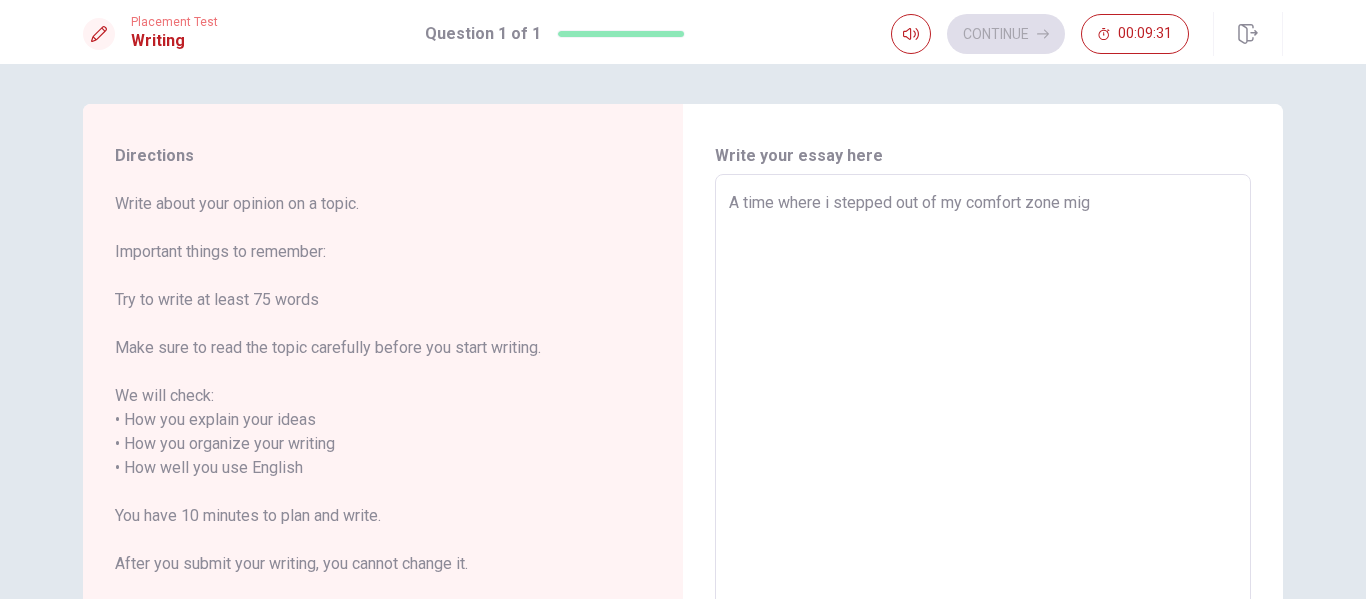 type on "x" 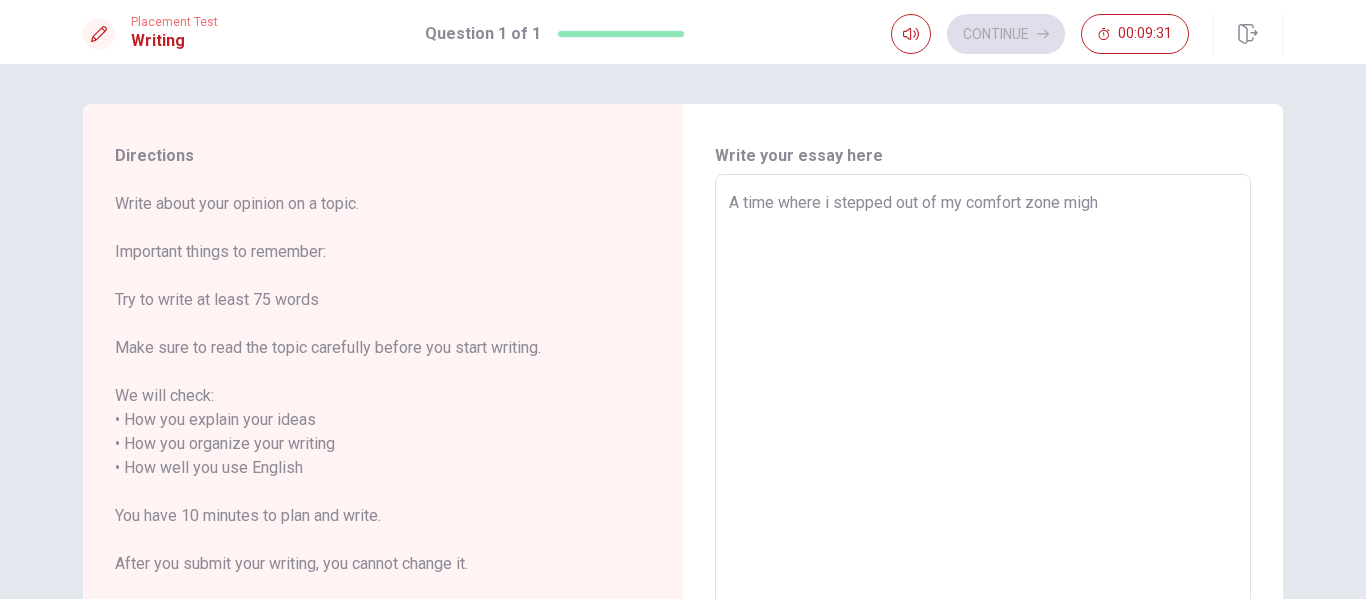 type on "x" 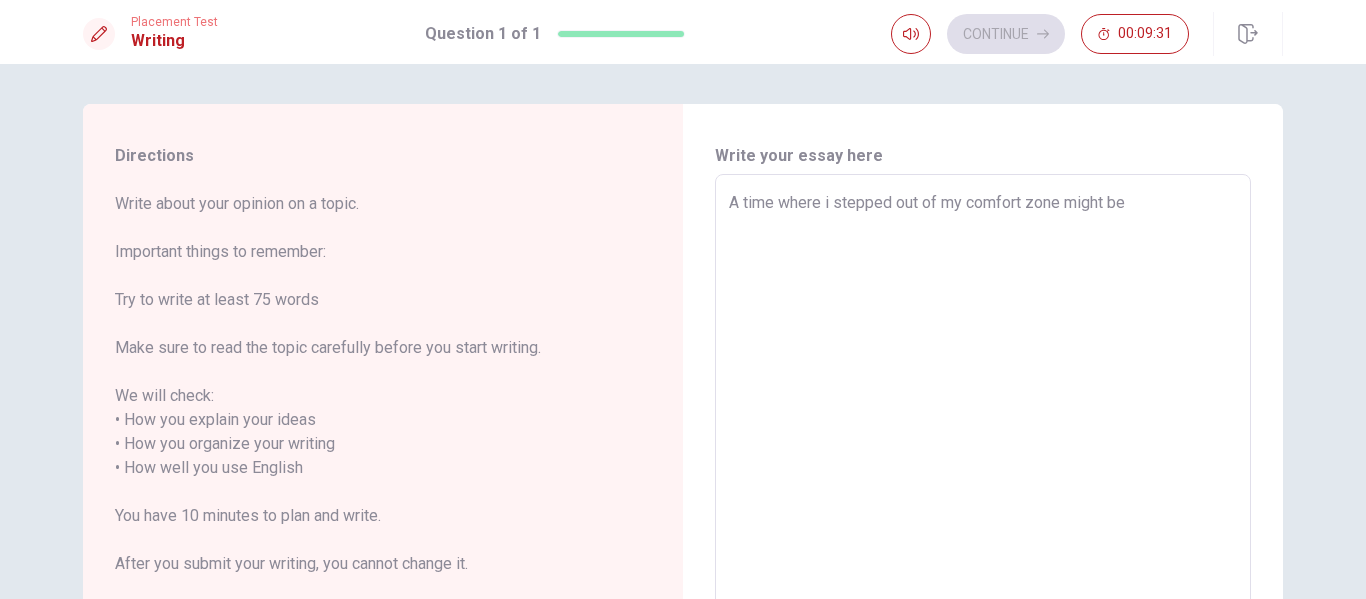 type on "x" 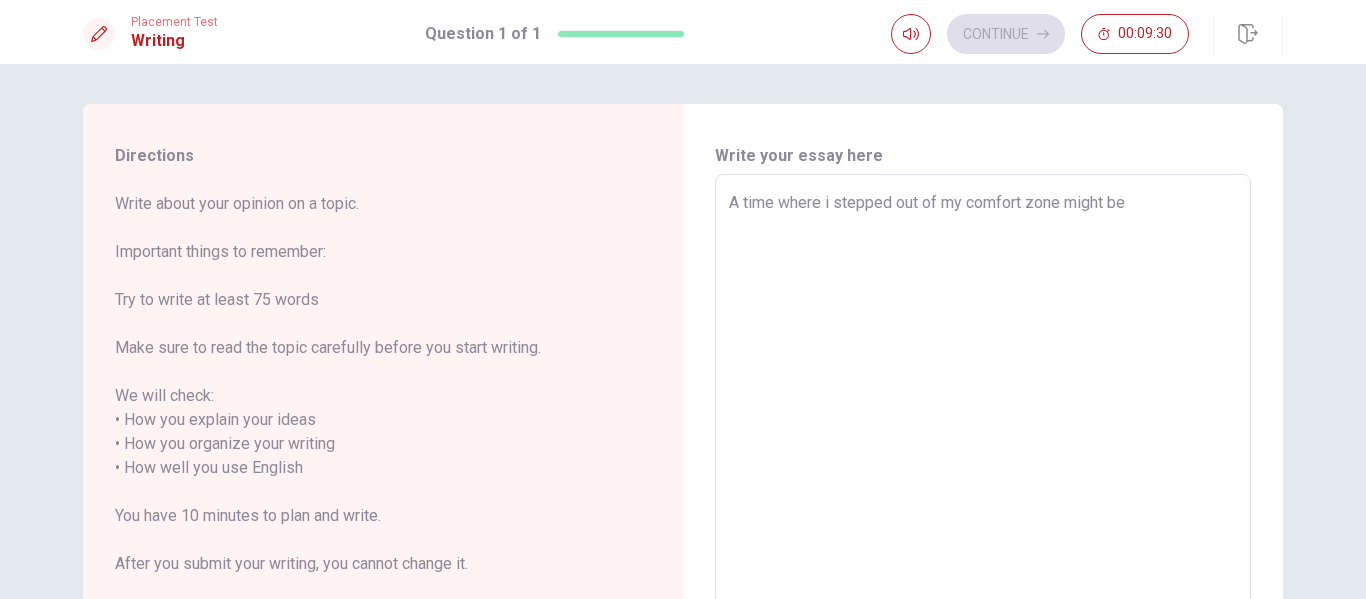 type on "A time where i stepped out of my comfort zone might b" 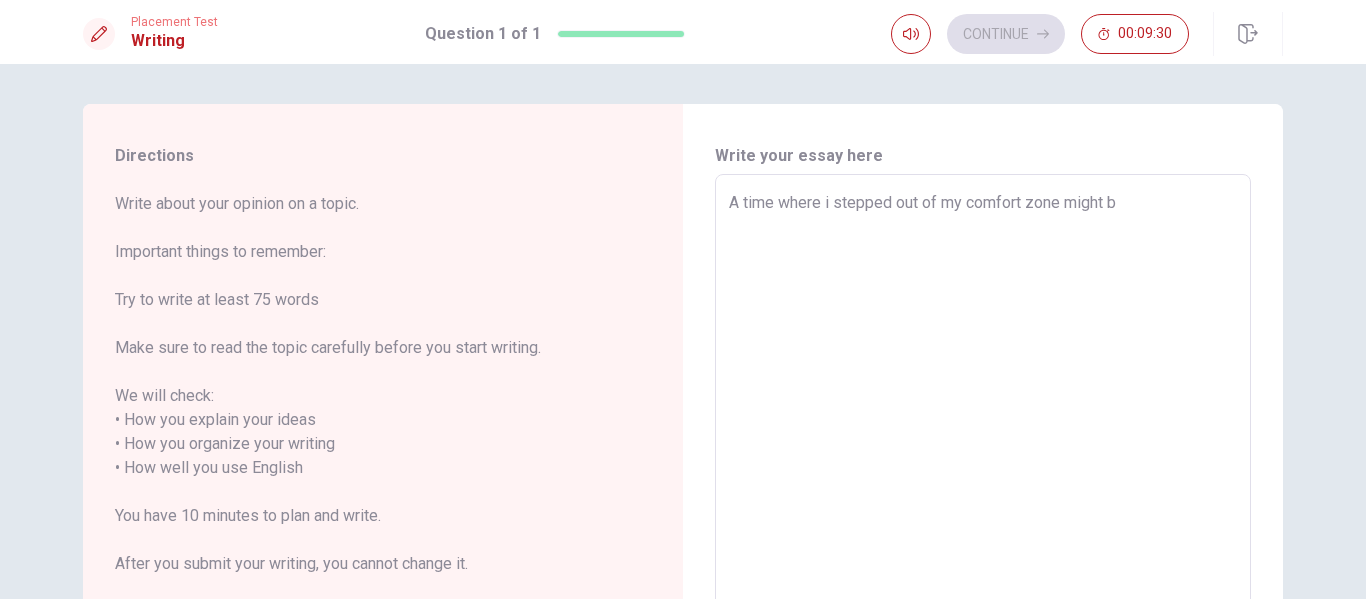 type on "x" 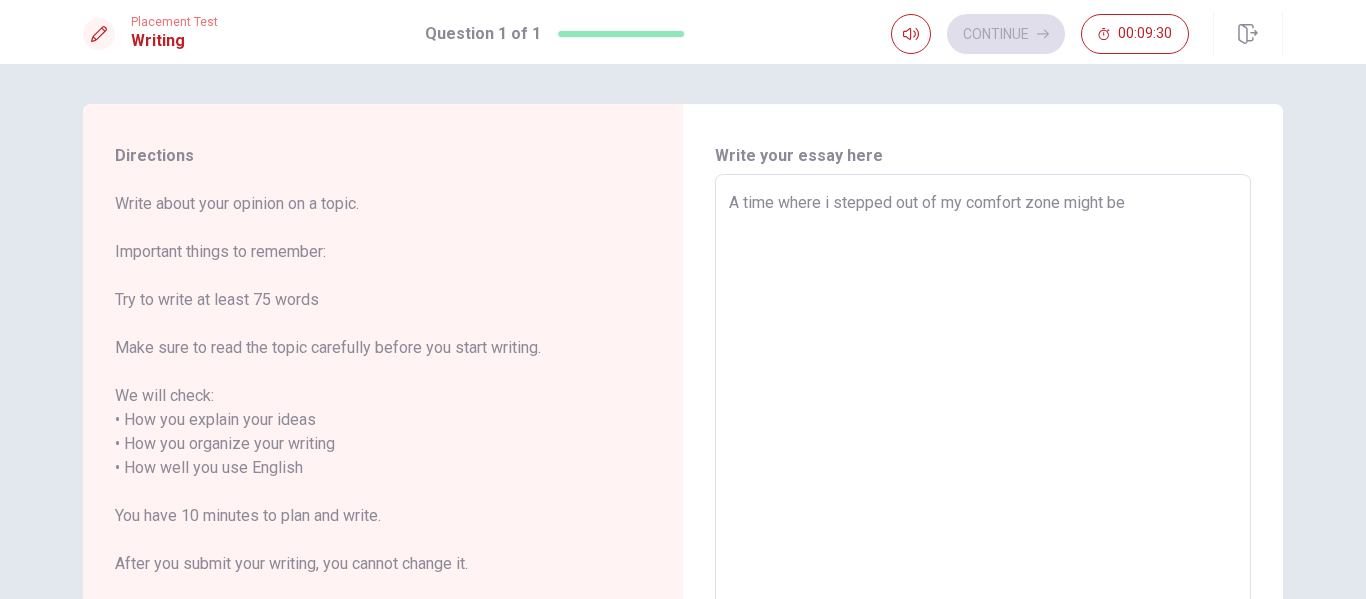 type on "A time where i stepped out of my comfort zone might be" 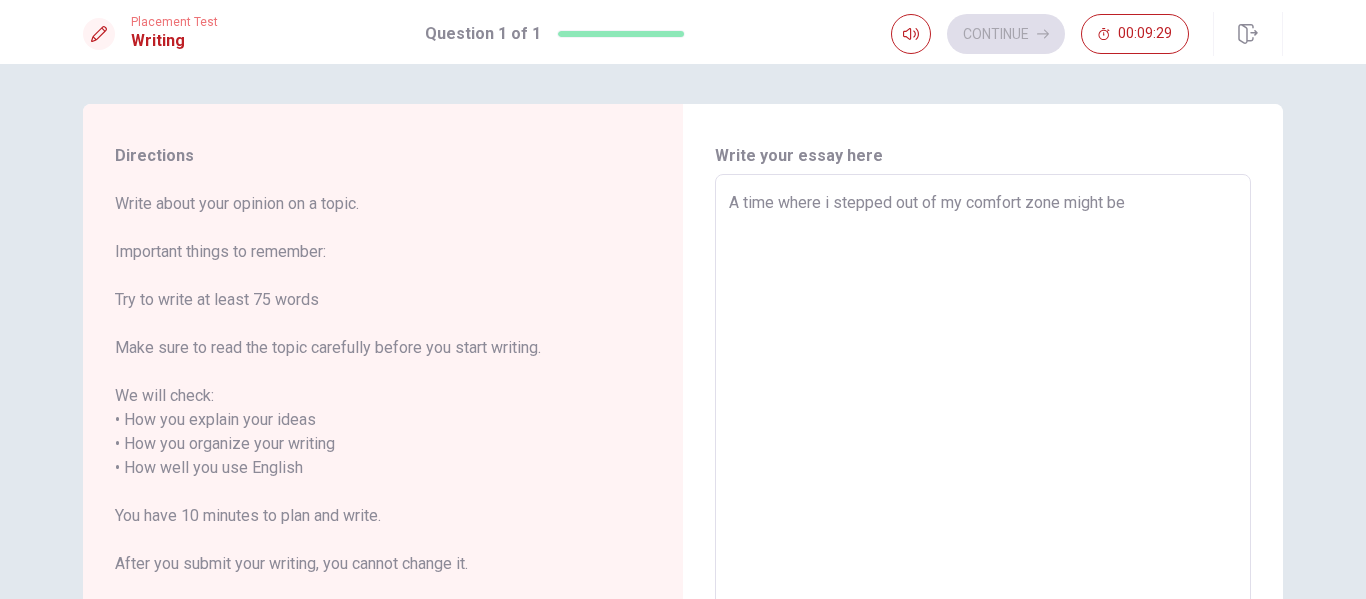 type on "A time where i stepped out of my comfort zone might be t" 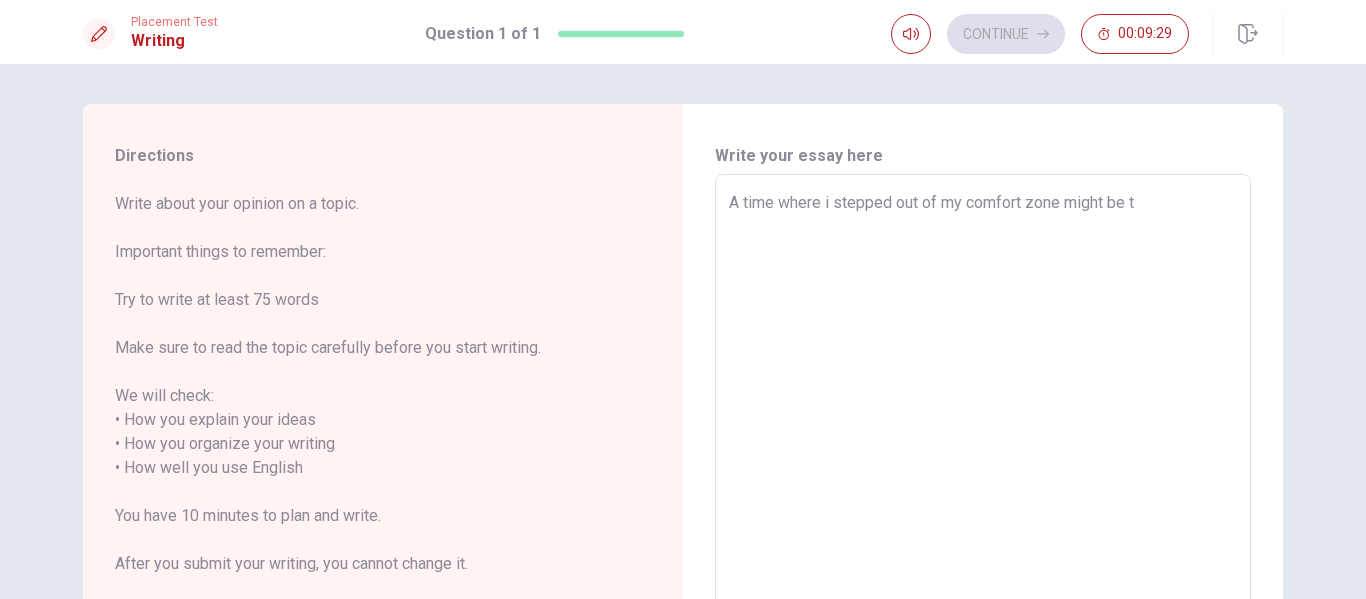 type on "x" 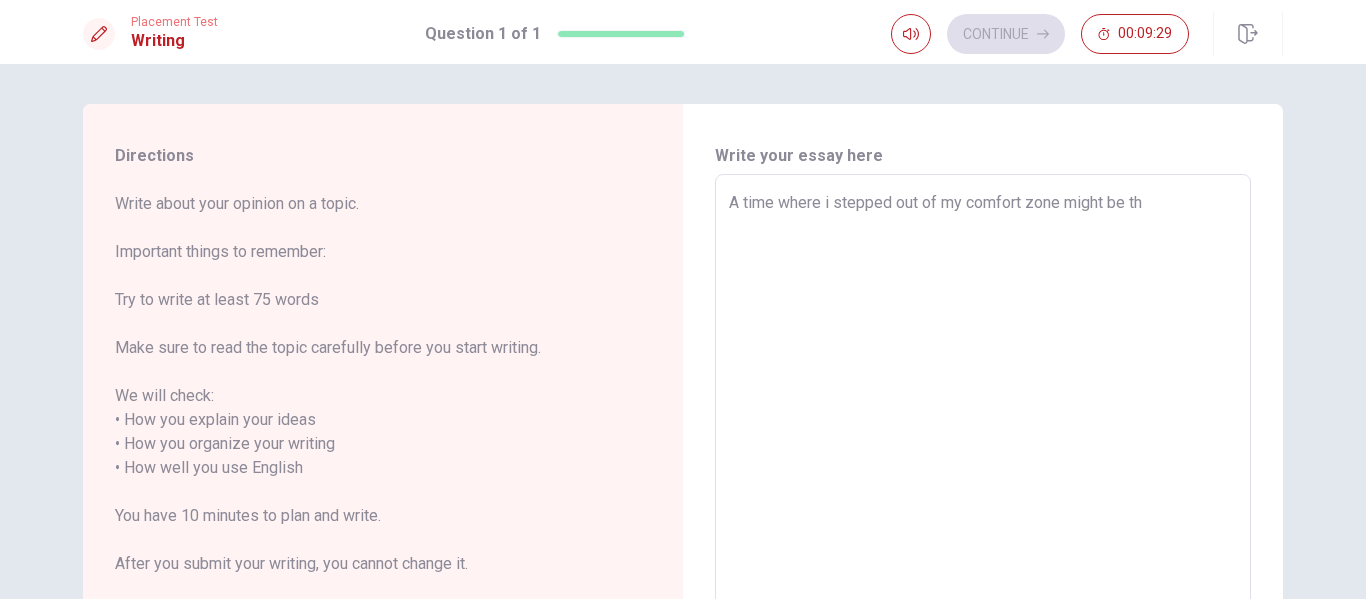 type on "x" 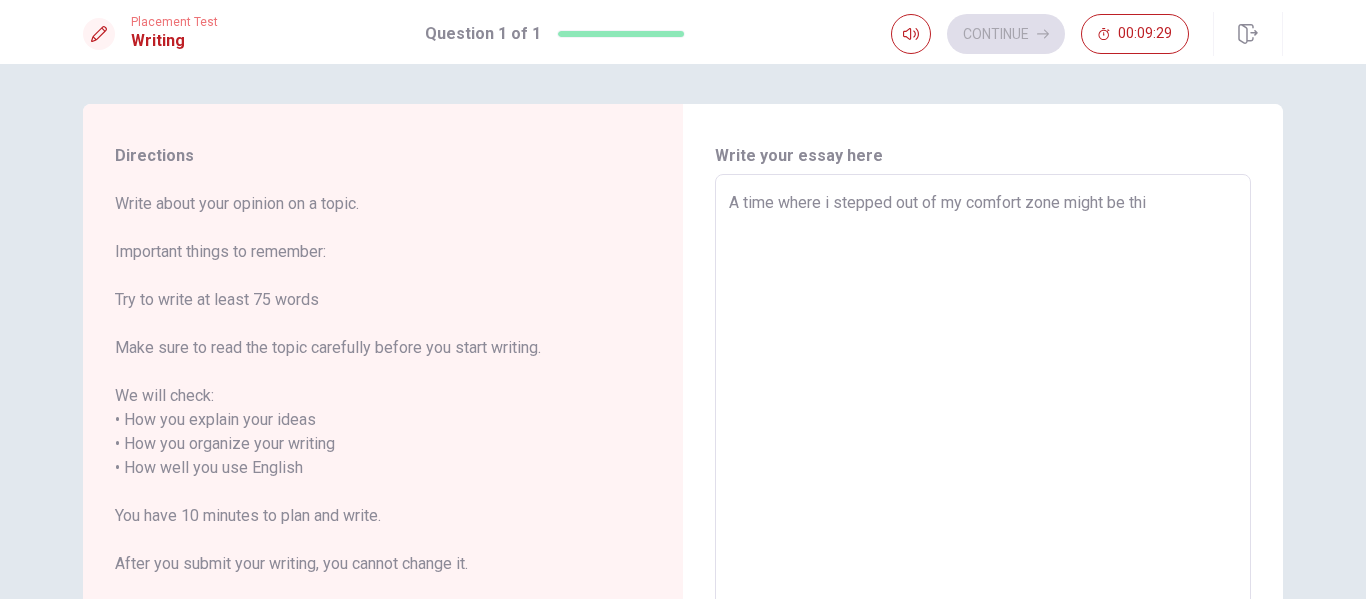 type on "x" 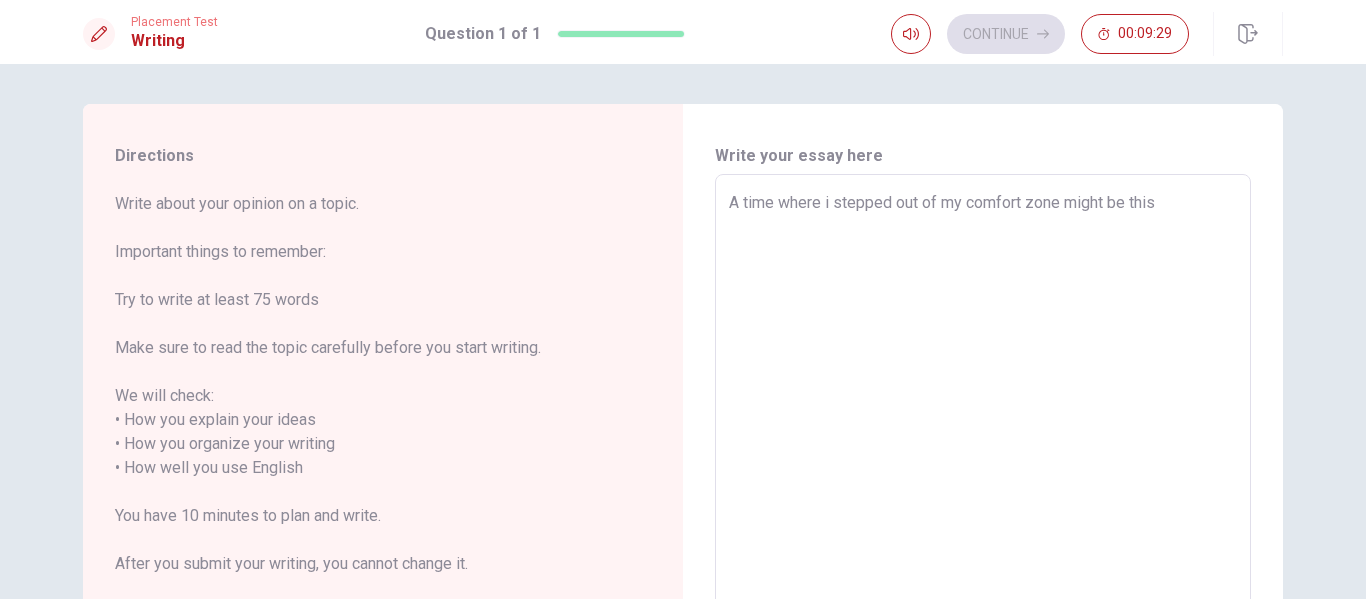 type on "x" 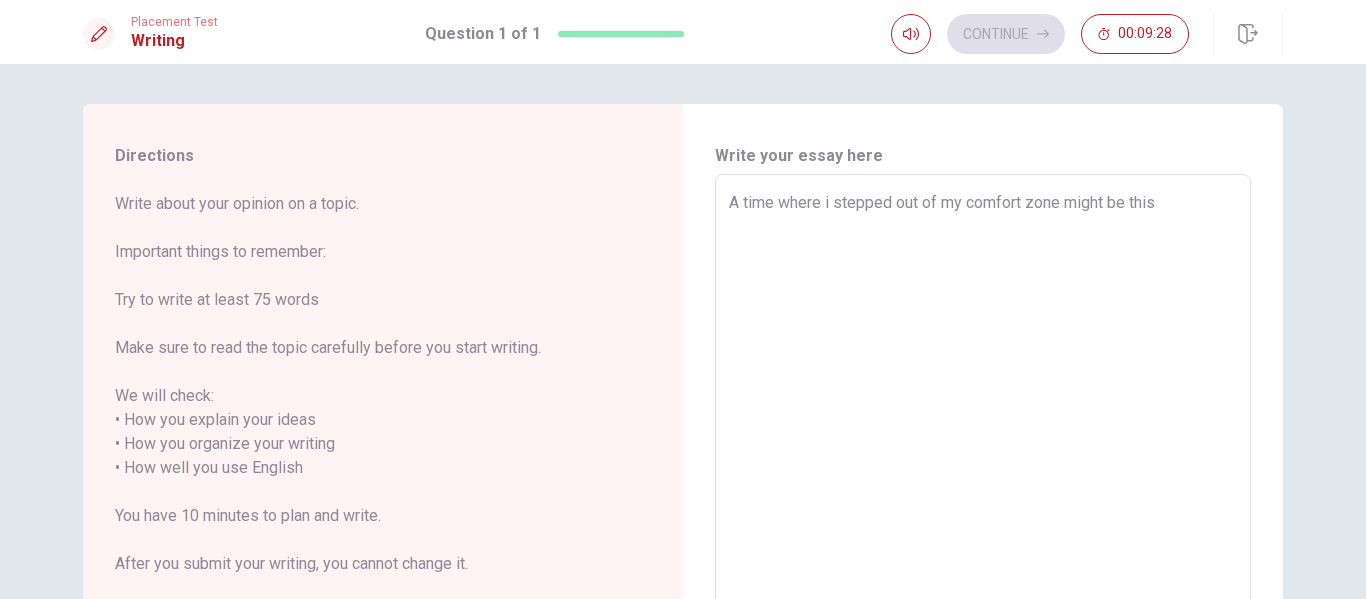 type on "A time where i stepped out of my comfort zone might be this" 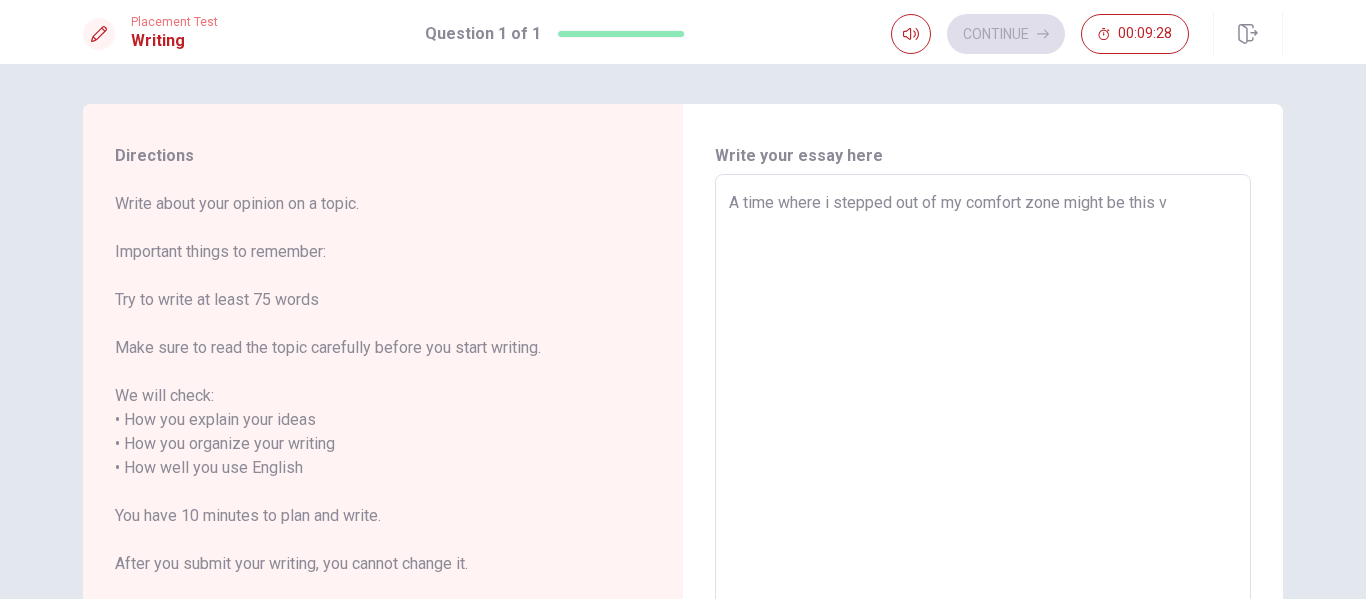 type on "x" 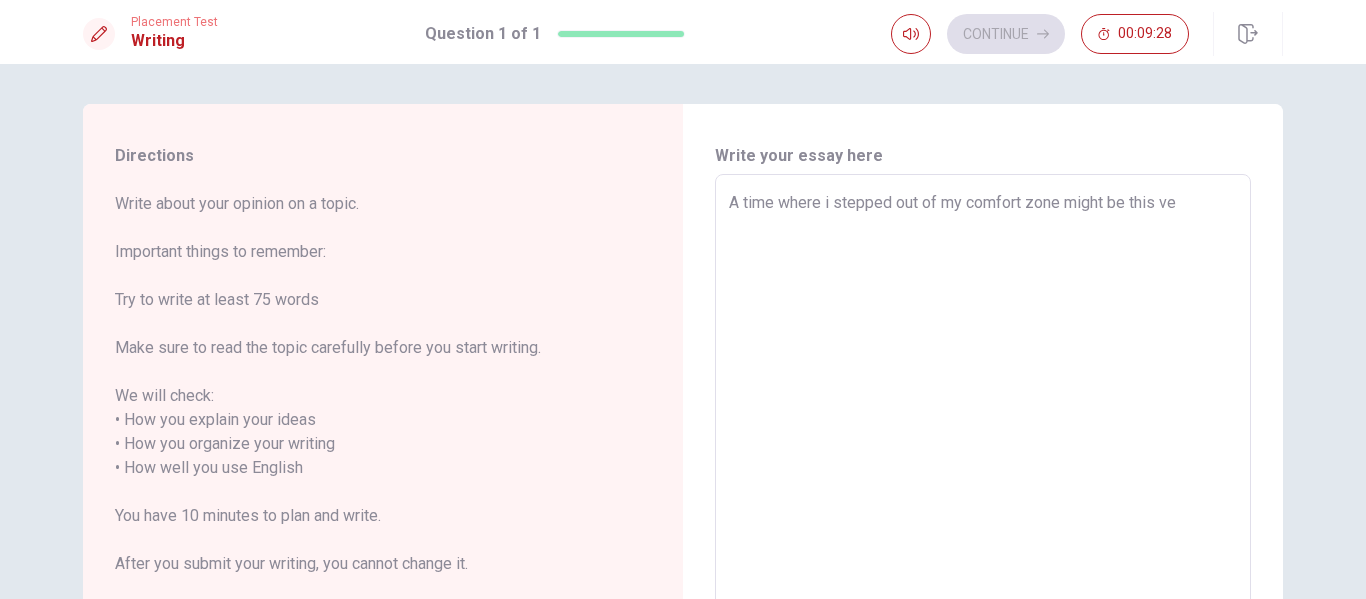 type on "x" 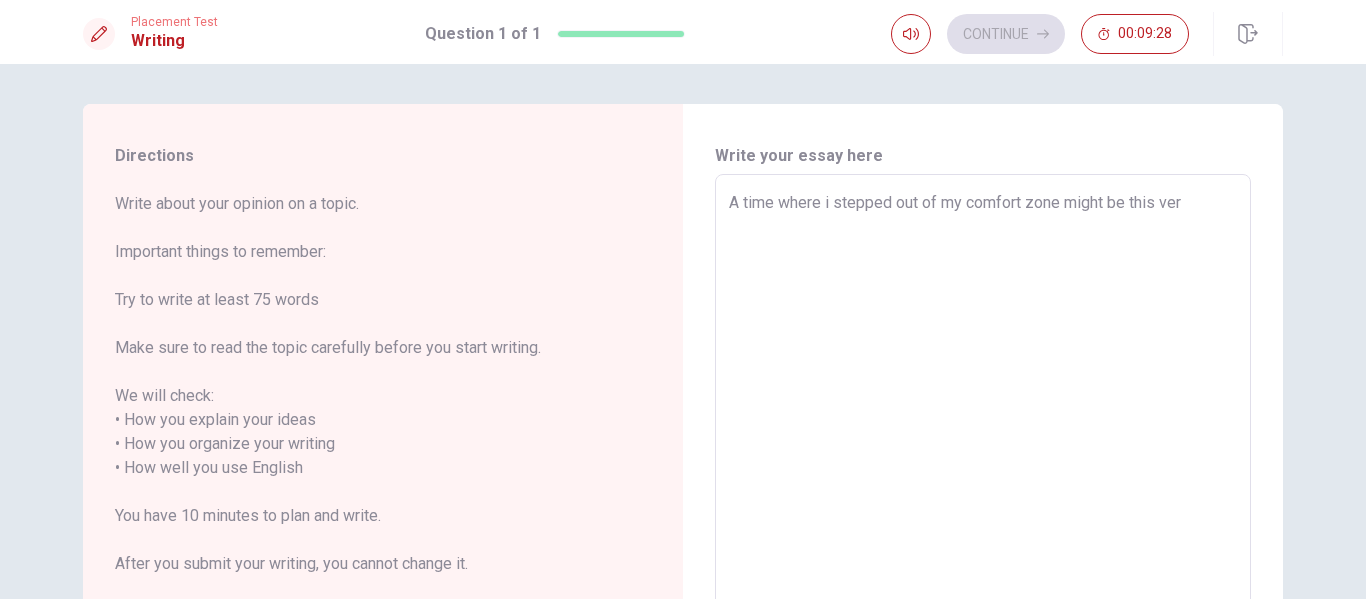 type on "x" 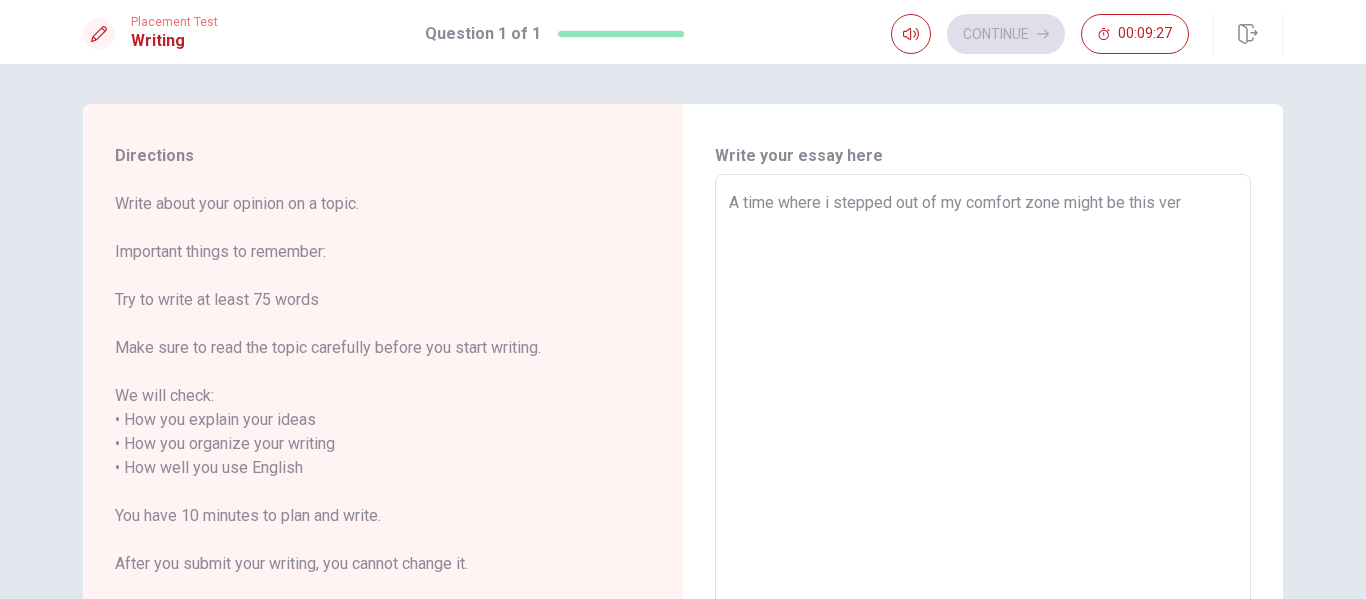 type on "A time where i stepped out of my comfort zone might be this very" 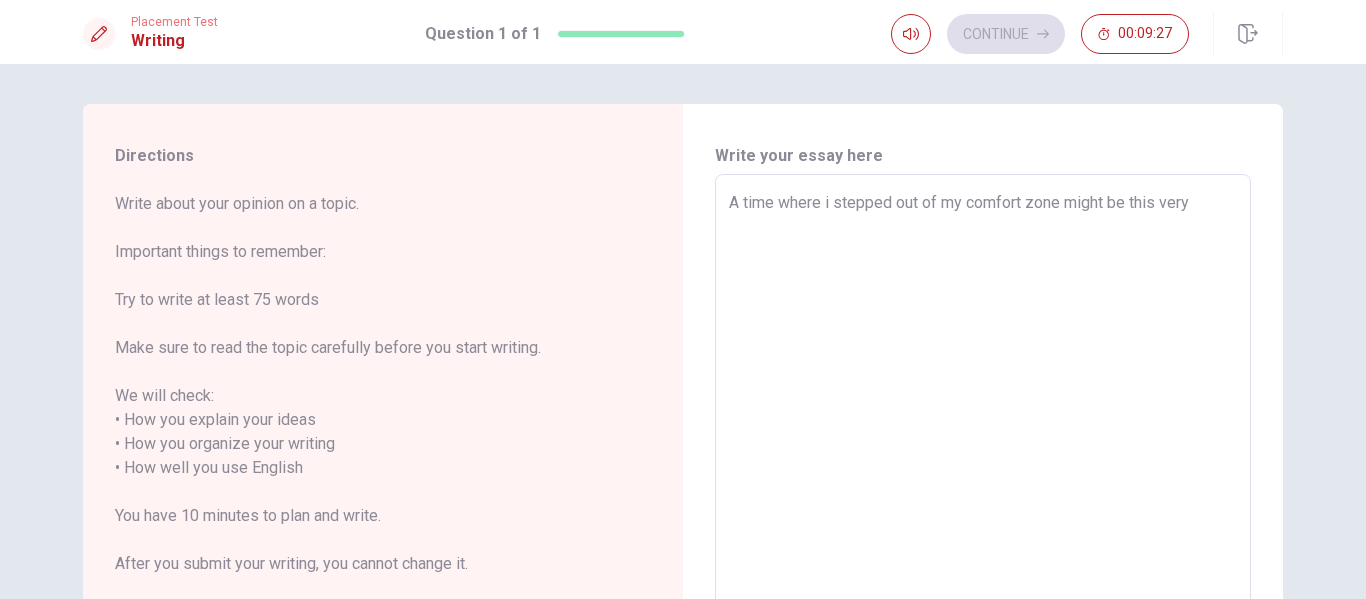 type on "x" 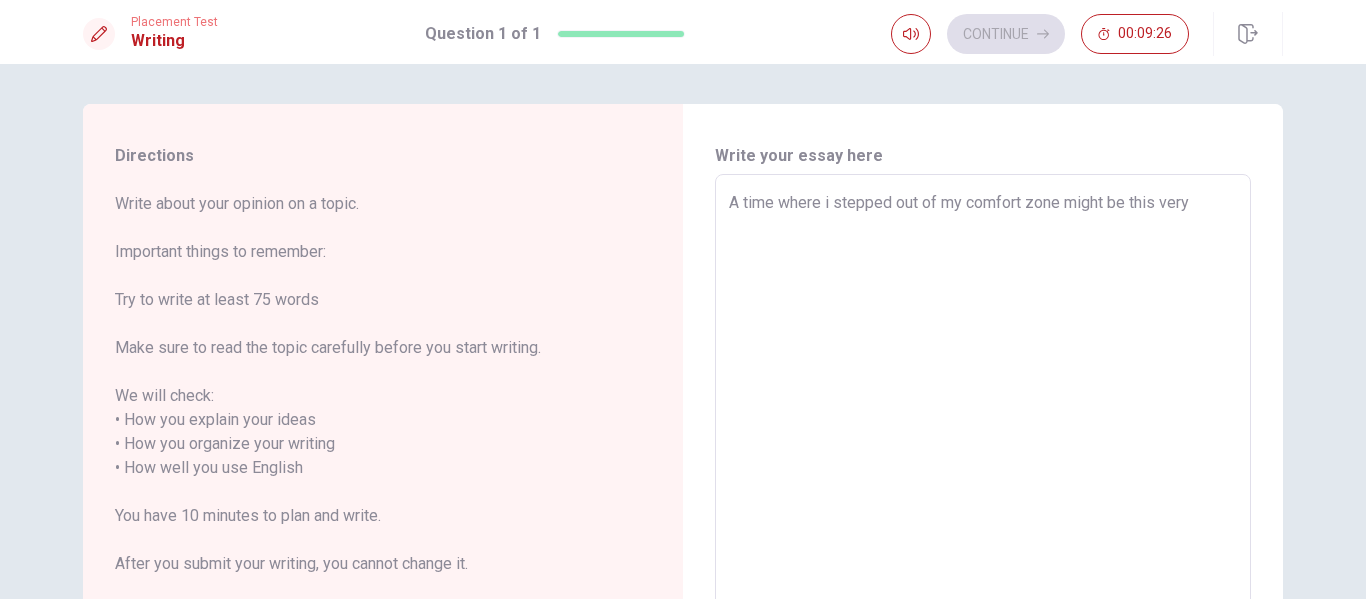 type on "A time where i stepped out of my comfort zone might be this very" 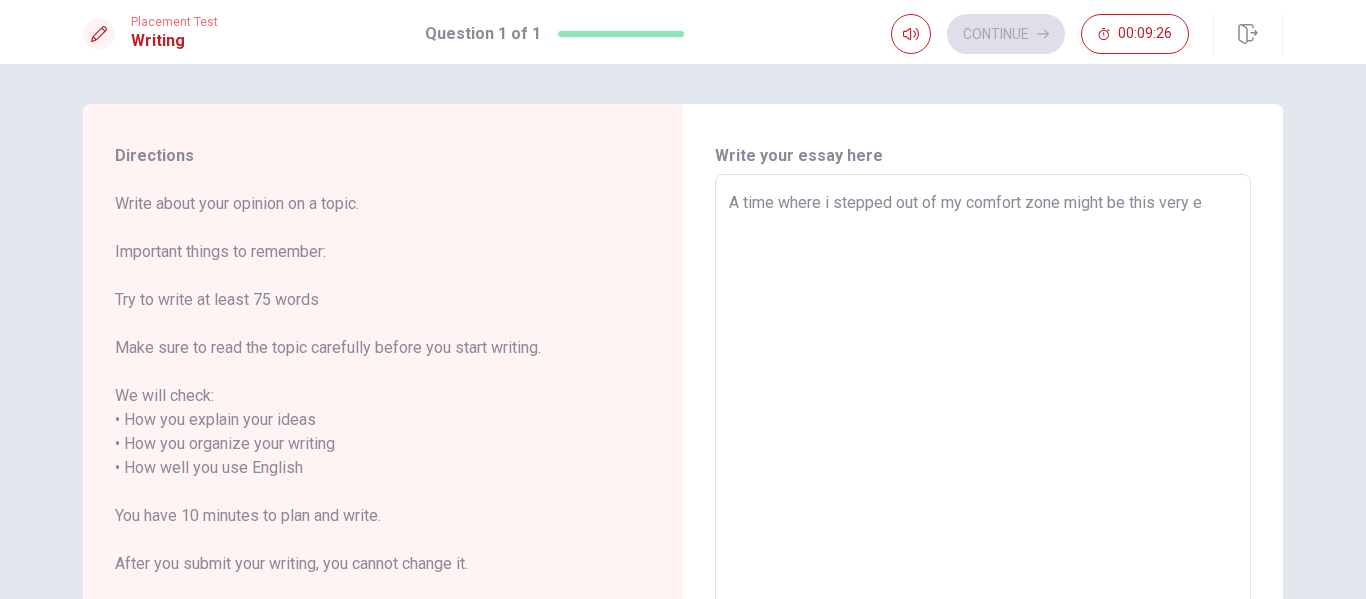 type on "x" 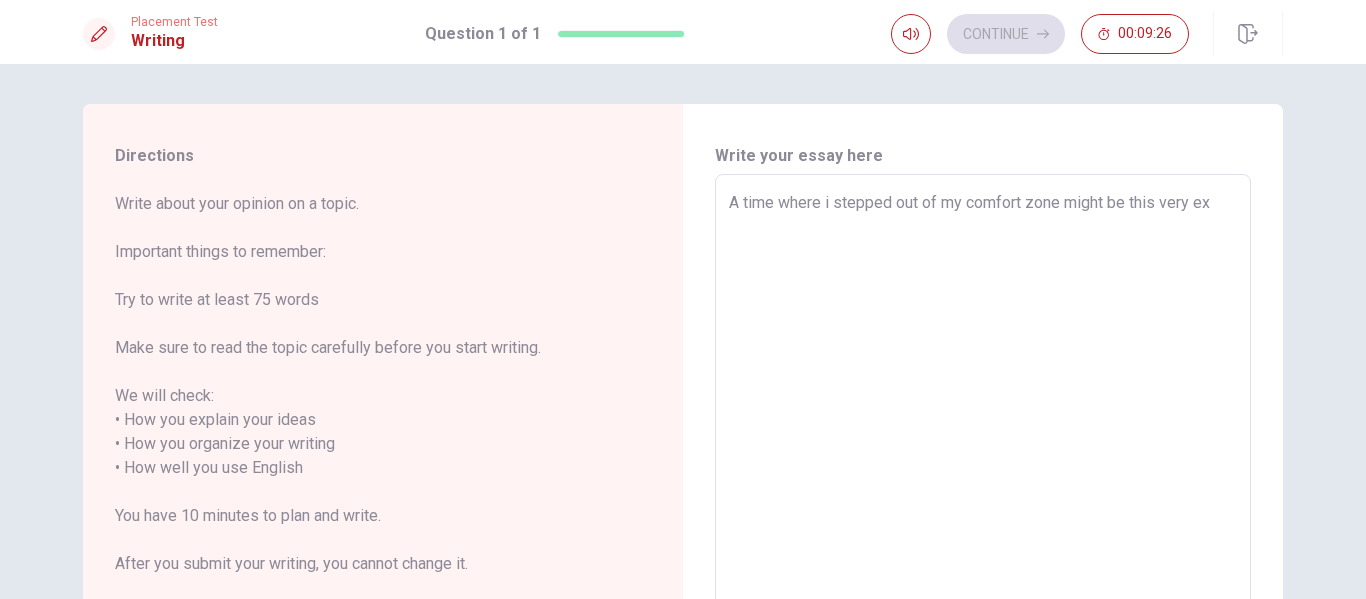 type on "x" 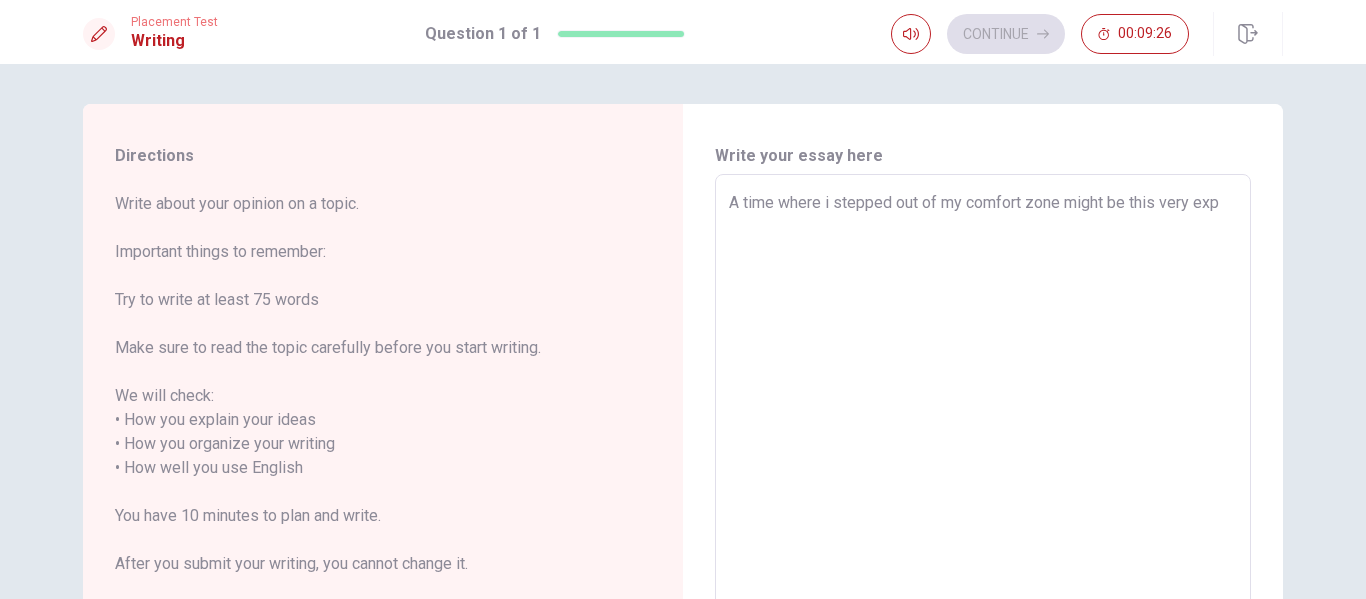 type on "x" 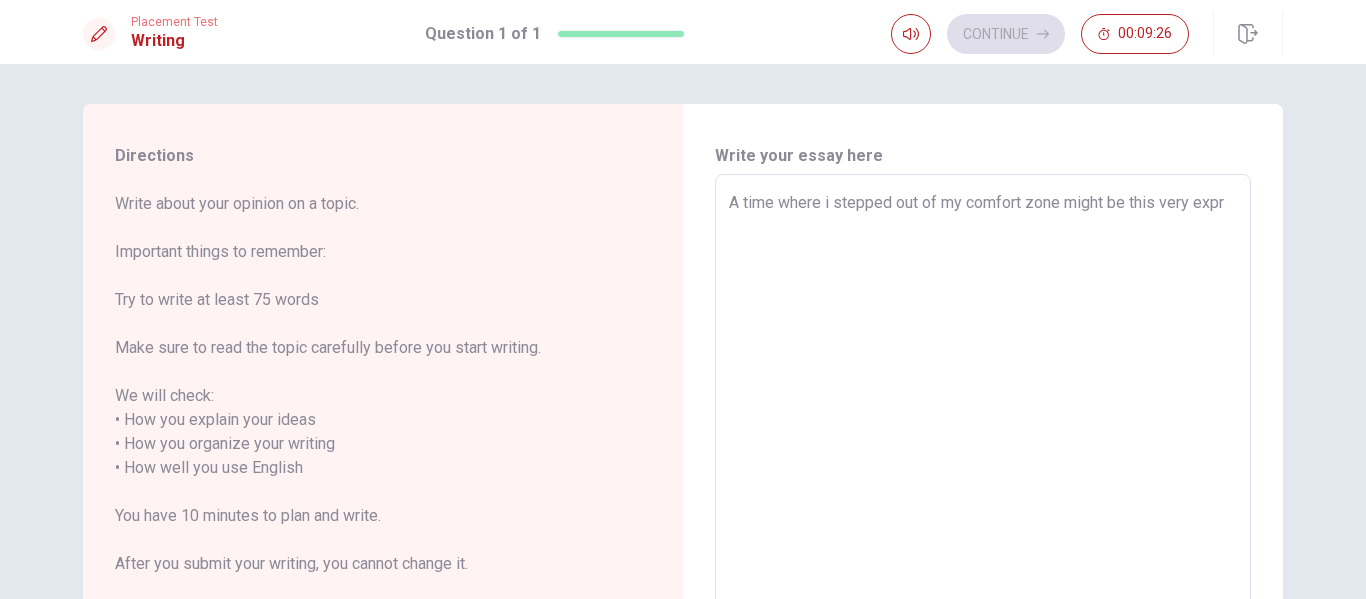 type on "x" 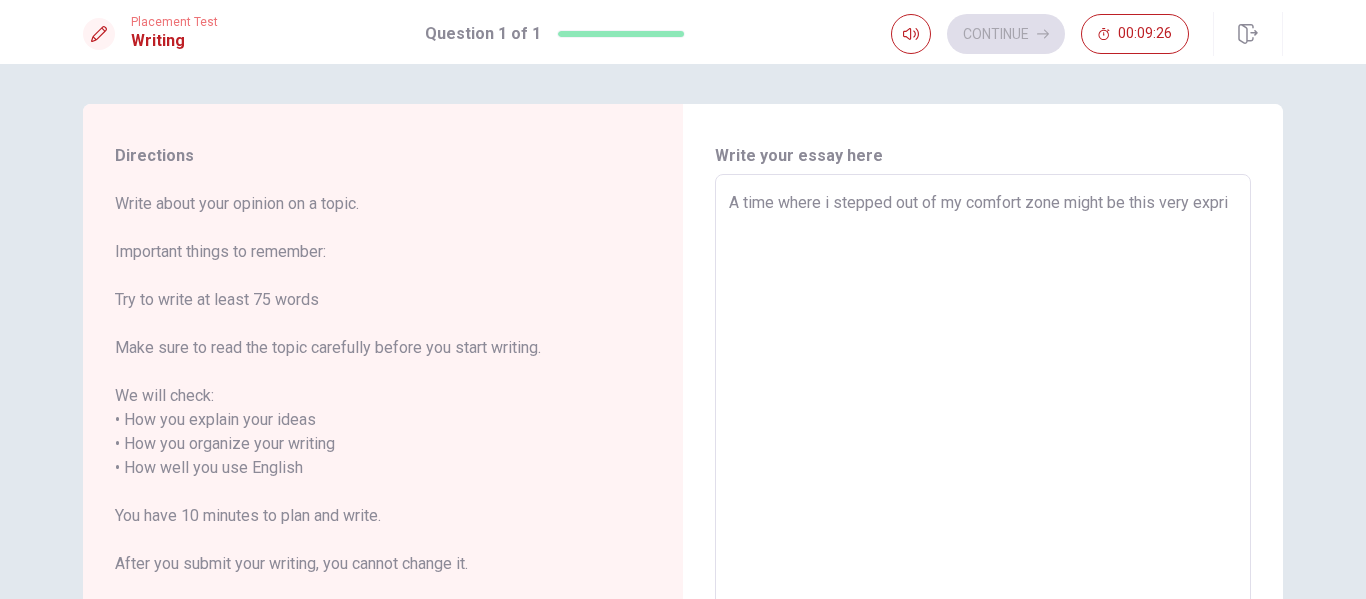 type on "x" 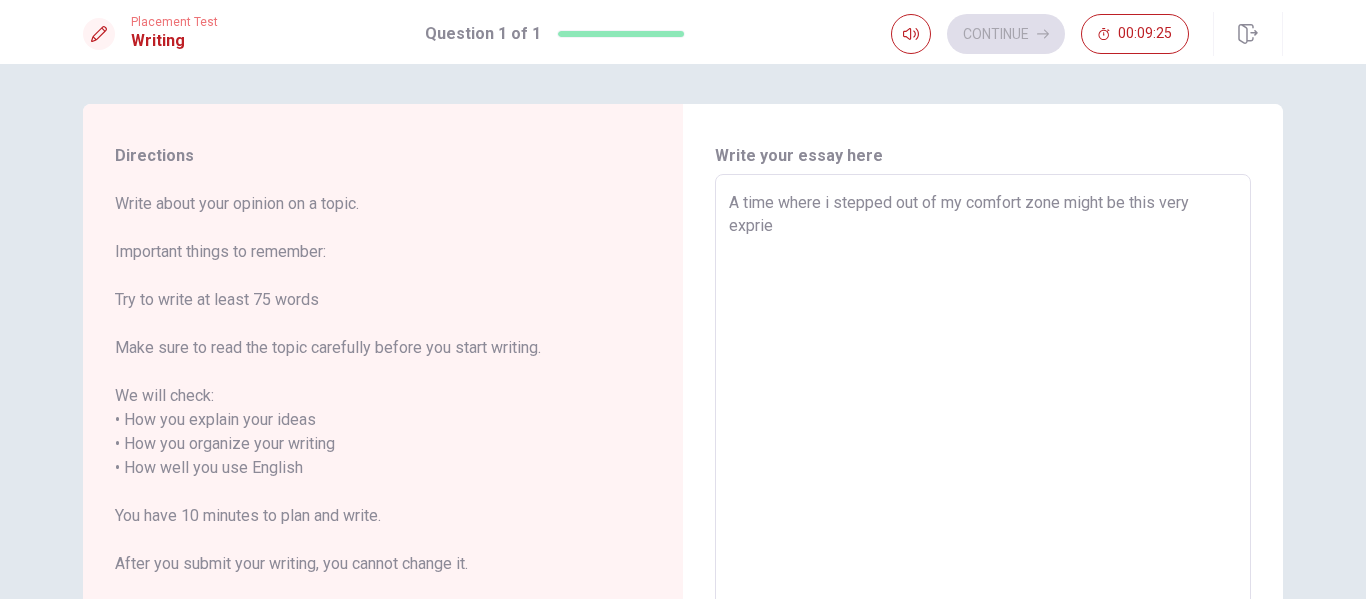 type on "x" 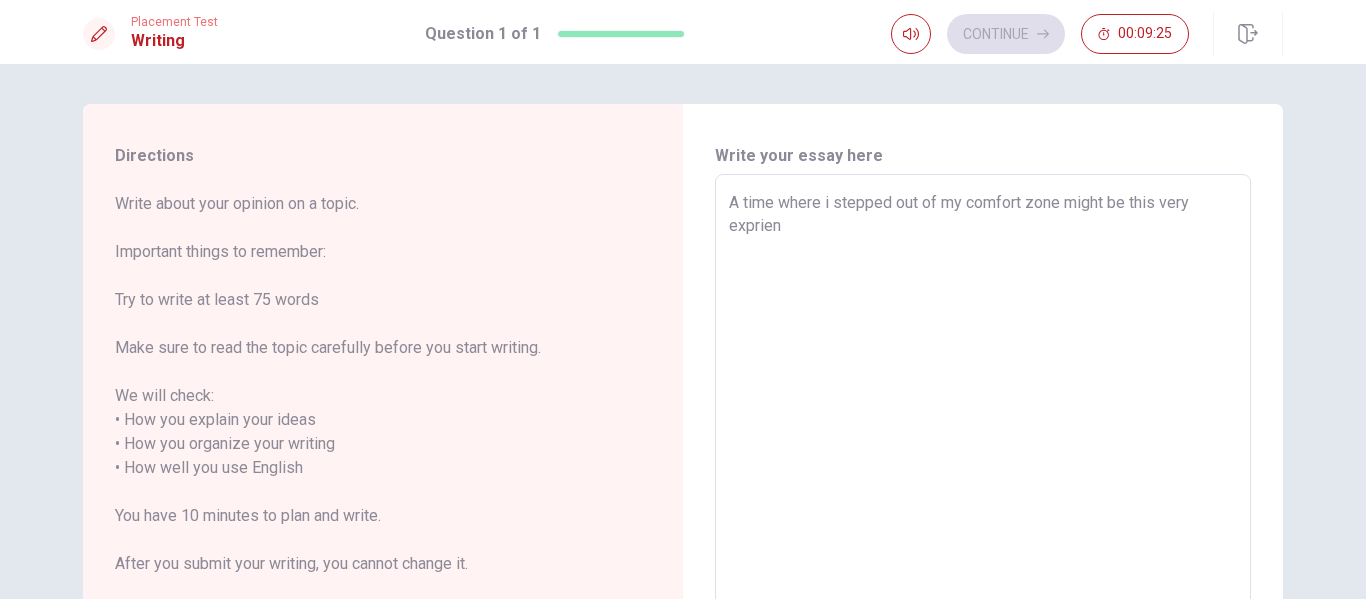 type on "x" 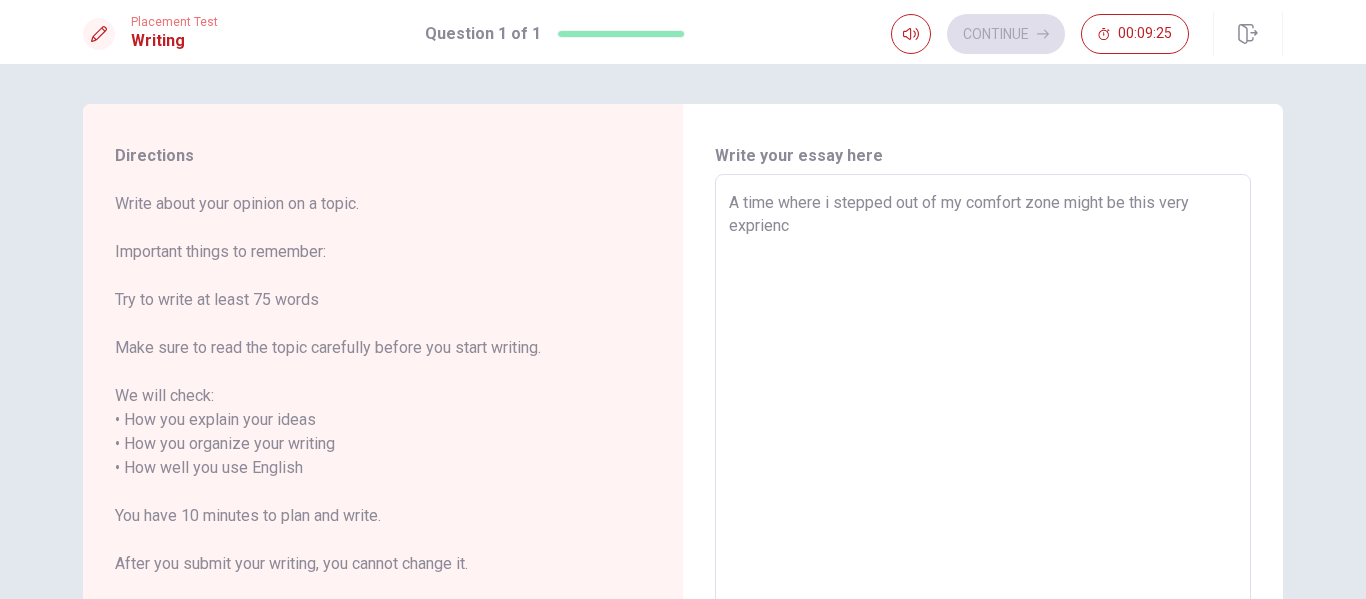 type on "x" 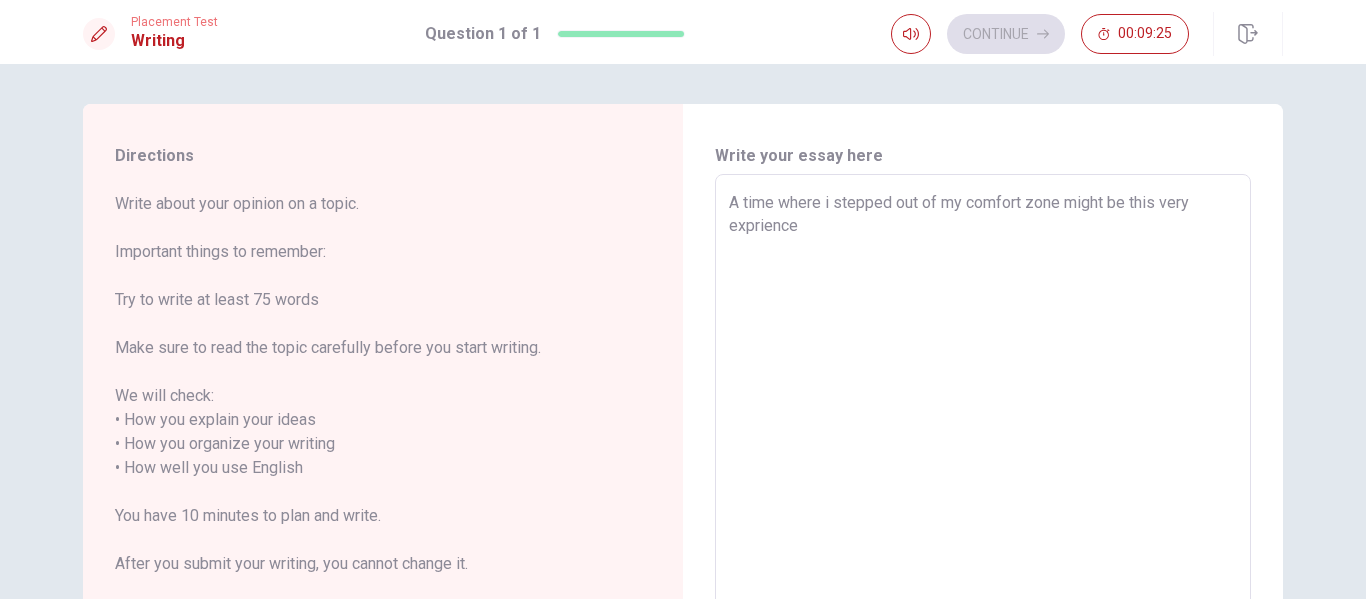 type on "x" 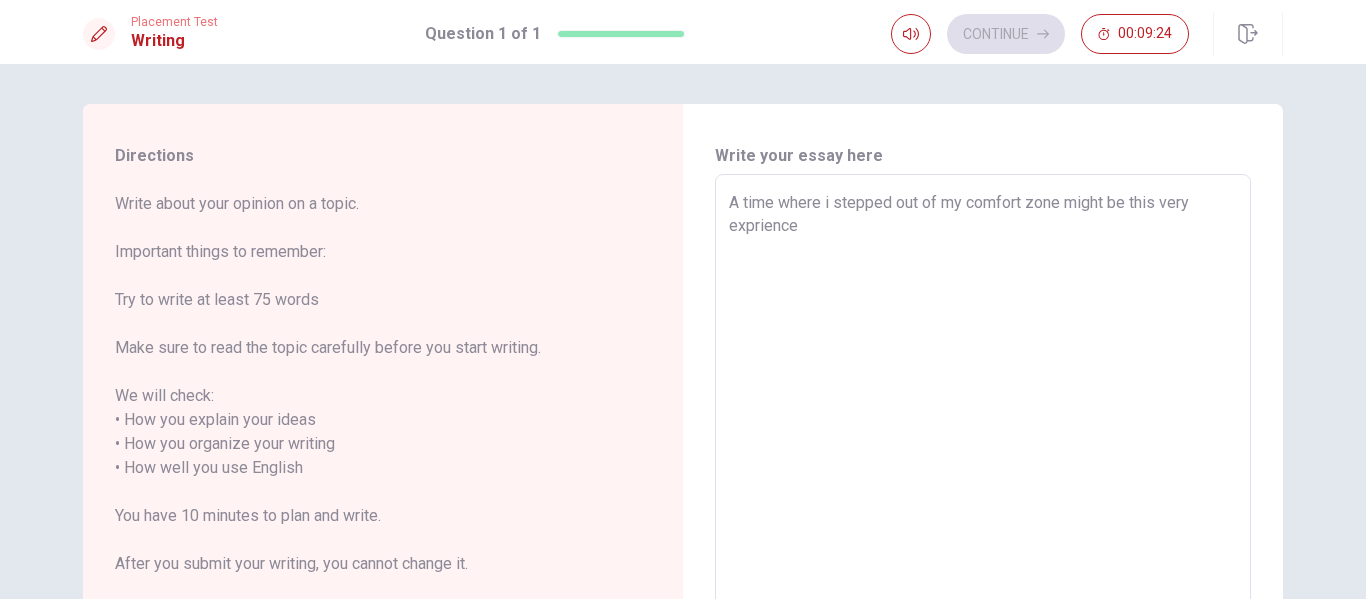 type on "A time where i stepped out of my comfort zone might be this very exprience" 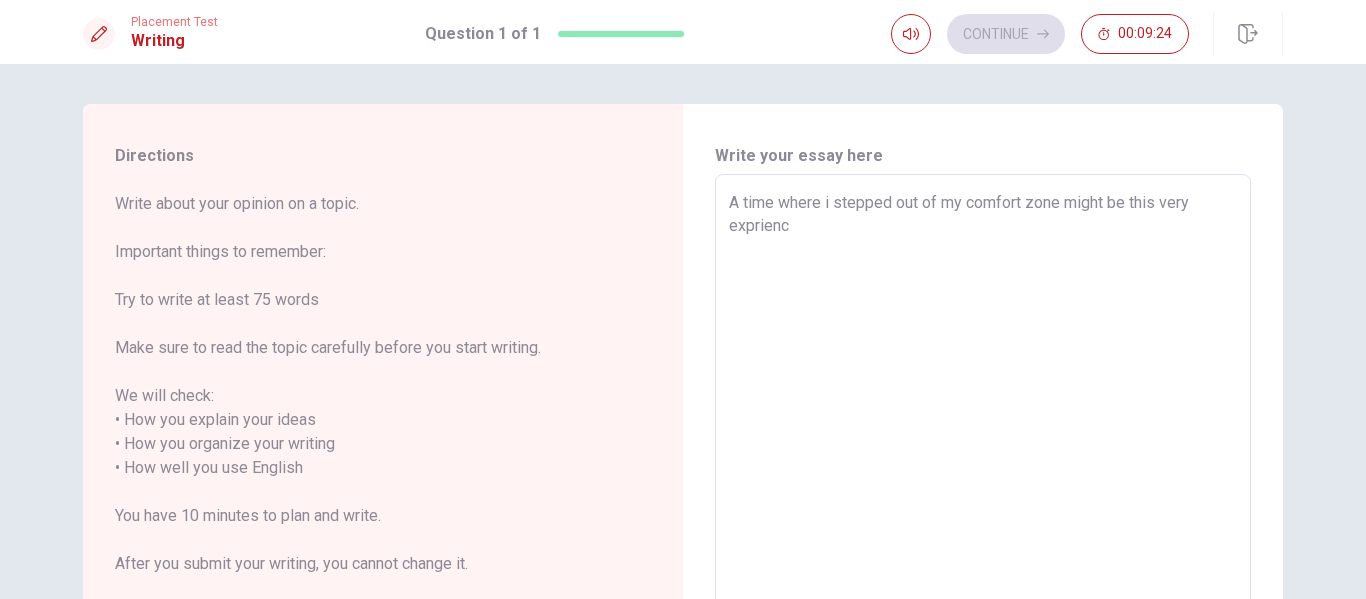 type on "x" 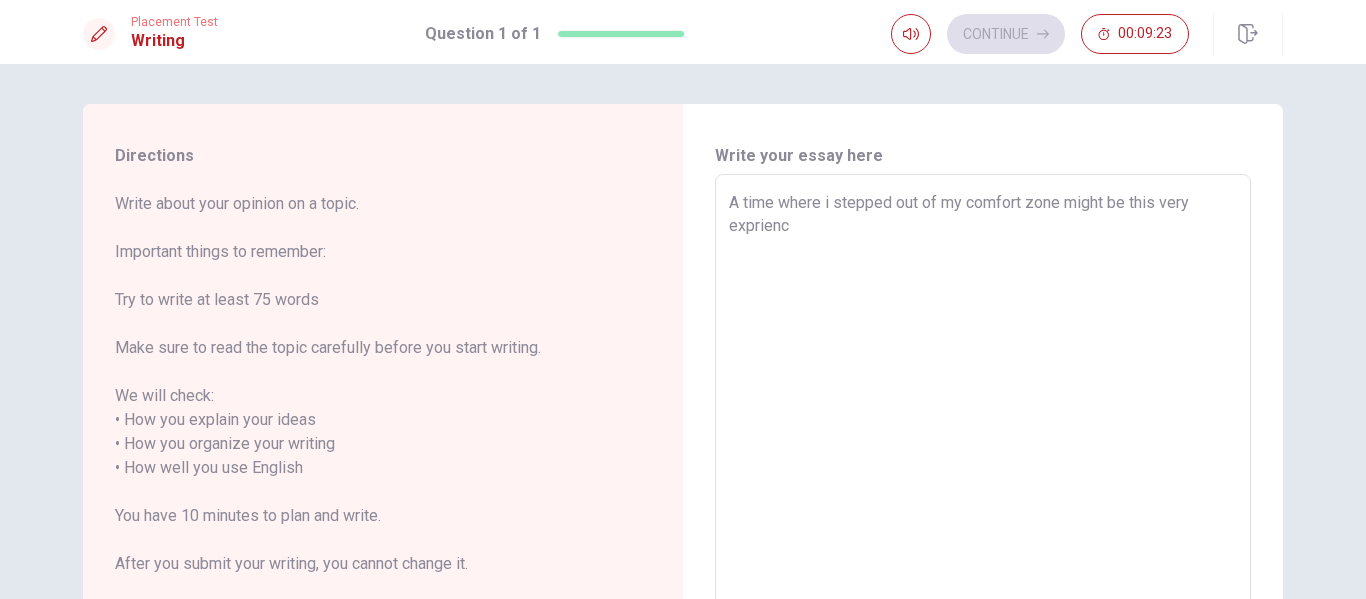 type on "A time where i stepped out of my comfort zone might be this very exprien" 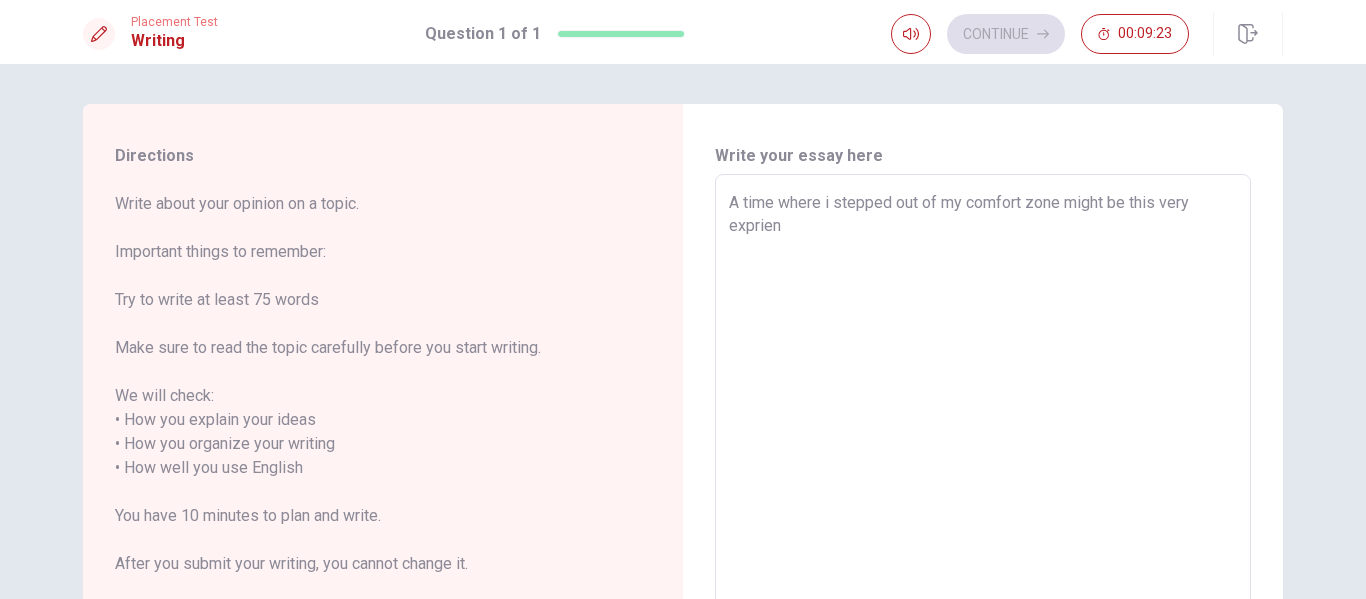 type on "x" 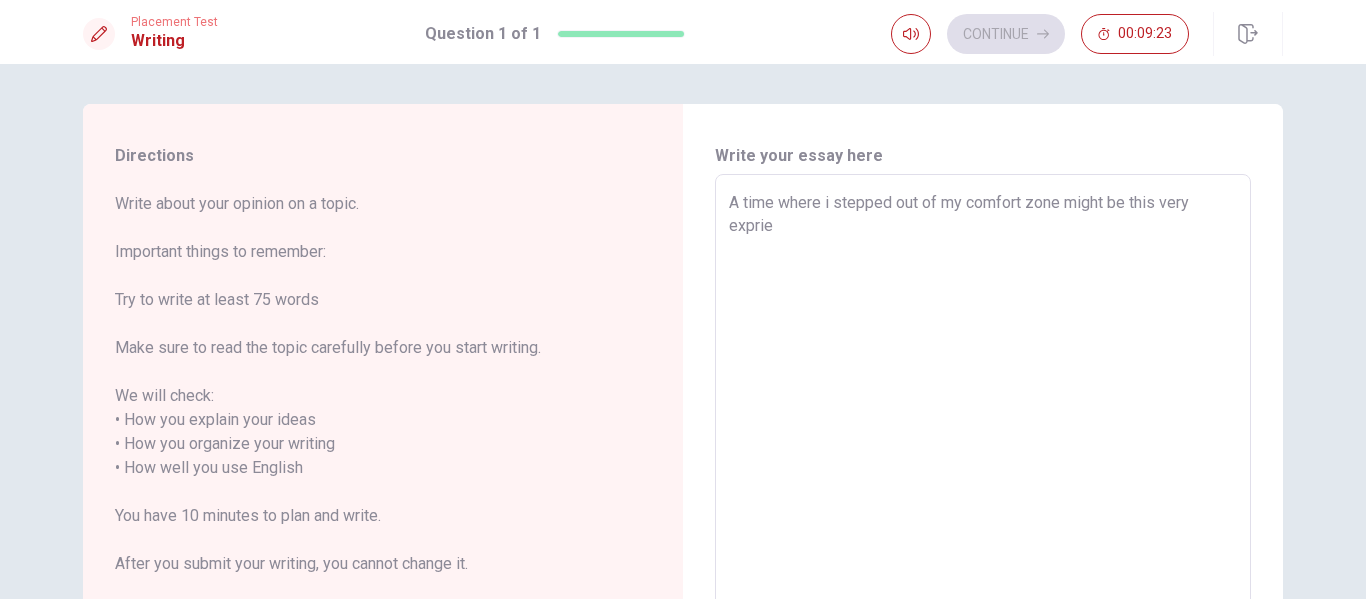 type on "A time where i stepped out of my comfort zone might be this very expri" 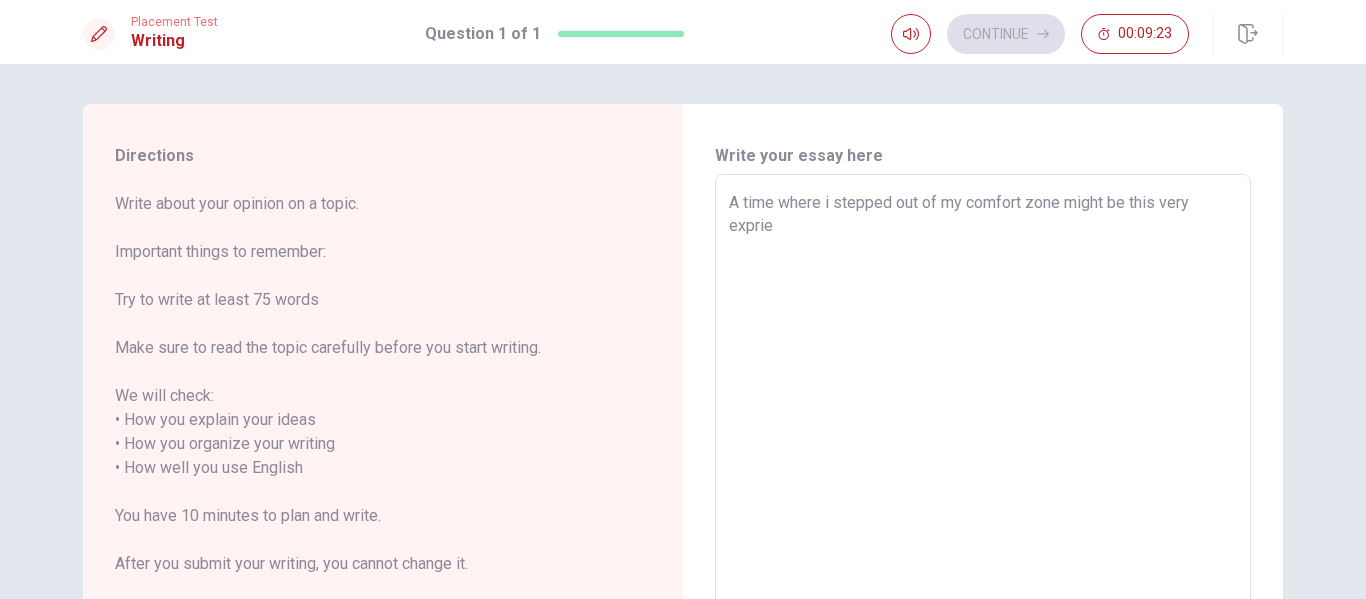 type on "x" 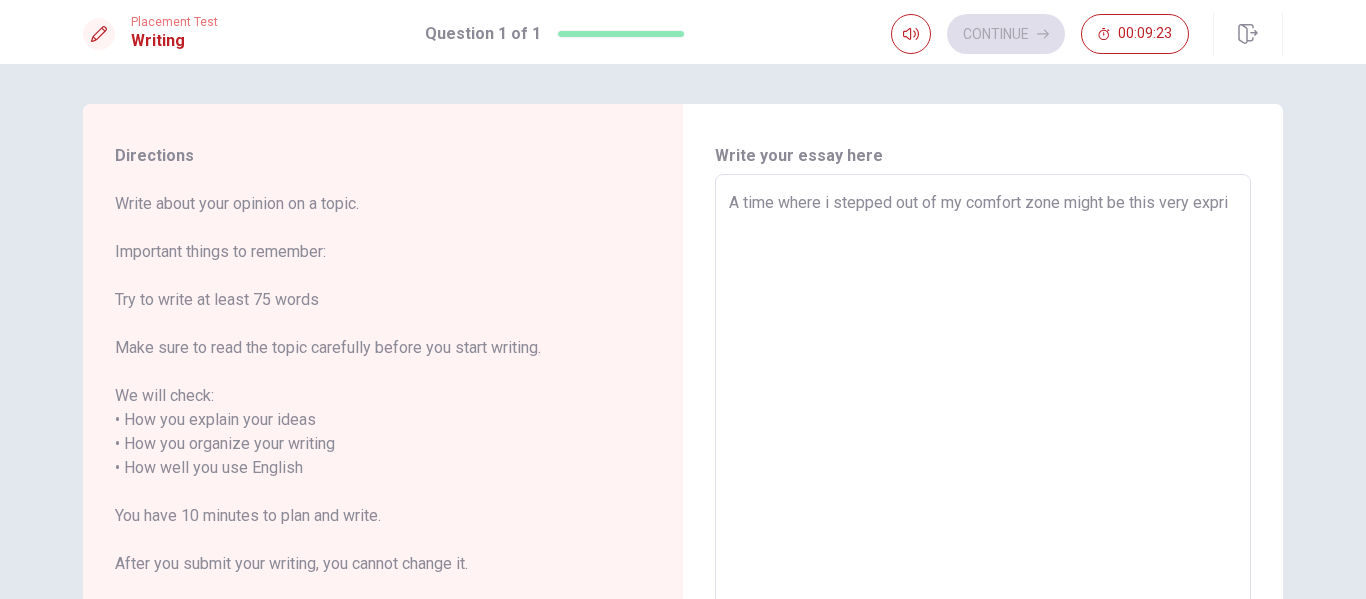 type on "A time where i stepped out of my comfort zone might be this very expr" 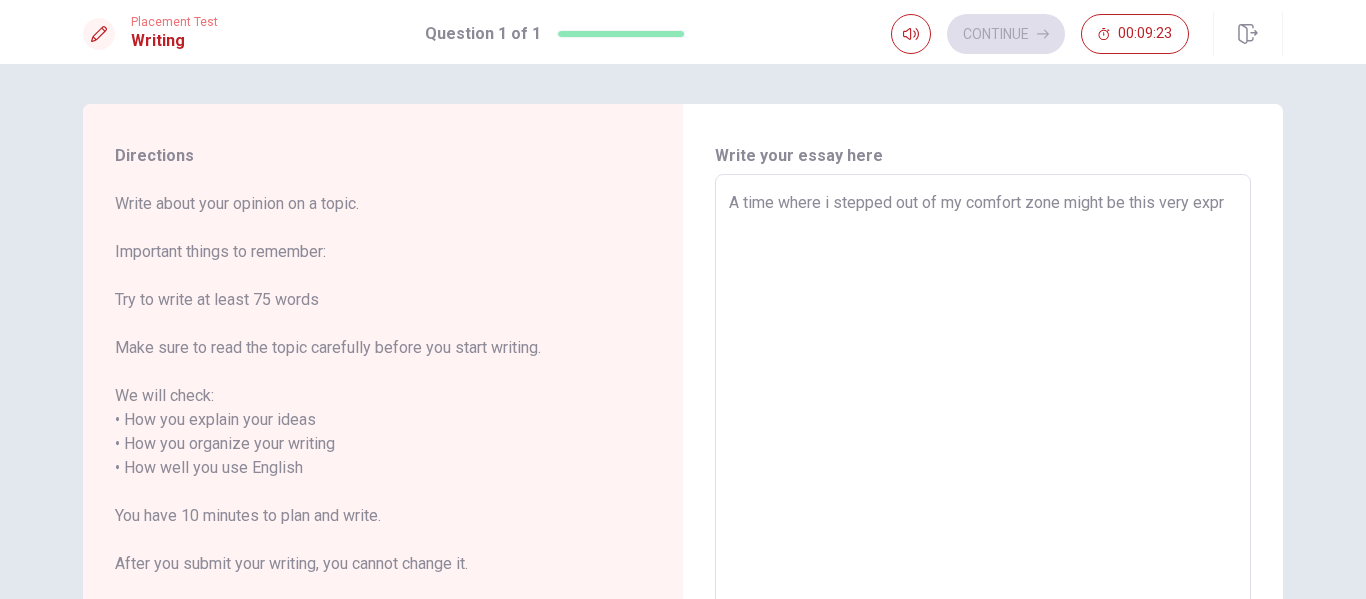 type on "x" 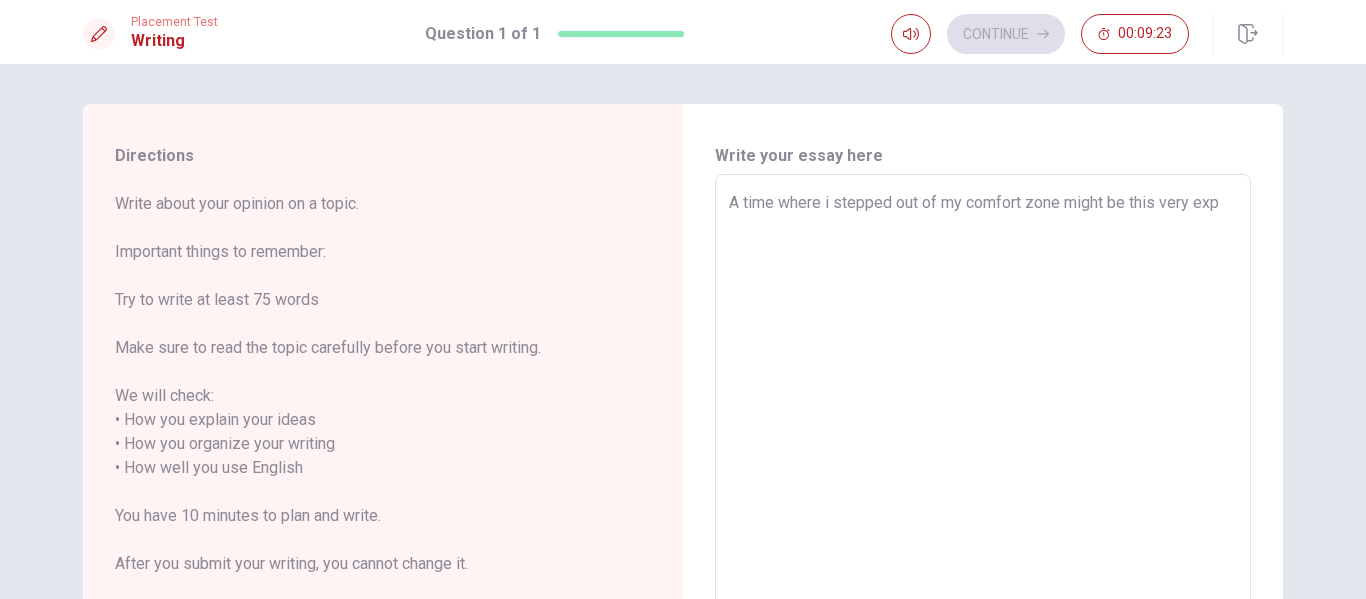 type on "x" 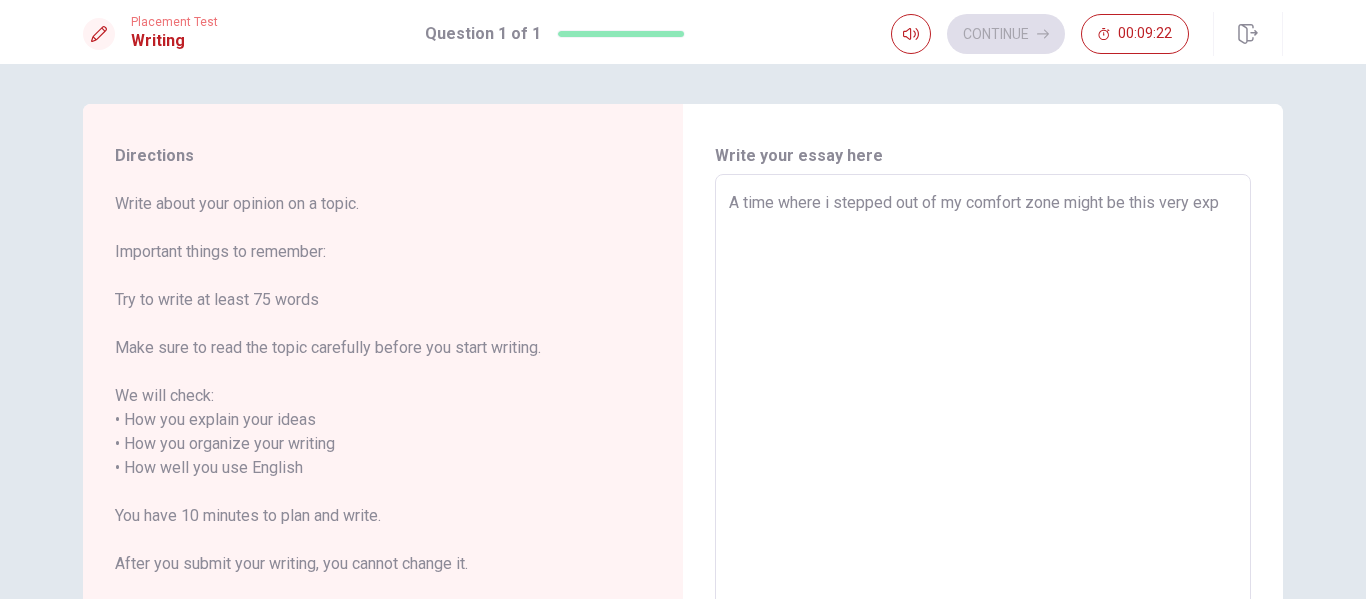type on "A time where i stepped out of my comfort zone might be this very expe" 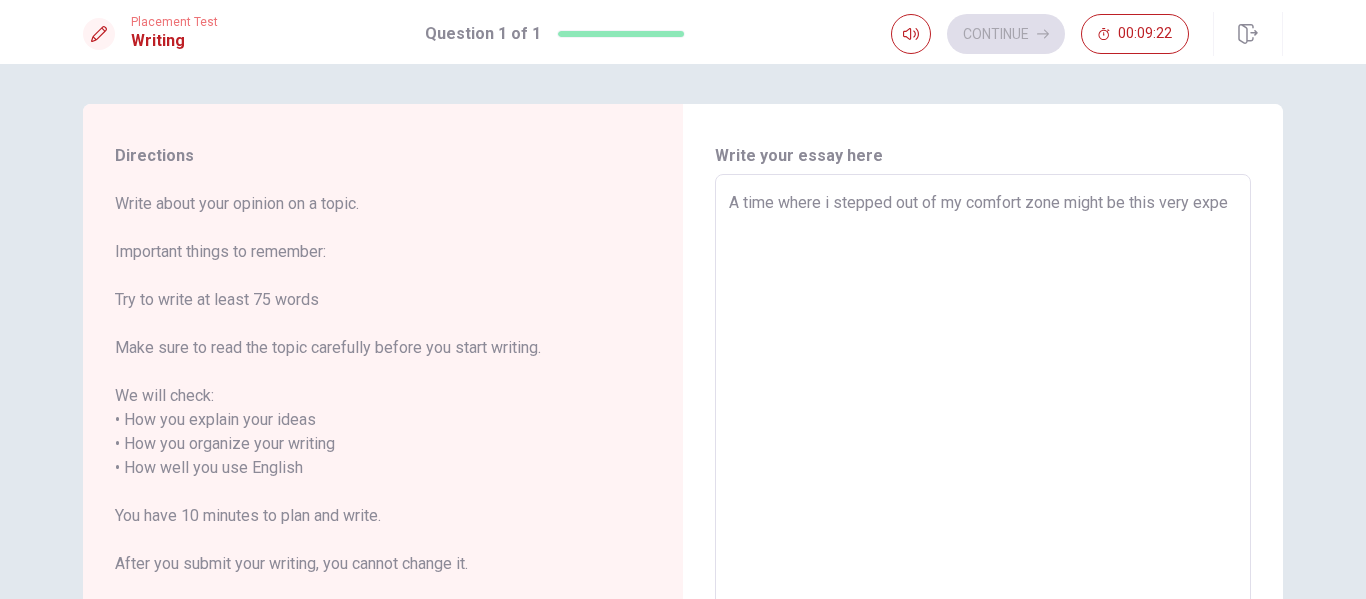 type on "x" 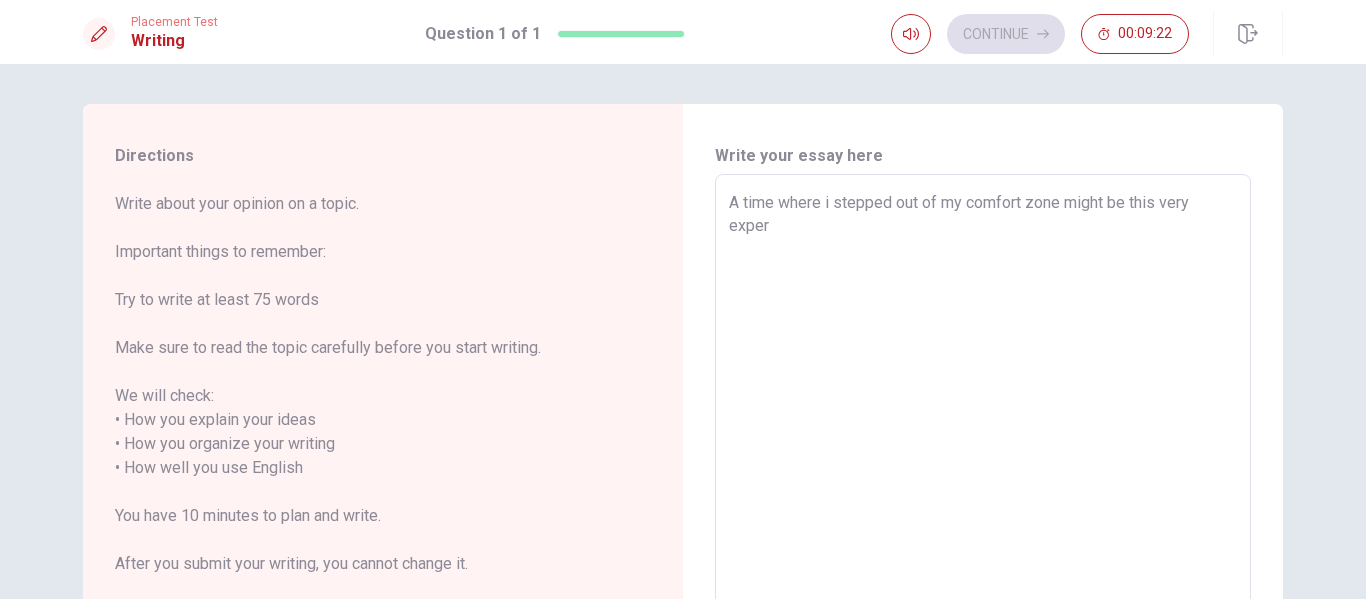 type on "x" 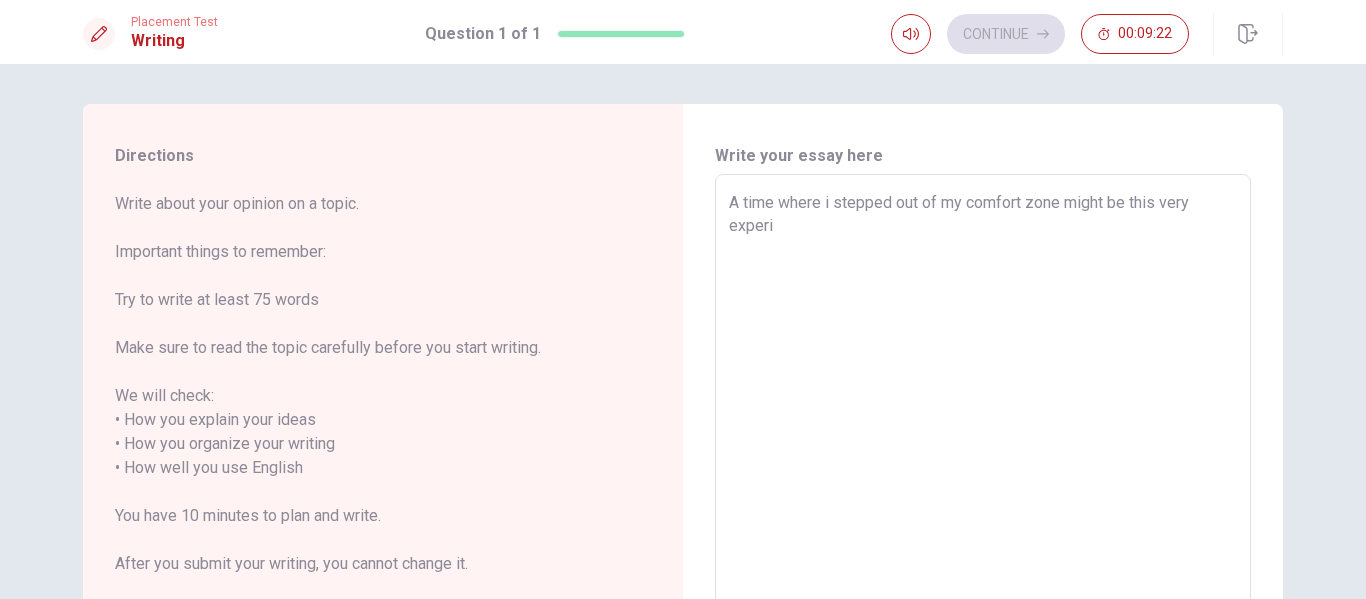 type on "A time where i stepped out of my comfort zone might be this very experie" 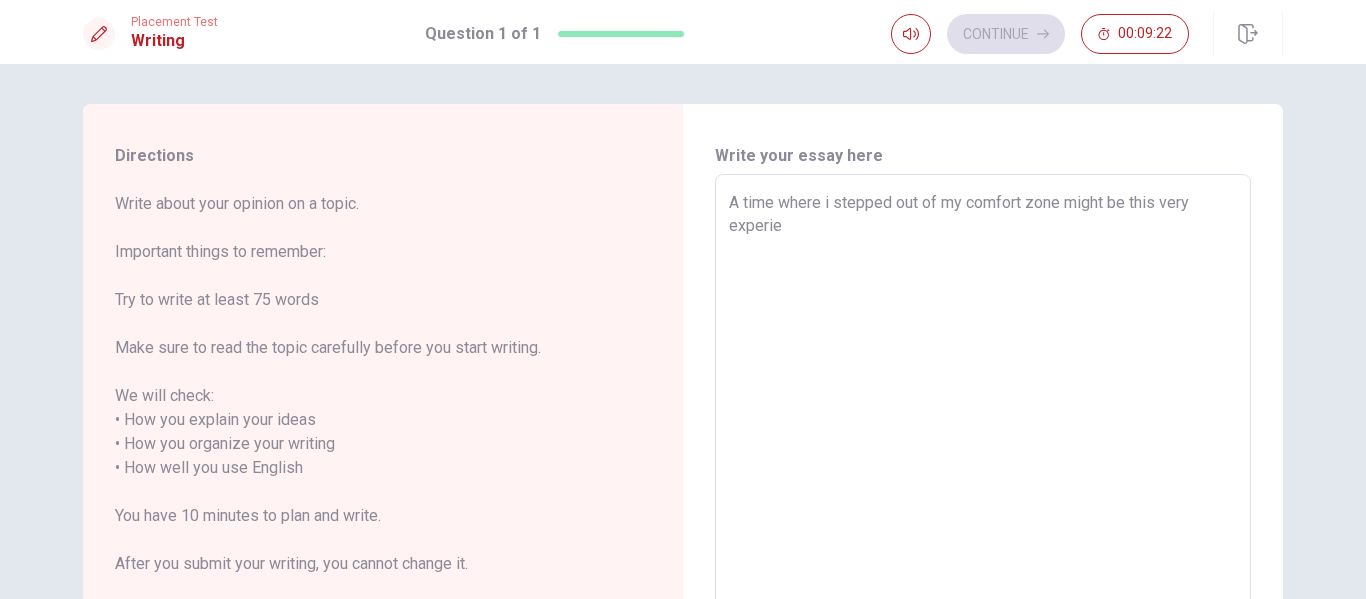 type on "x" 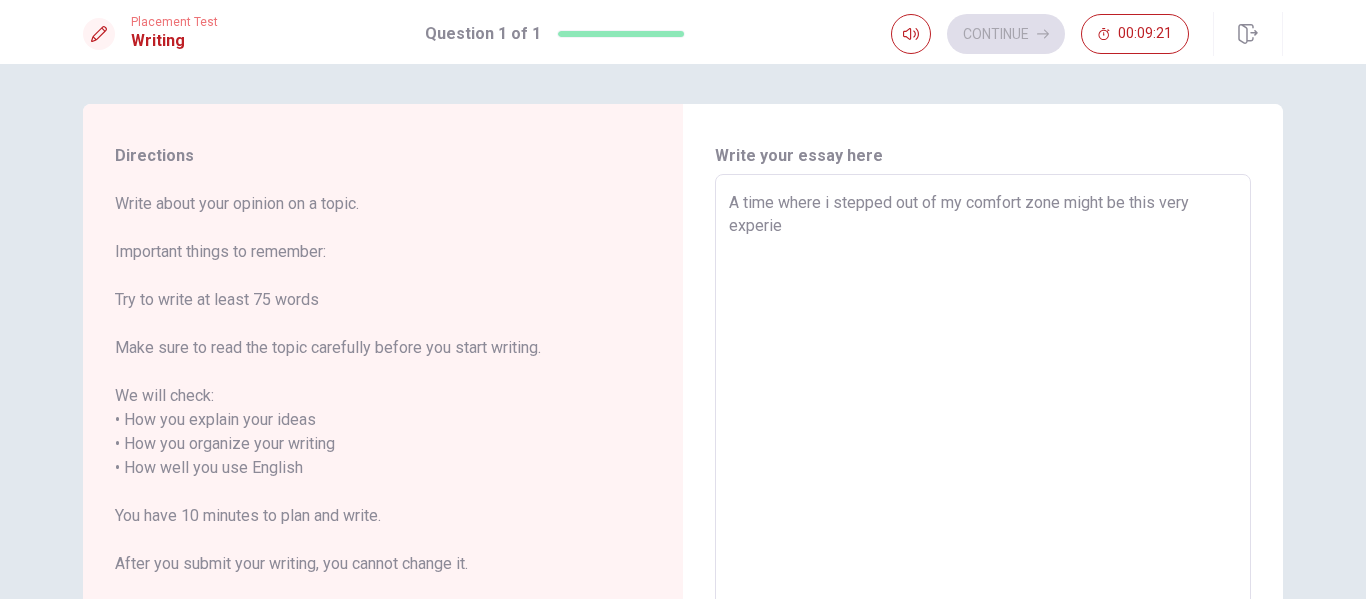 type on "A time where i stepped out of my comfort zone might be this very experien" 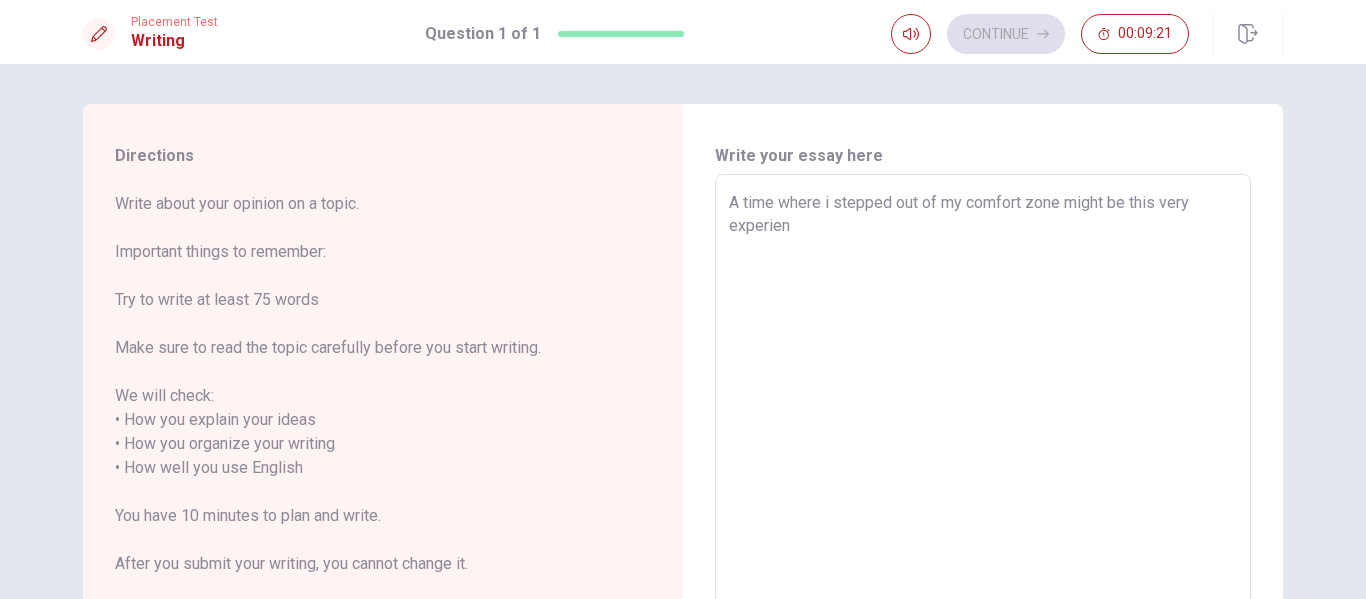 type 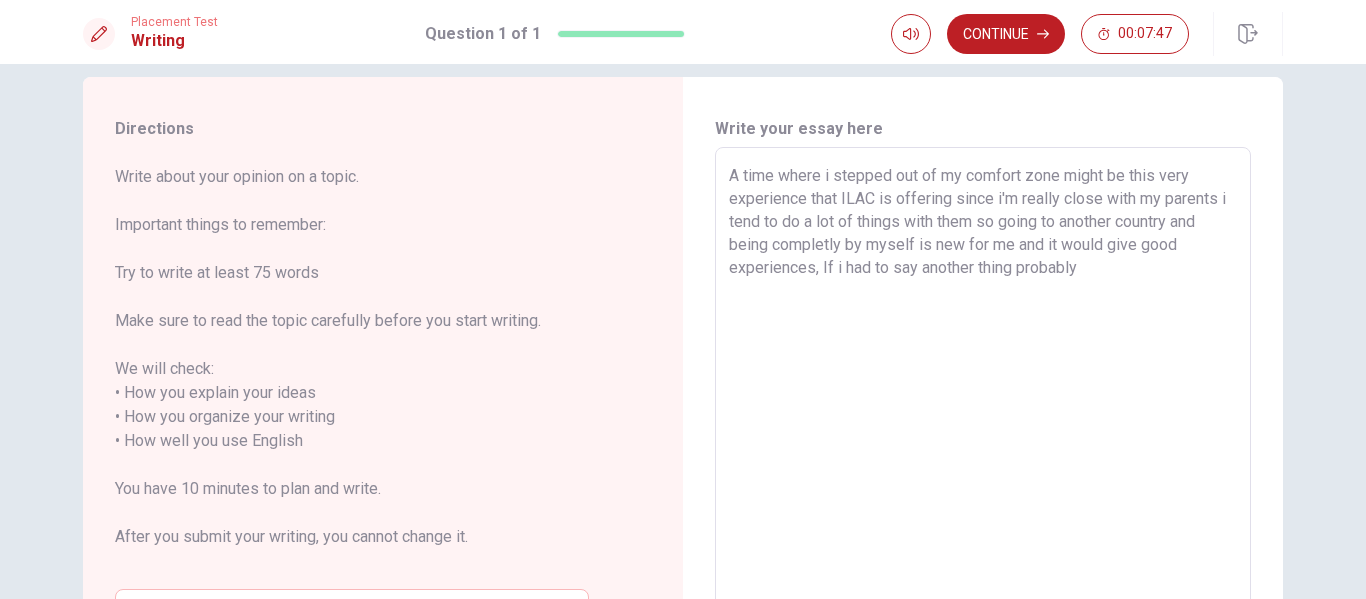 scroll, scrollTop: 15, scrollLeft: 0, axis: vertical 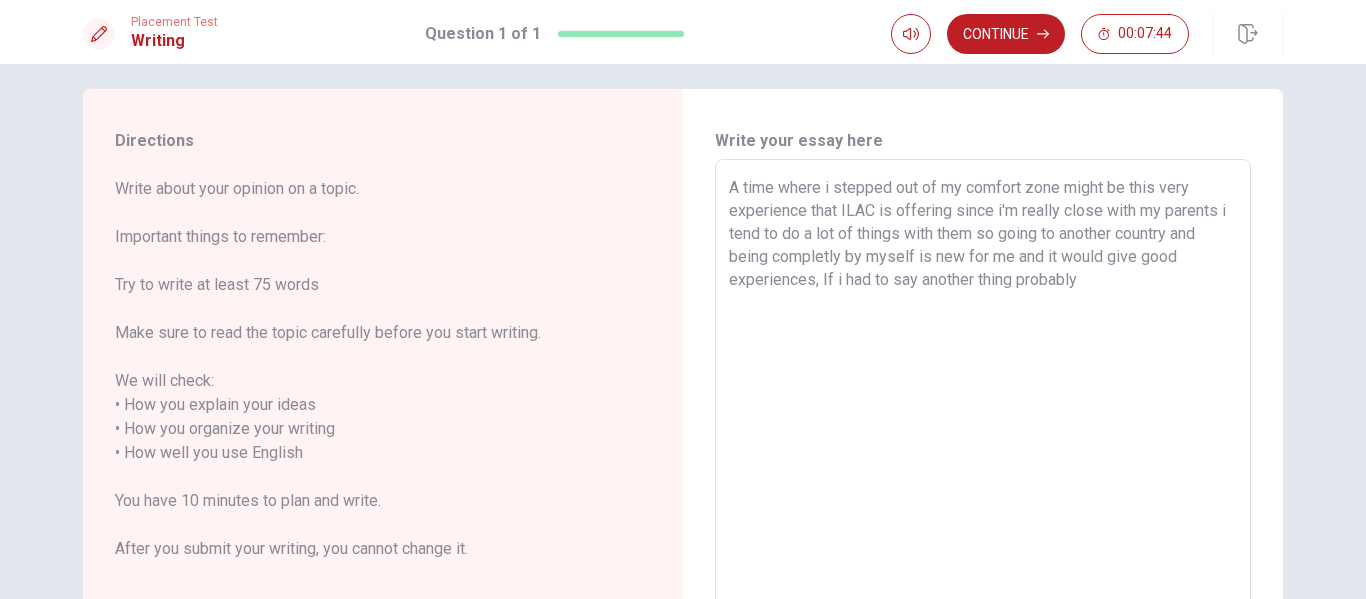 click on "A time where i stepped out of my comfort zone might be this very experience that ILAC is offering since i'm really close with my parents i tend to do a lot of things with them so going to another country and being completly by myself is new for me and it would give good experiences, If i had to say another thing probably" at bounding box center [983, 441] 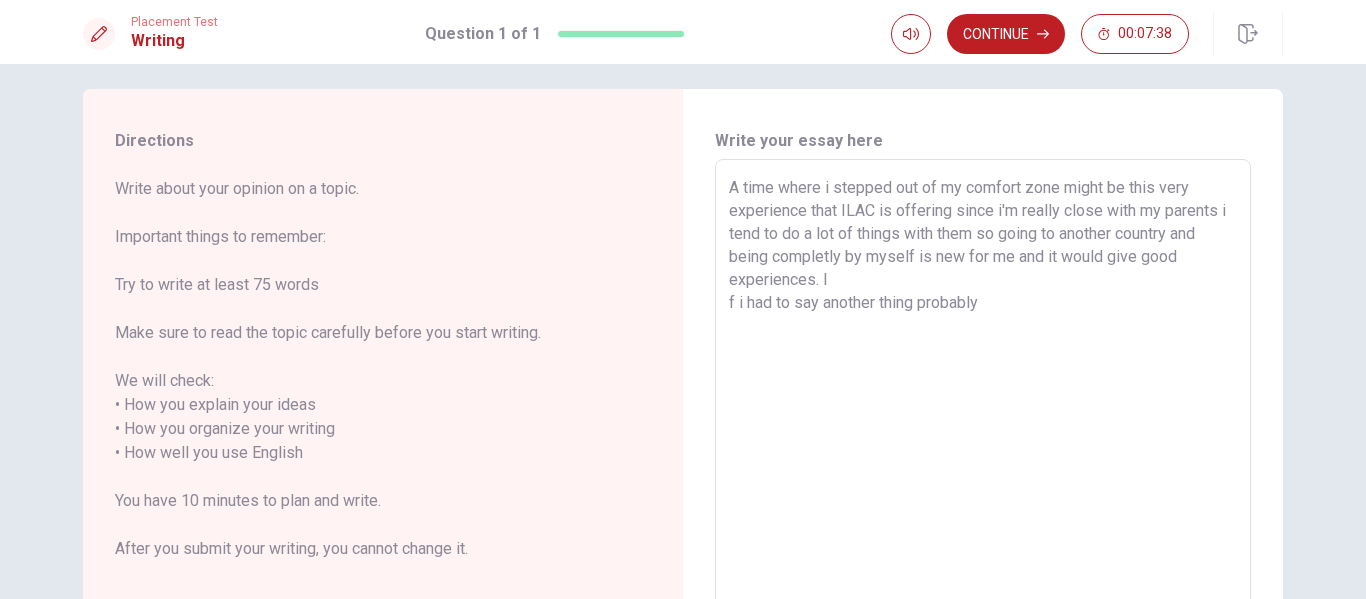 click on "A time where i stepped out of my comfort zone might be this very experience that ILAC is offering since i'm really close with my parents i tend to do a lot of things with them so going to another country and being completly by myself is new for me and it would give good experiences. I
f i had to say another thing probably" at bounding box center (983, 441) 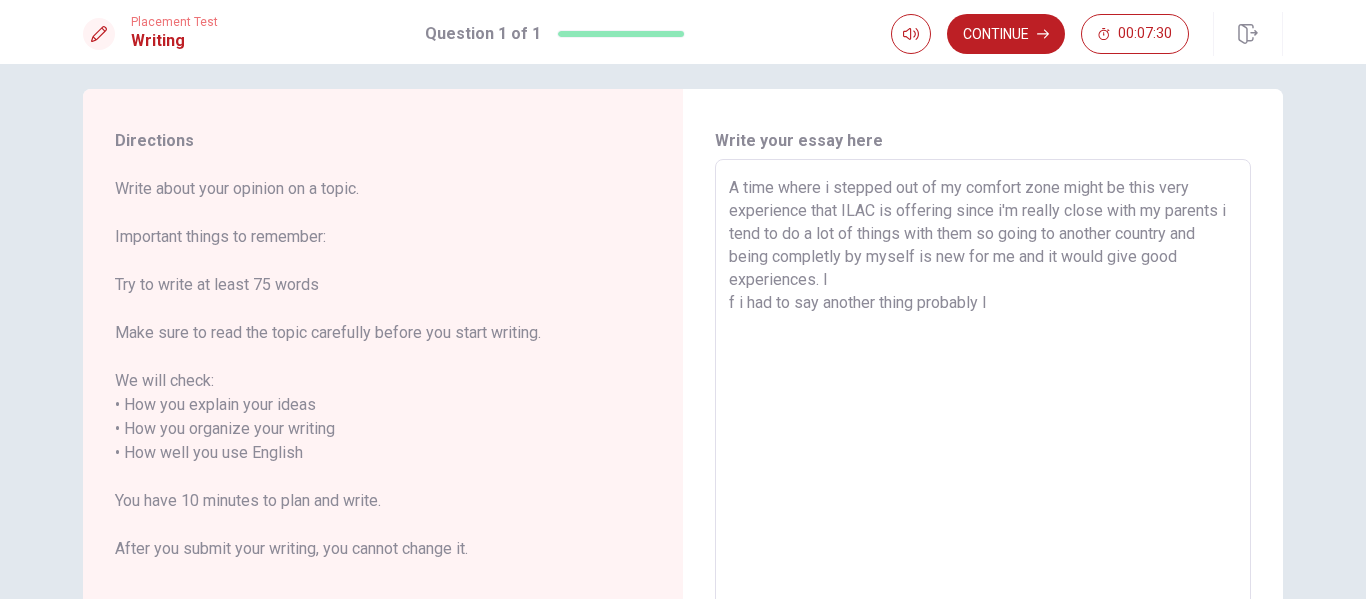 click on "A time where i stepped out of my comfort zone might be this very experience that ILAC is offering since i'm really close with my parents i tend to do a lot of things with them so going to another country and being completly by myself is new for me and it would give good experiences. I
f i had to say another thing probably I" at bounding box center (983, 441) 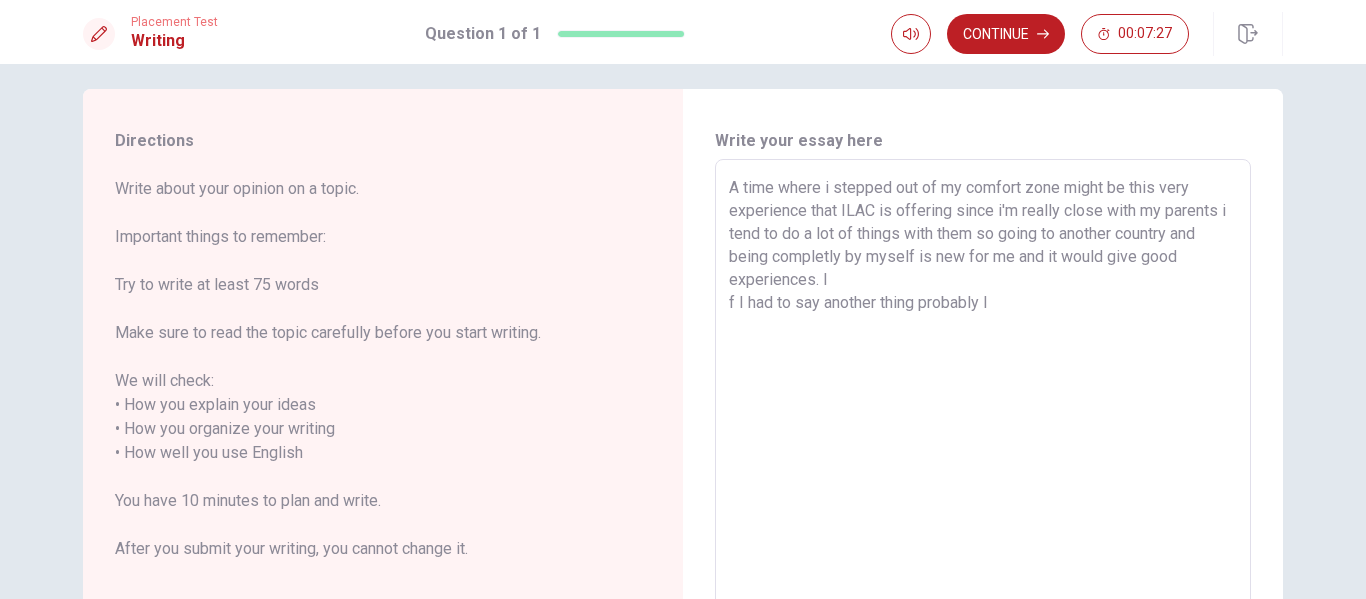 click on "A time where i stepped out of my comfort zone might be this very experience that ILAC is offering since i'm really close with my parents i tend to do a lot of things with them so going to another country and being completly by myself is new for me and it would give good experiences. I
f I had to say another thing probably I" at bounding box center (983, 441) 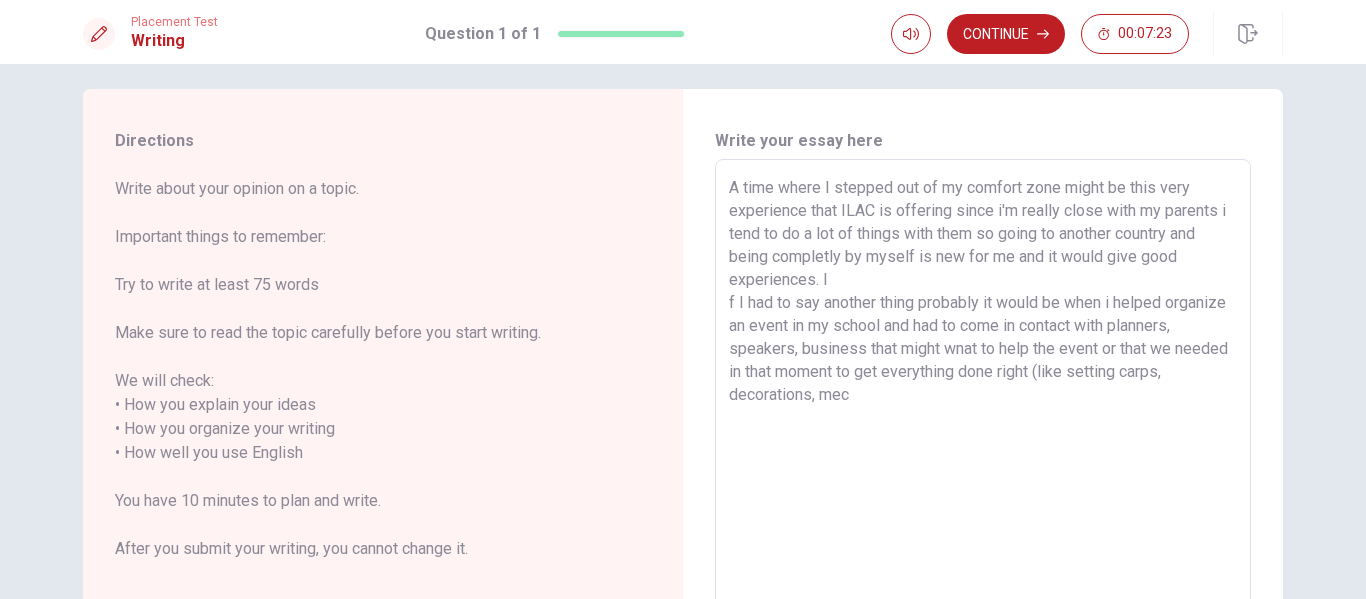 drag, startPoint x: 998, startPoint y: 302, endPoint x: 982, endPoint y: 306, distance: 16.492422 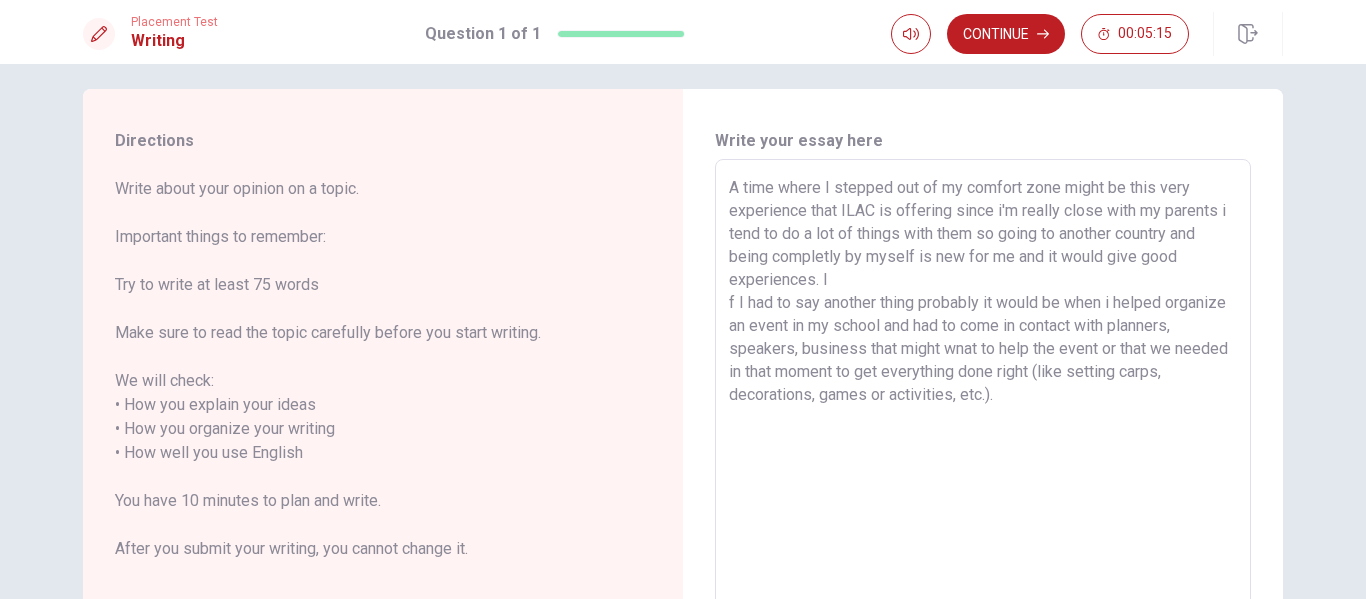 click on "A time where I stepped out of my comfort zone might be this very experience that ILAC is offering since i'm really close with my parents i tend to do a lot of things with them so going to another country and being completly by myself is new for me and it would give good experiences. I
f I had to say another thing probably it would be when i helped organize an event in my school and had to come in contact with planners, speakers, business that might wnat to help the event or that we needed in that moment to get everything done right (like setting carps, decorations, games or activities, etc.)." at bounding box center [983, 441] 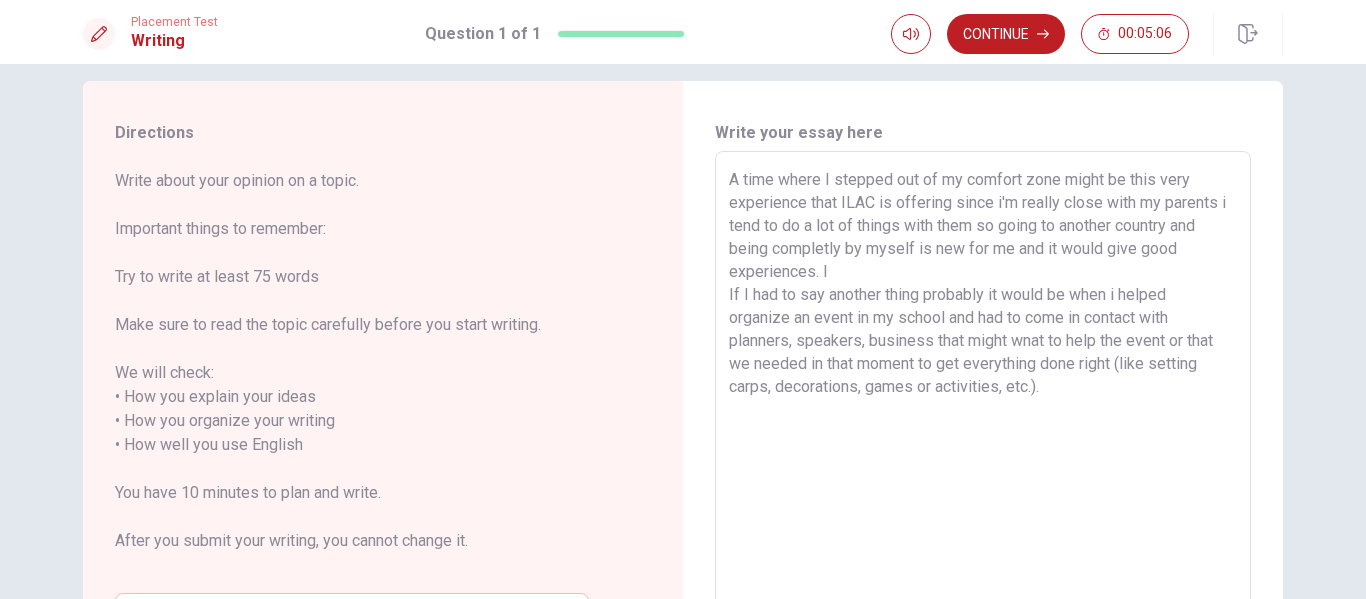 scroll, scrollTop: 15, scrollLeft: 0, axis: vertical 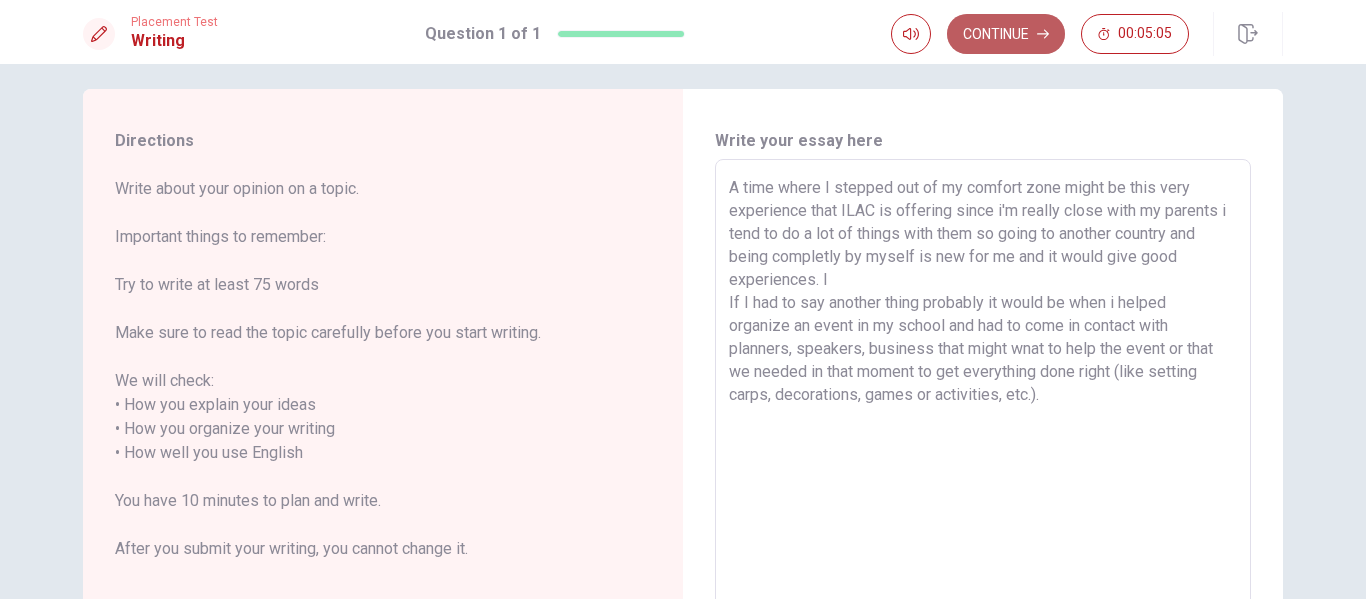 click on "Continue" at bounding box center (1006, 34) 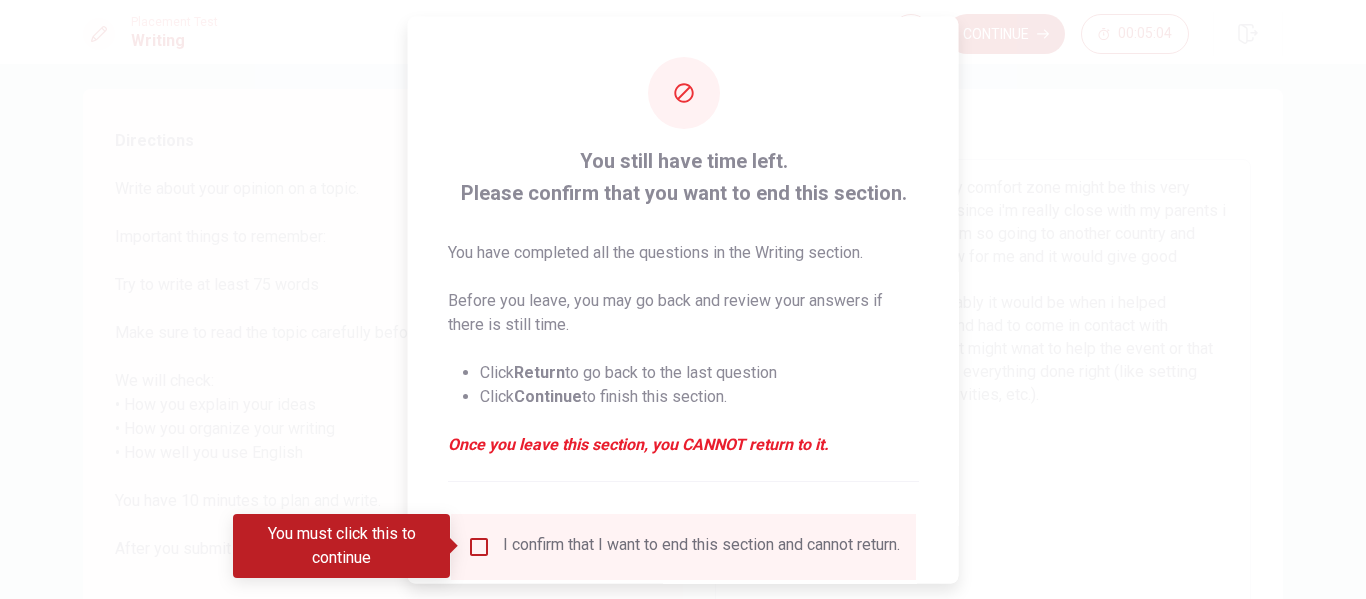 click at bounding box center (479, 546) 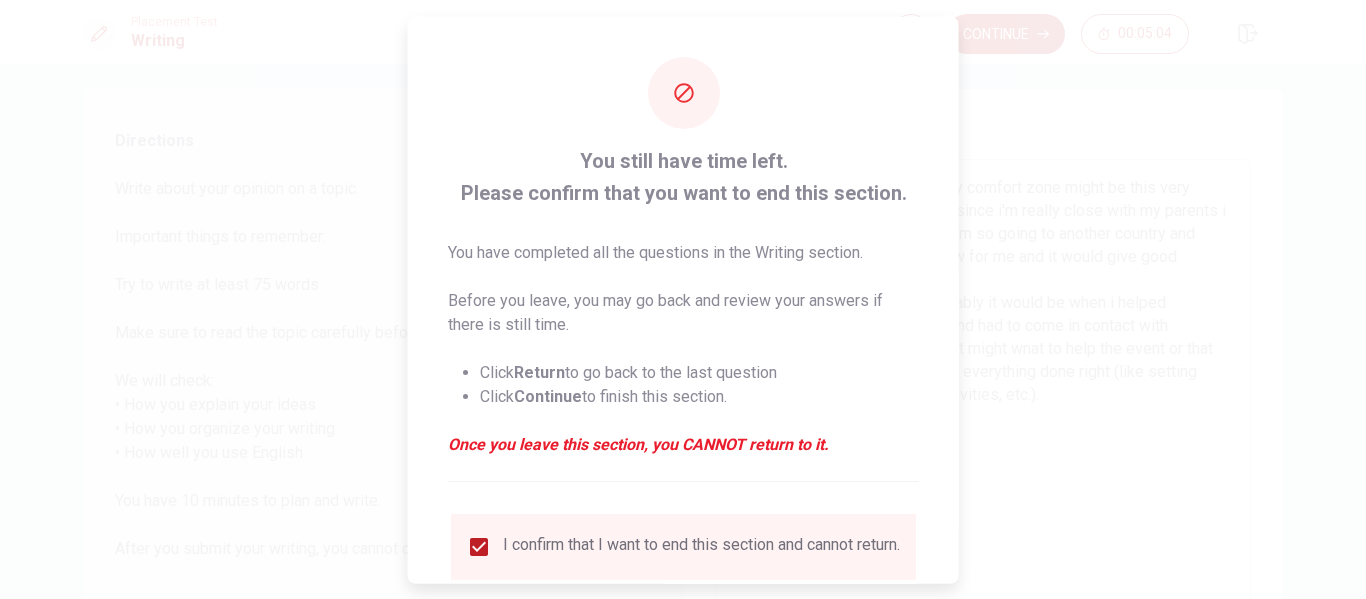 scroll, scrollTop: 147, scrollLeft: 0, axis: vertical 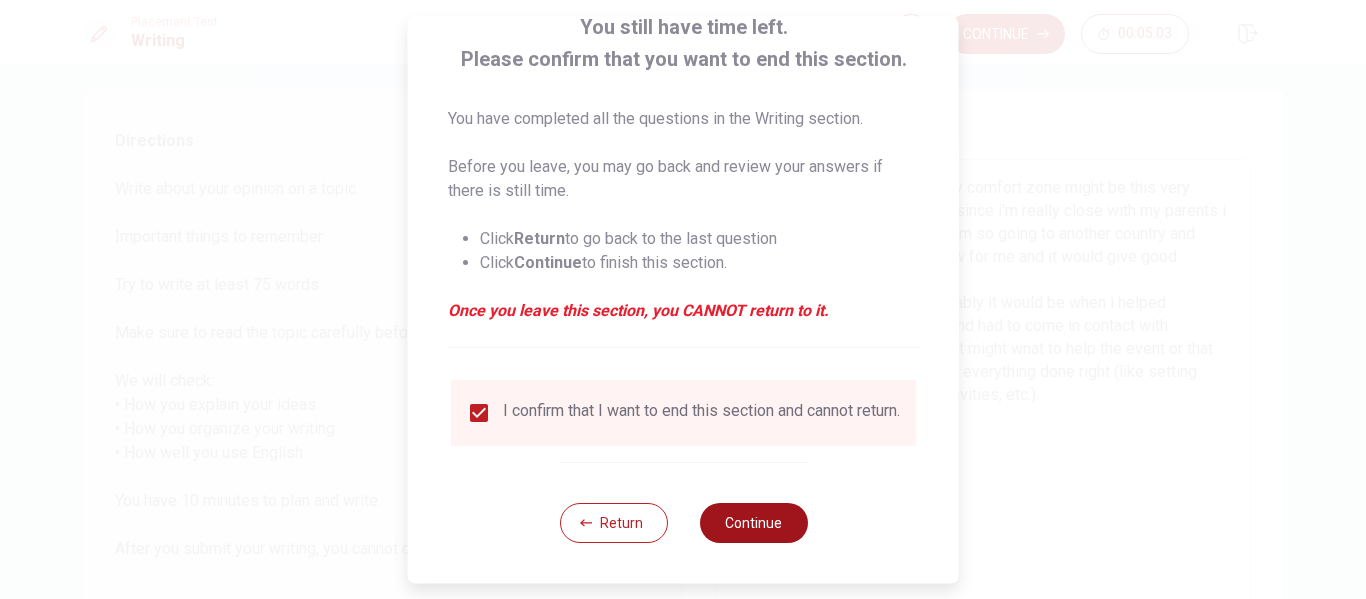 click on "Continue" at bounding box center (753, 523) 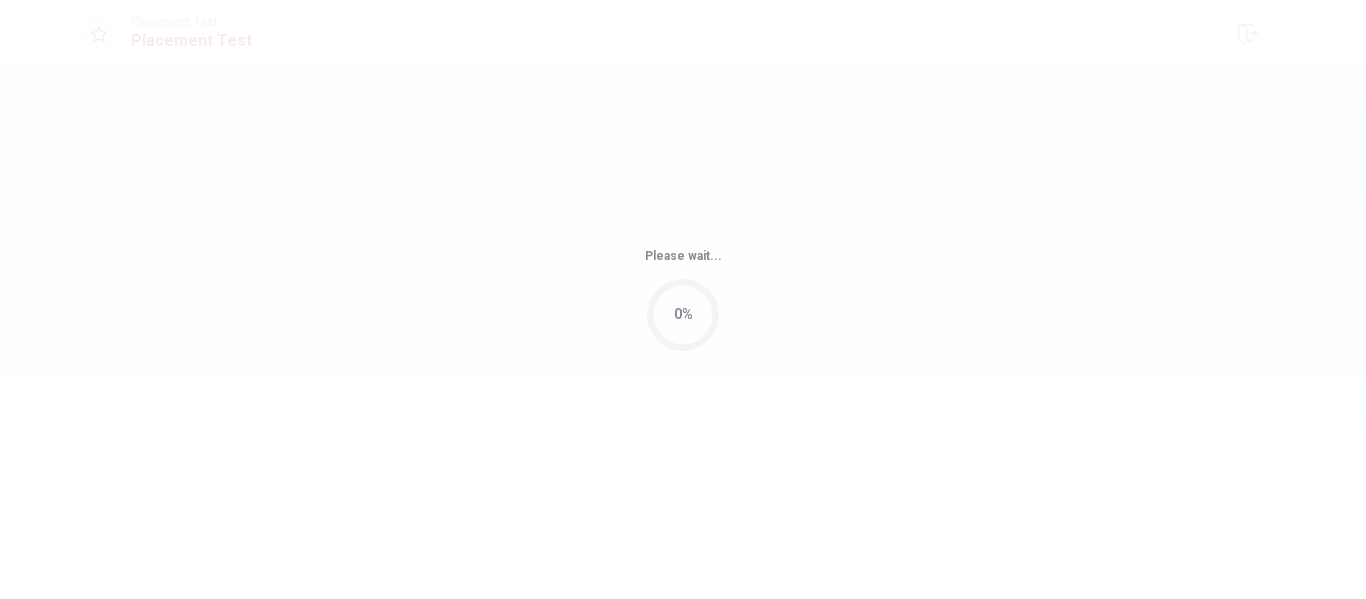 scroll, scrollTop: 0, scrollLeft: 0, axis: both 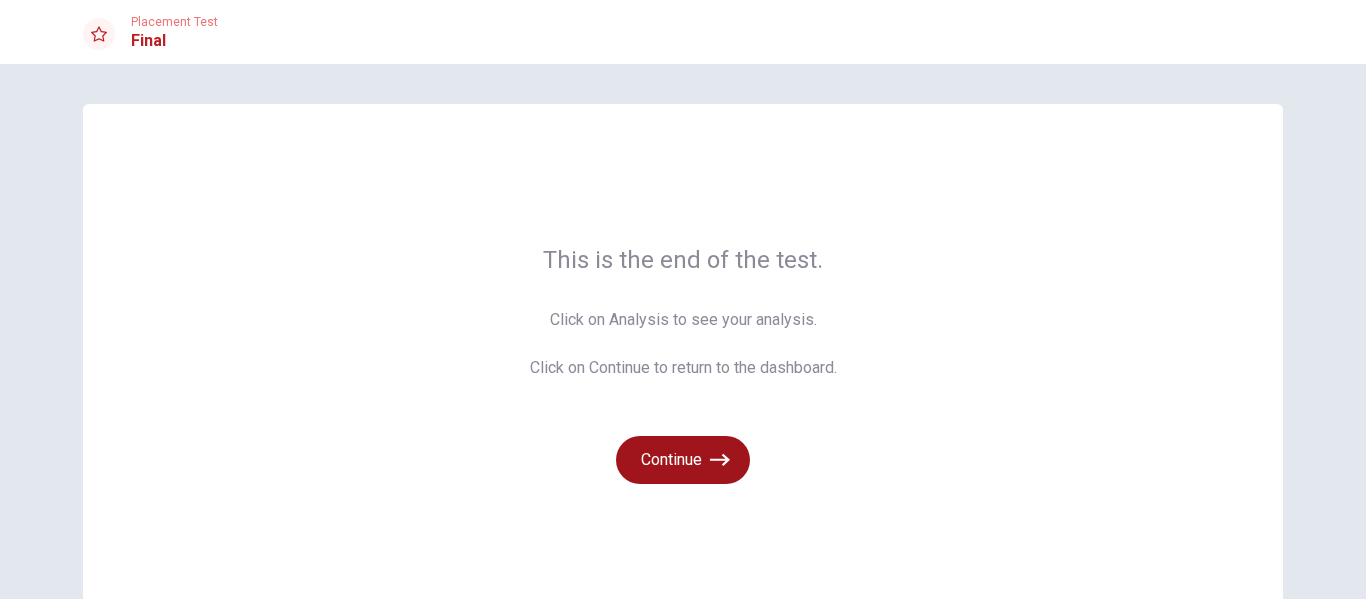 click on "Continue" at bounding box center (683, 460) 